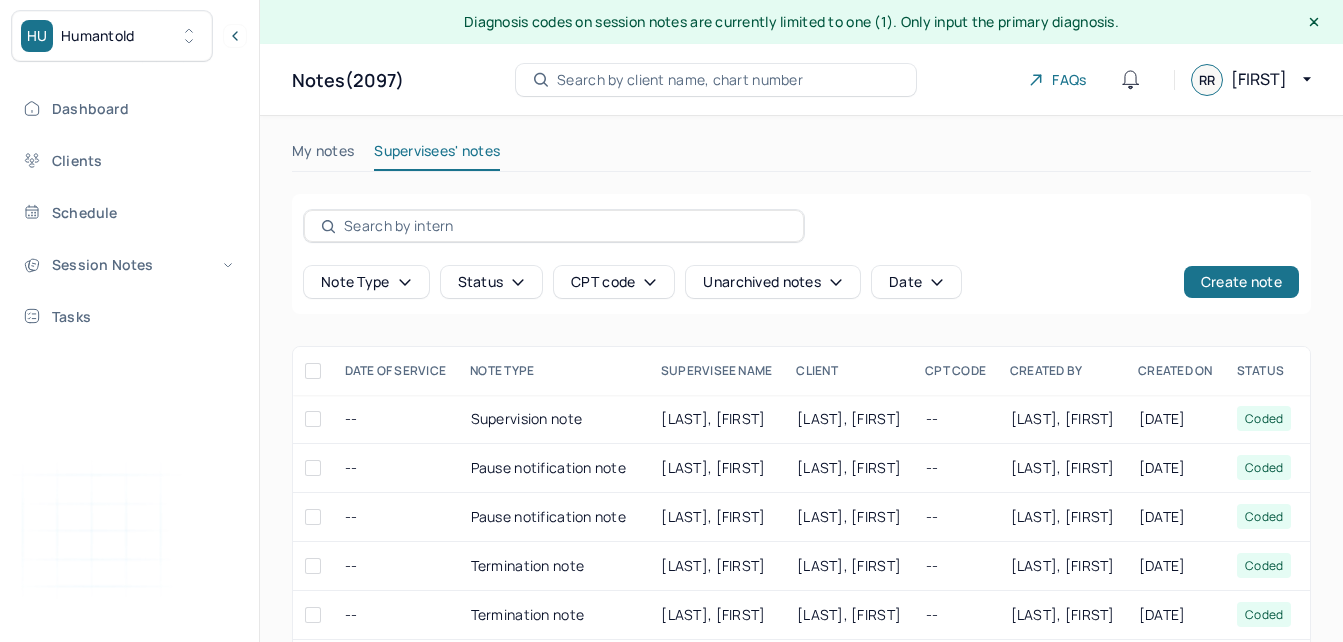 scroll, scrollTop: 0, scrollLeft: 0, axis: both 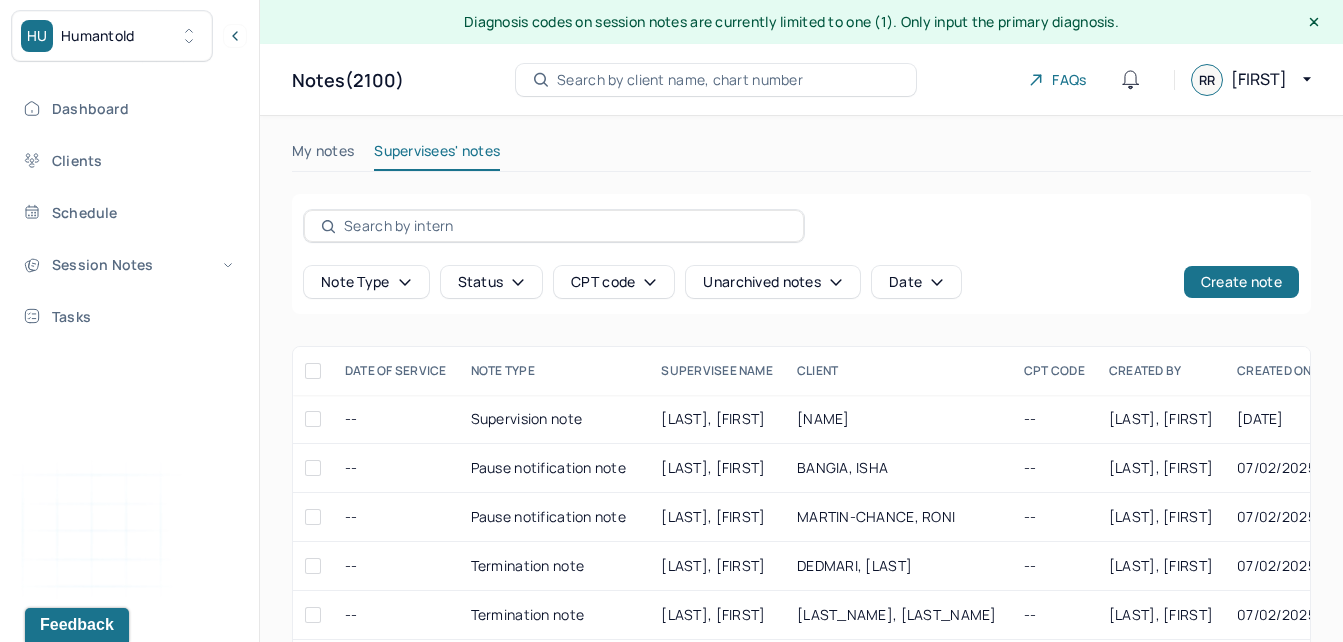 click on "My notes" at bounding box center (323, 155) 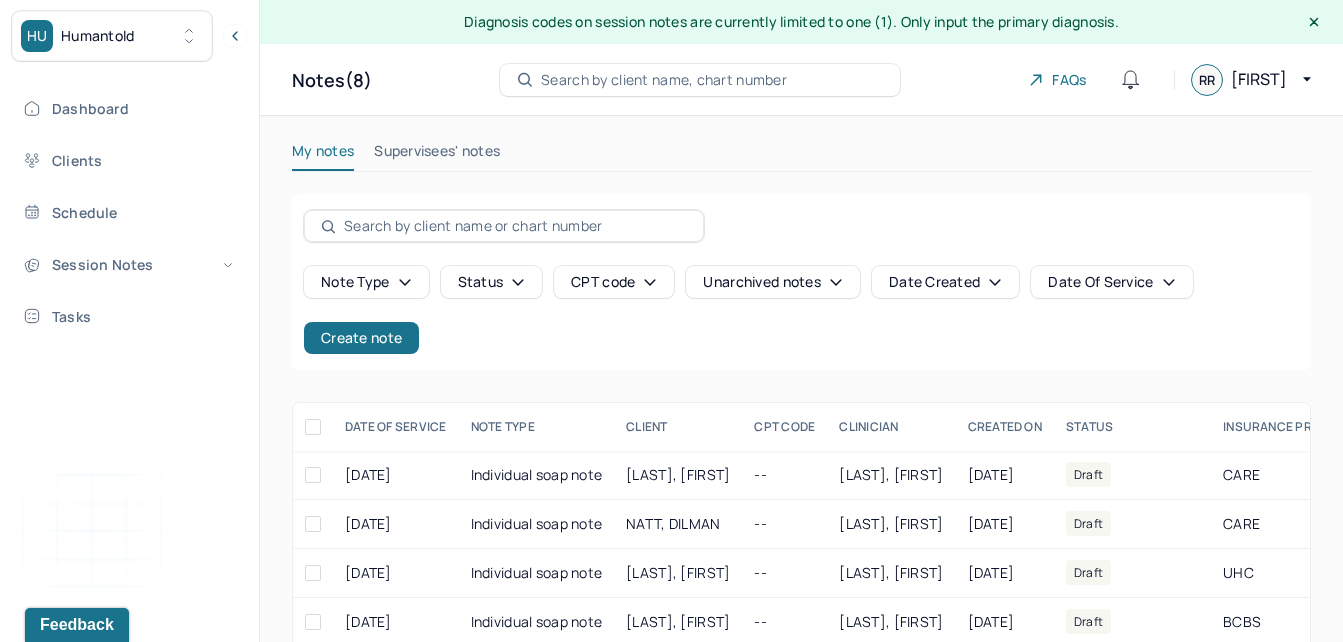 scroll, scrollTop: 241, scrollLeft: 0, axis: vertical 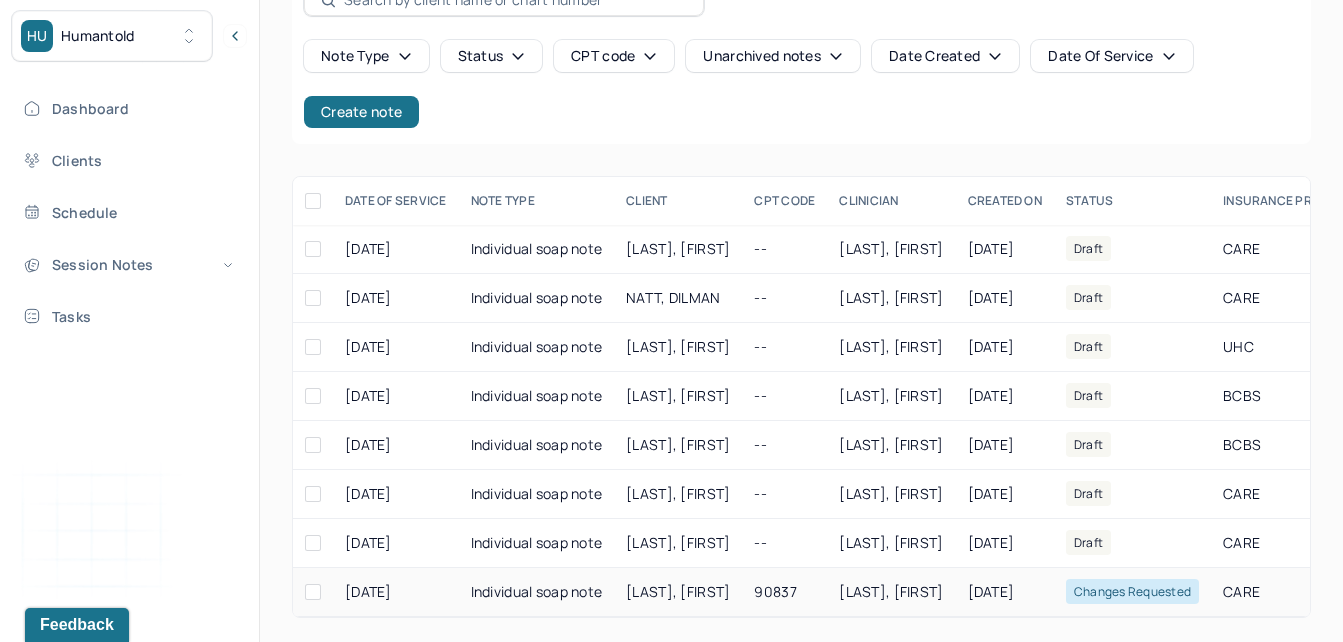 click on "[LAST], [FIRST]" at bounding box center (891, 592) 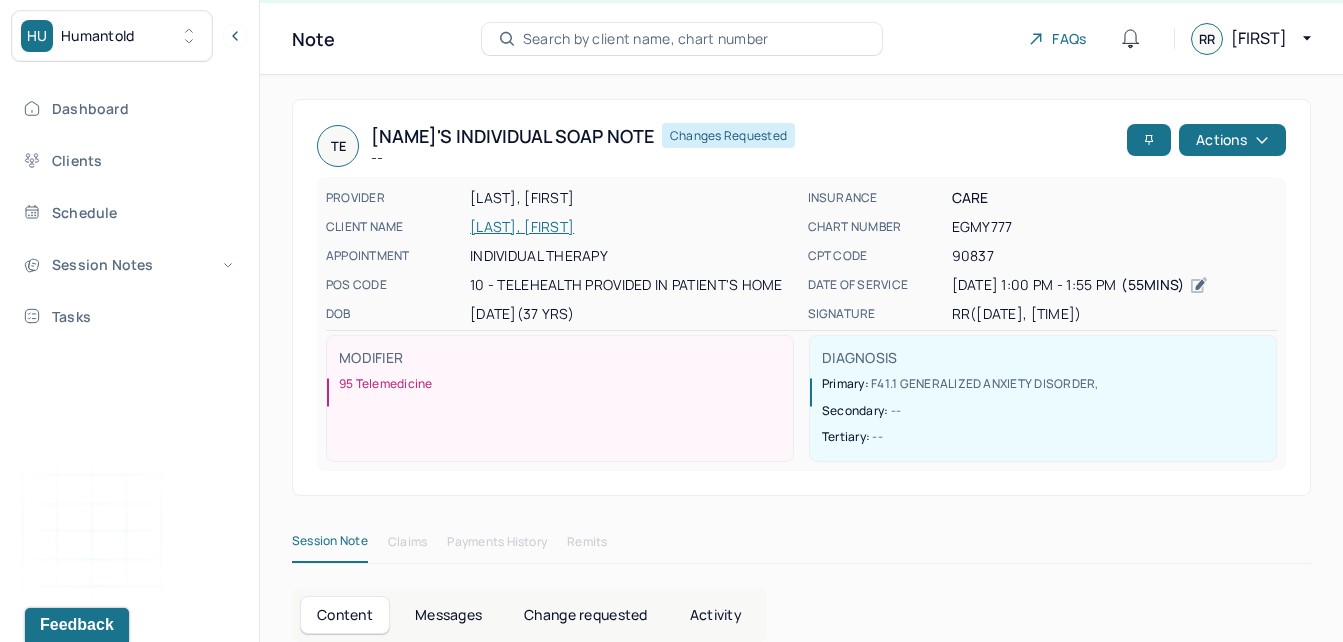scroll, scrollTop: 0, scrollLeft: 0, axis: both 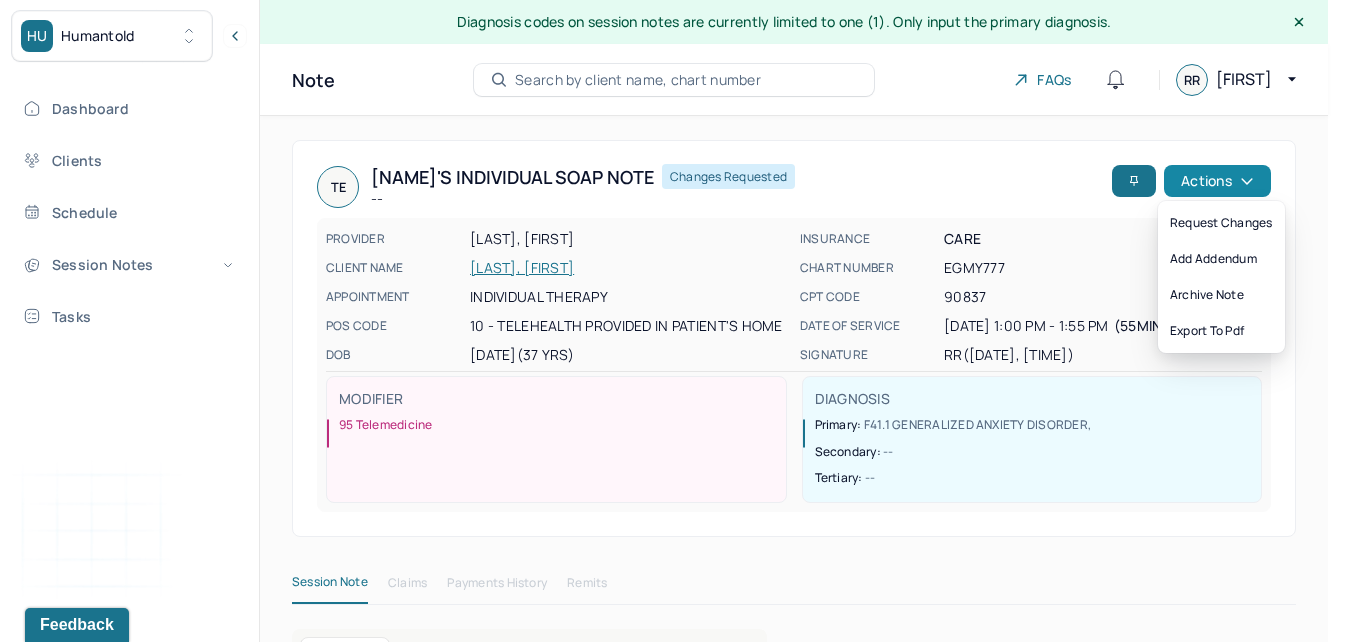 click on "Actions" at bounding box center (1217, 181) 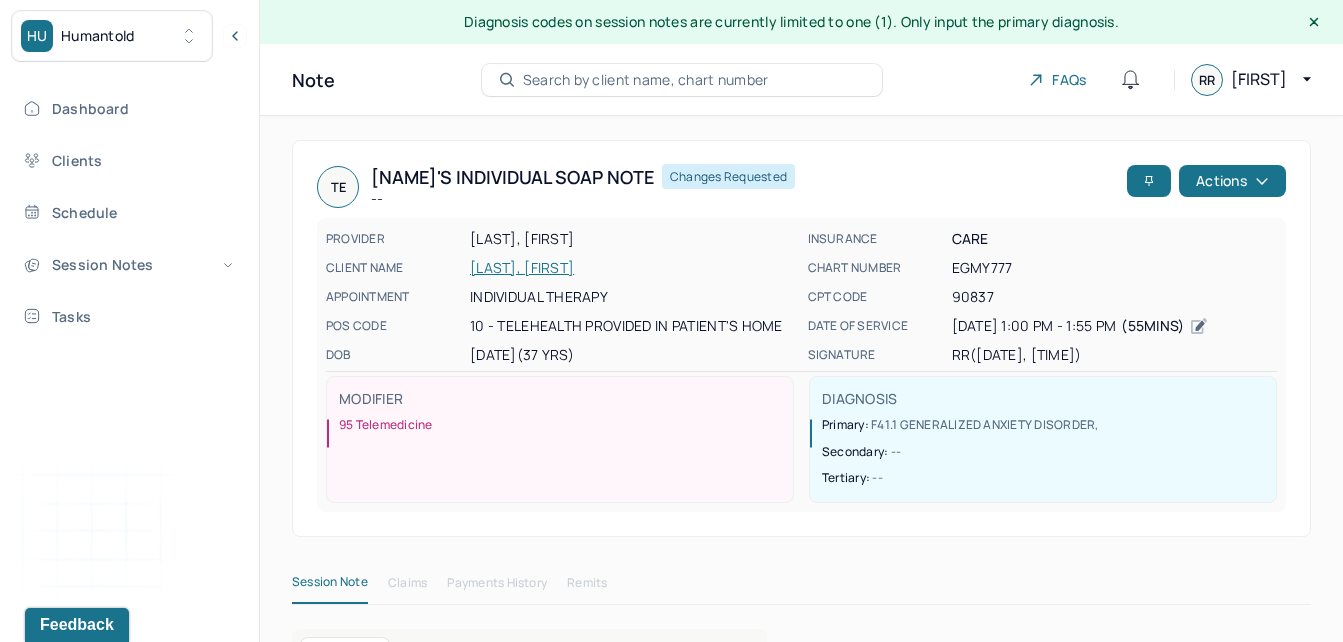 click on "TE [LASTNAME]'S   Individual soap note -- Changes requested       Actions   PROVIDER [LASTNAME], [LASTNAME] CLIENT NAME [LASTNAME], [LASTNAME] APPOINTMENT Individual therapy POS CODE 10 - Telehealth Provided in Patient's Home DOB 05/10/1988  (37 Yrs) INSURANCE CARE CHART NUMBER EGMY777 CPT CODE 90837 DATE OF SERVICE 07/14/2025   1:00 PM   -   1:55 PM ( 55mins )     SIGNATURE RR  (07/14/2025, 5:01 PM) MODIFIER 95 Telemedicine DIAGNOSIS Primary:   F41.1 GENERALIZED ANXIETY DISORDER ,  Secondary:   -- Tertiary:   --   Session Note     Claims     Payments History     Remits     Content     Messages     Change requested     Activity       Sections Session note Therapy intervention techniques Treatment plan/ progress   Sections   NOTE CONTENT Appointment location teletherapy Client Teletherapy Location Home Provider Teletherapy Location Home Consent was received for the teletherapy session Consent was received for the teletherapy session The teletherapy session was conducted via video The teletherapy session was conducted via video" at bounding box center (801, 1984) 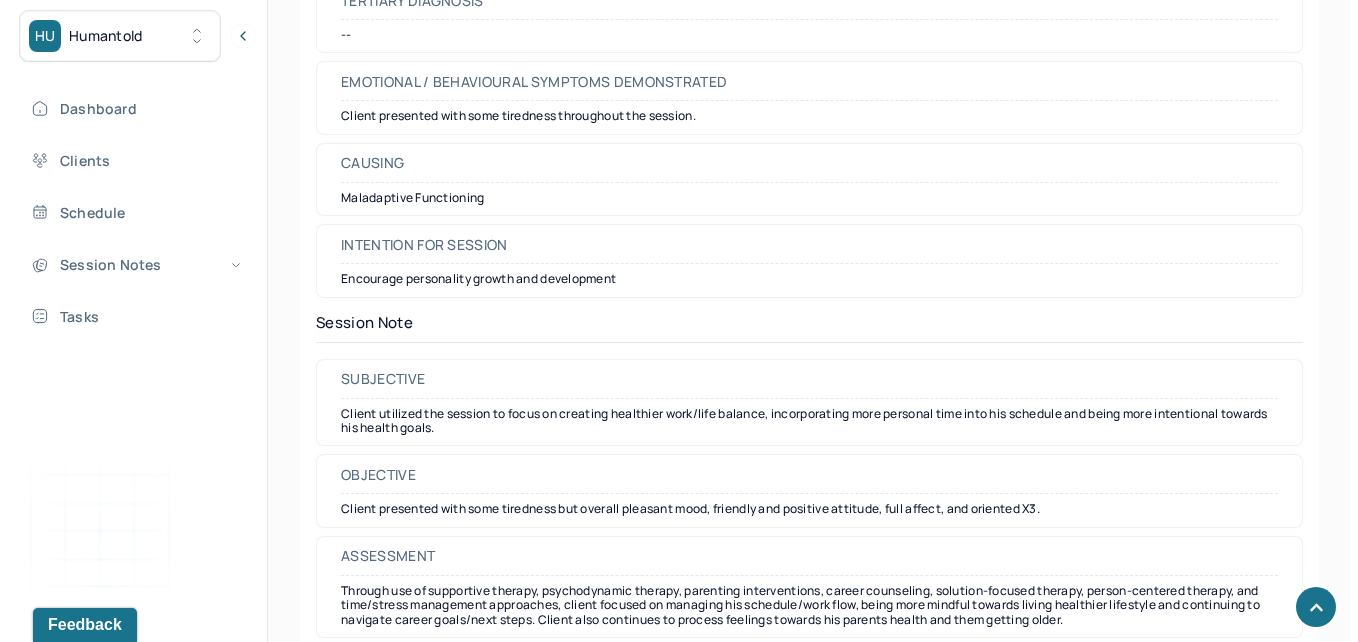 scroll, scrollTop: 0, scrollLeft: 0, axis: both 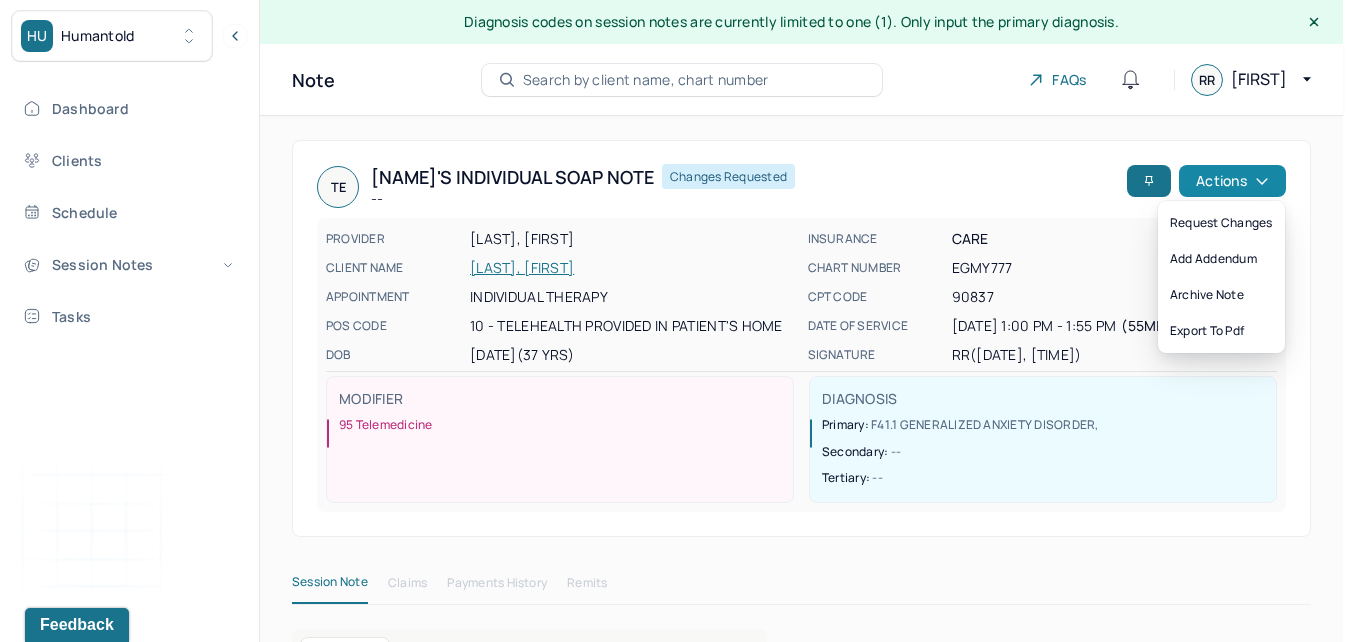 click on "Actions" at bounding box center (1232, 181) 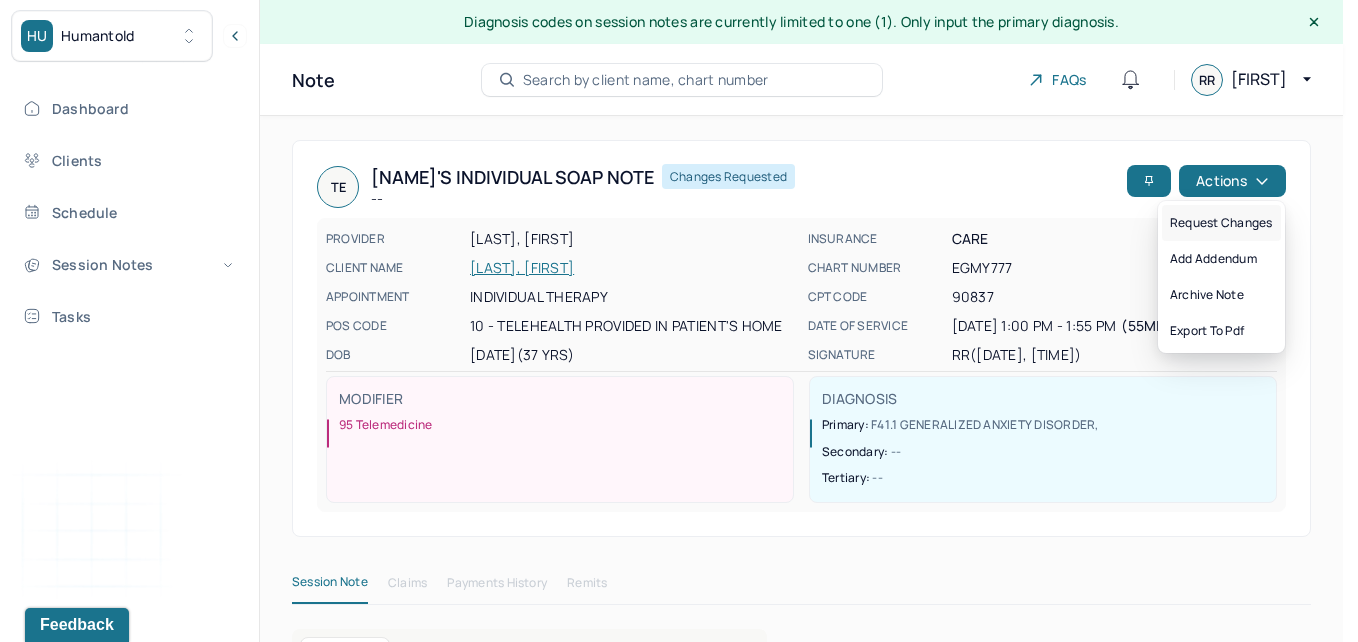 click on "Request changes" at bounding box center [1221, 223] 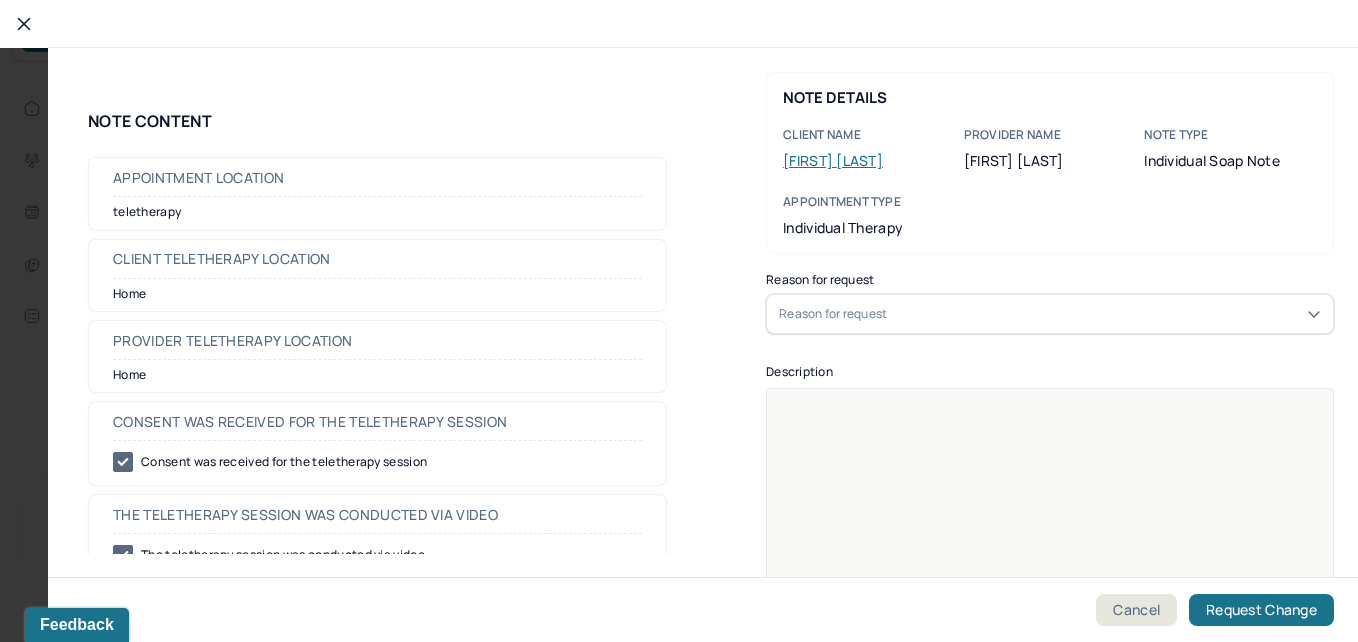 scroll, scrollTop: 35, scrollLeft: 0, axis: vertical 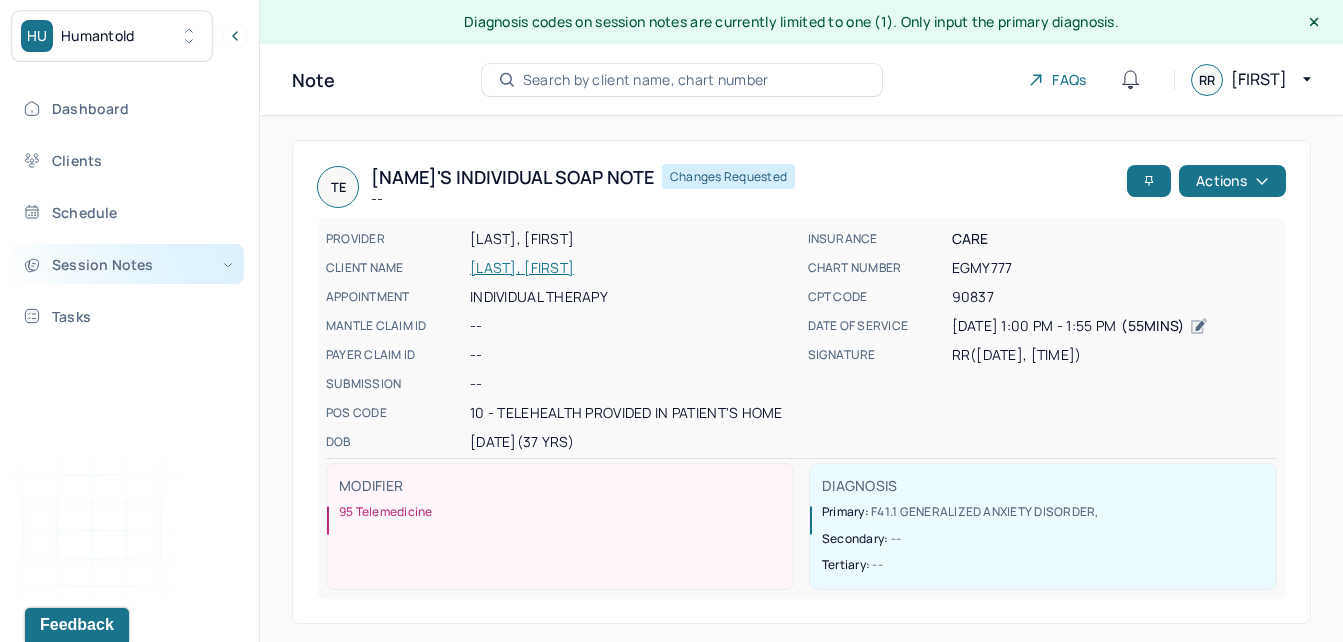 click on "Session Notes" at bounding box center (128, 264) 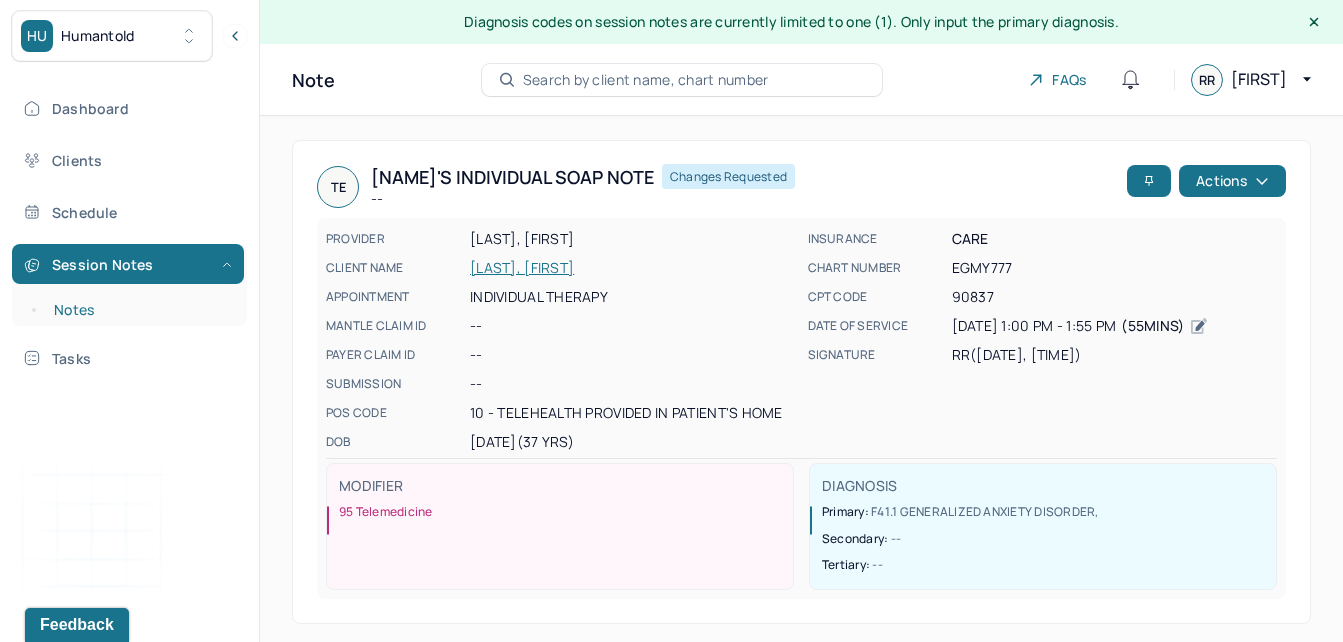 click on "Notes" at bounding box center [139, 310] 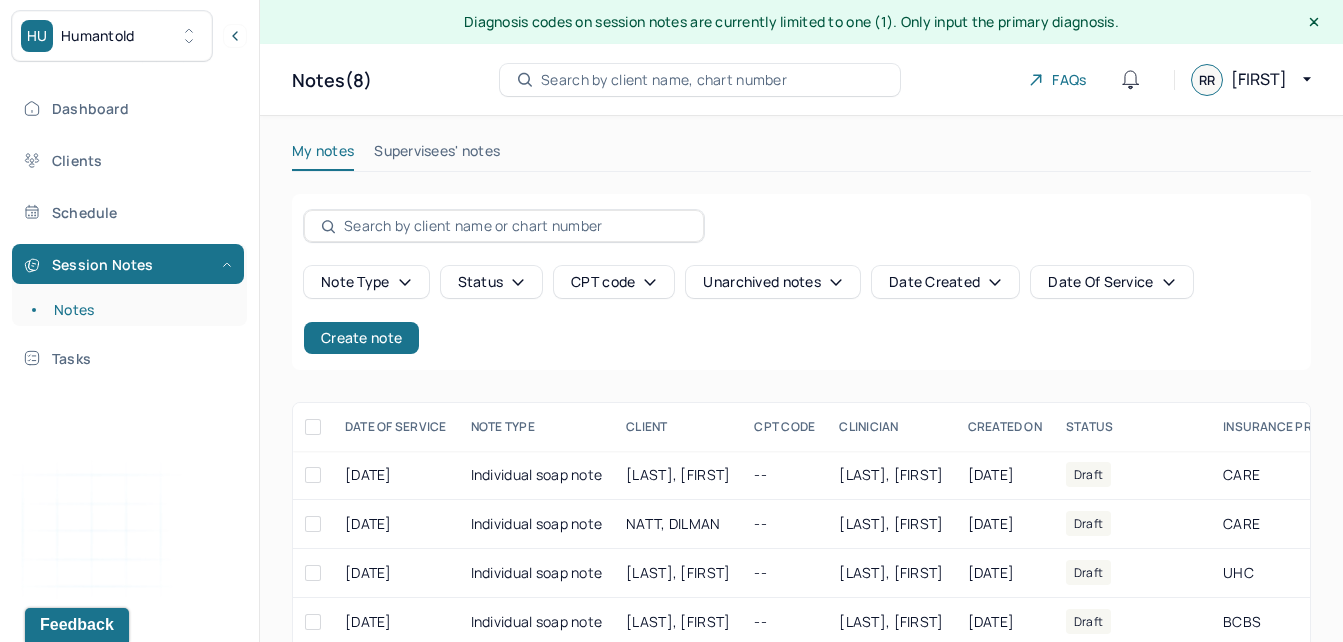 scroll, scrollTop: 241, scrollLeft: 0, axis: vertical 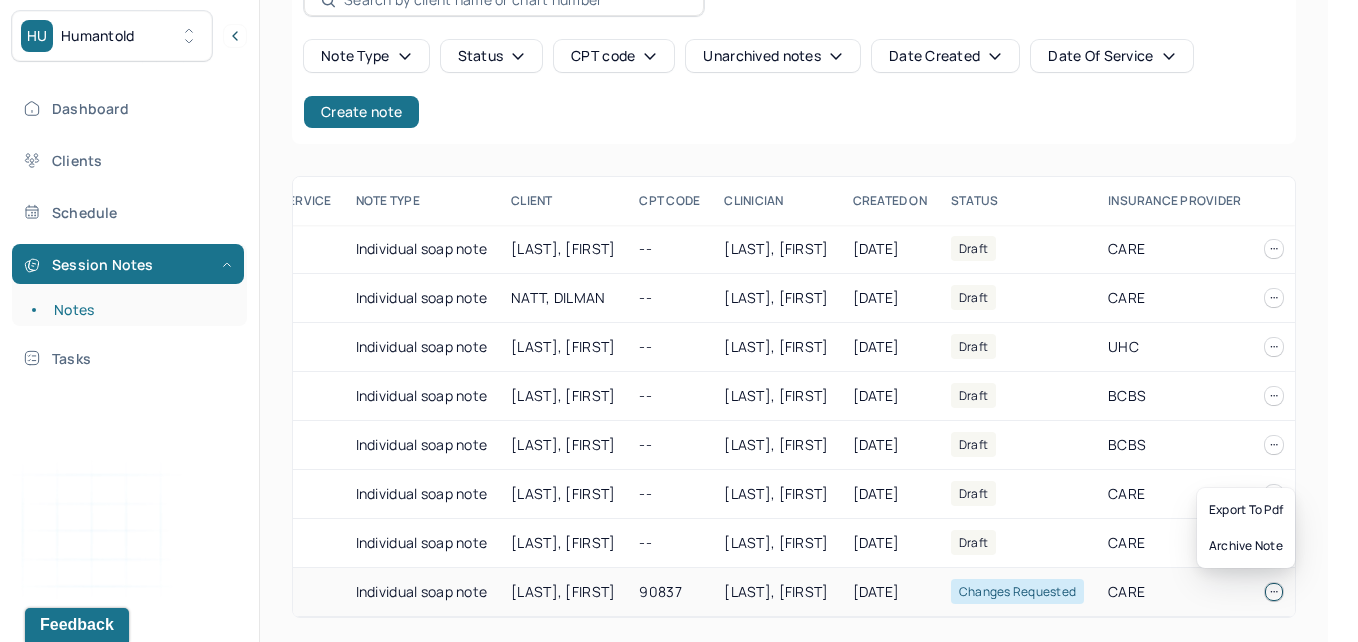click at bounding box center [1274, 592] 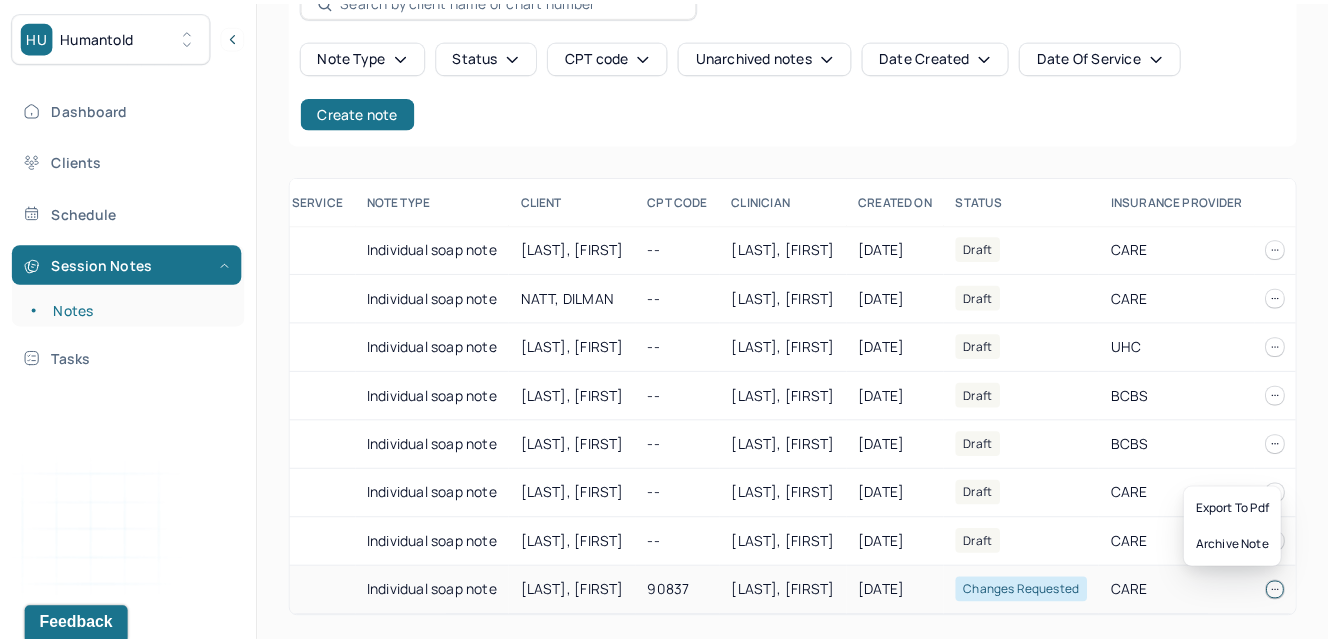 scroll, scrollTop: 0, scrollLeft: 120, axis: horizontal 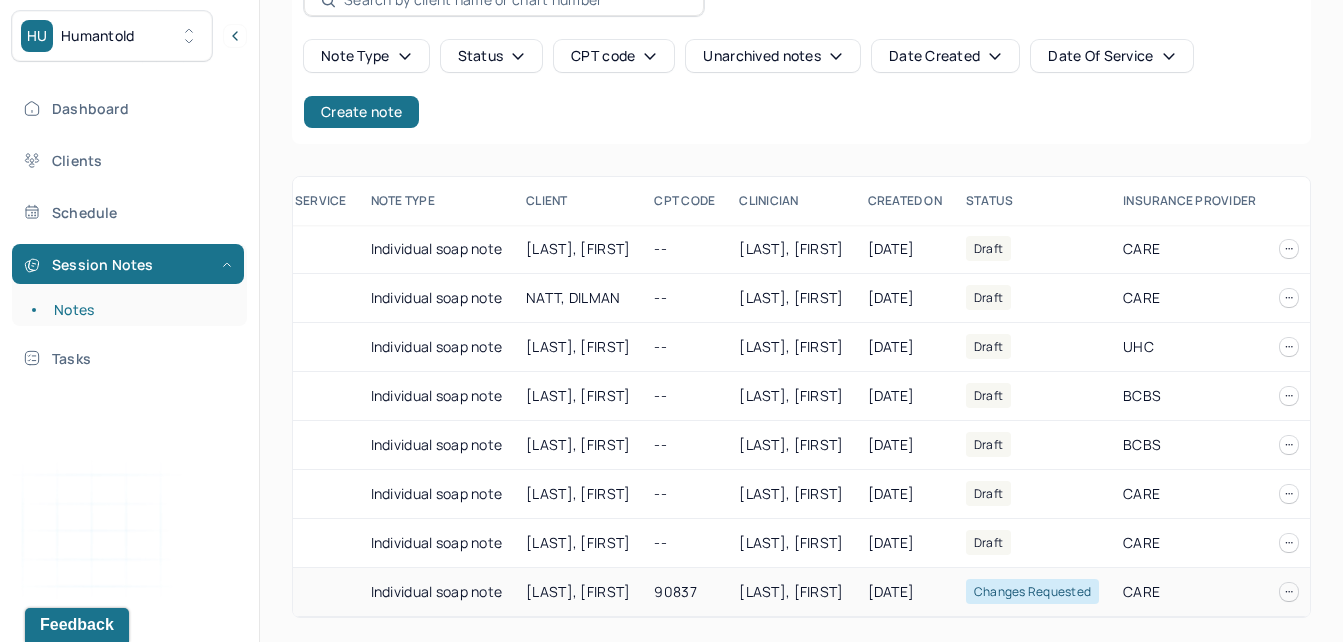 click on "[LAST], [FIRST]" at bounding box center [791, 591] 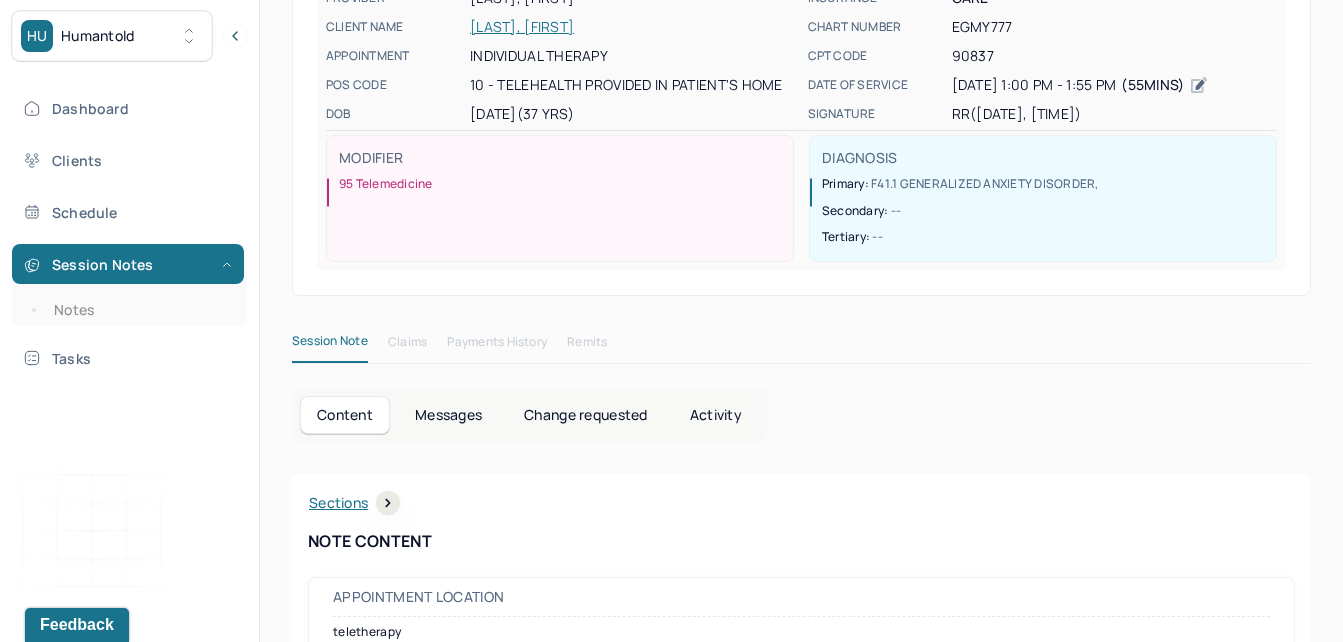 click on "Messages" at bounding box center [448, 415] 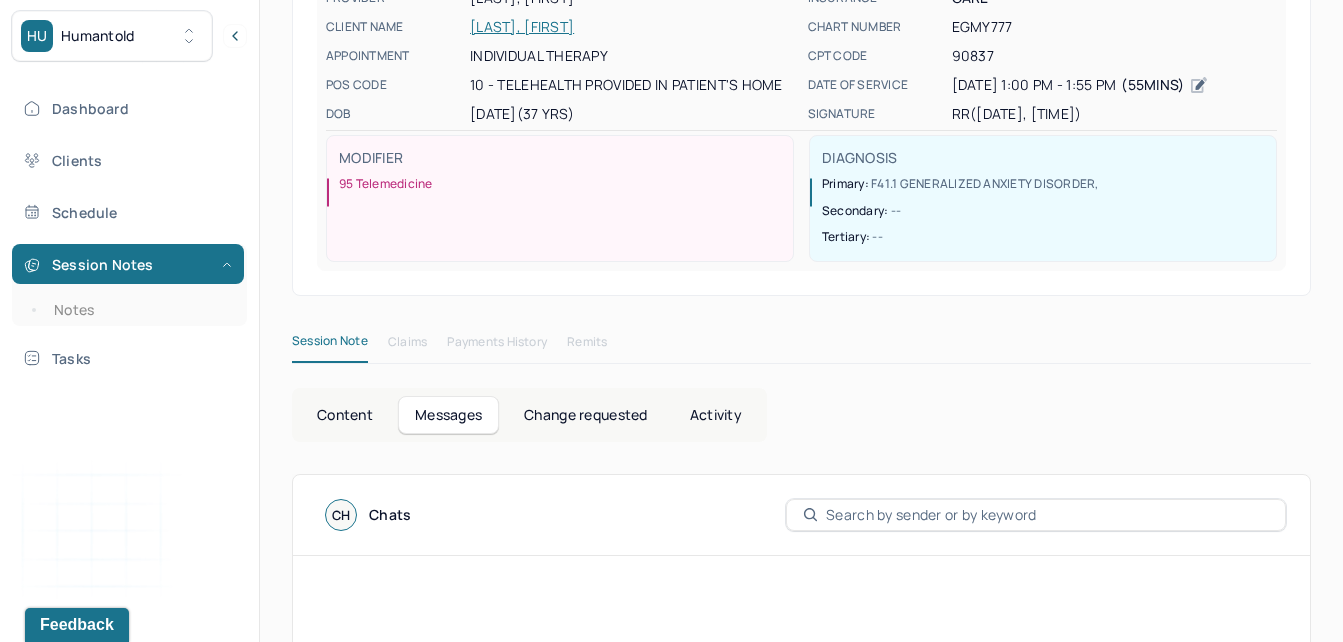 scroll, scrollTop: 610, scrollLeft: 0, axis: vertical 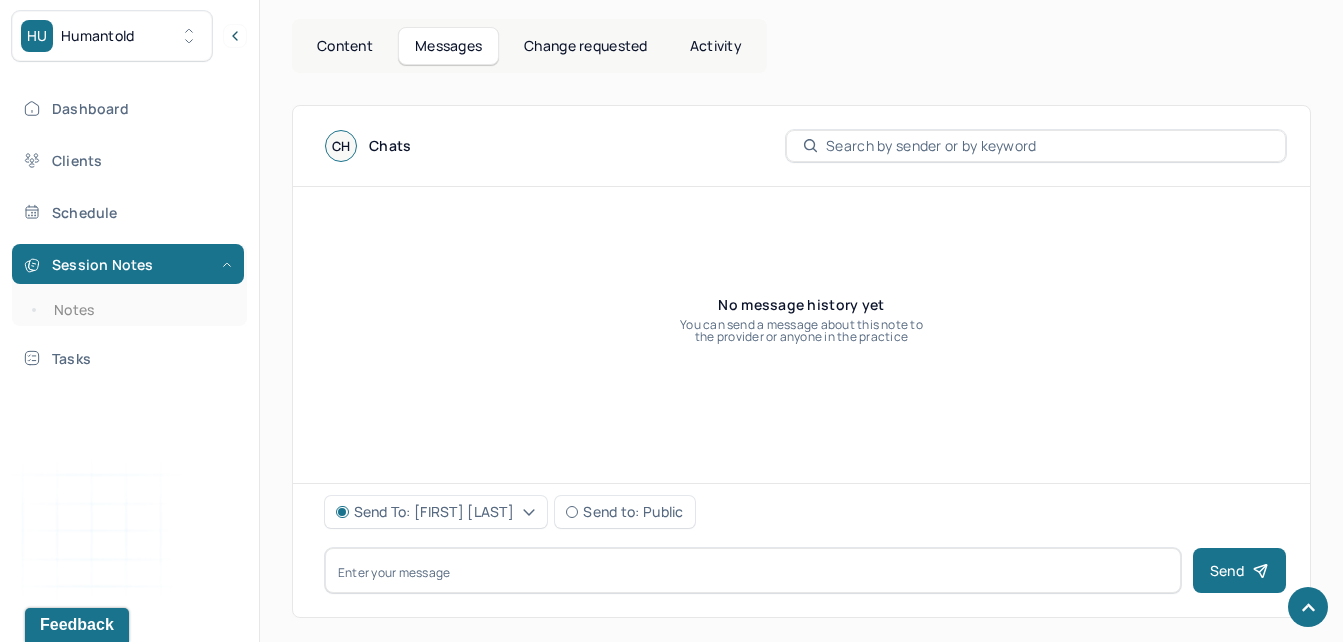 click on "Change requested" at bounding box center [585, 46] 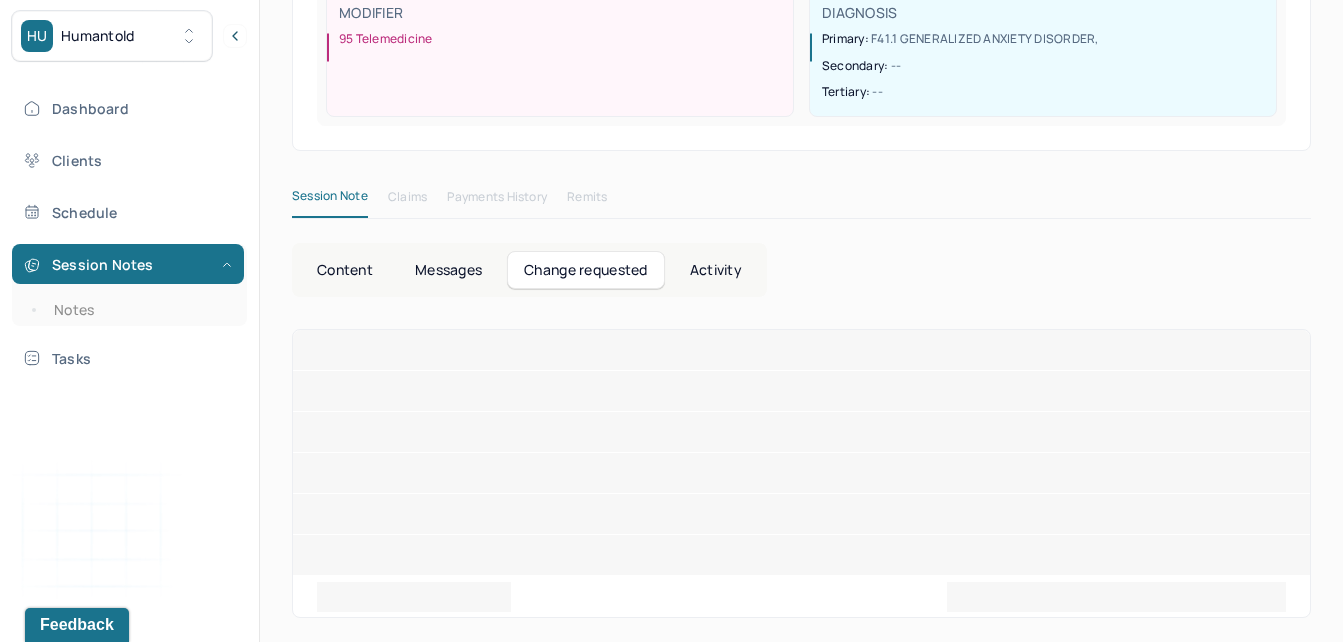 scroll, scrollTop: 192, scrollLeft: 0, axis: vertical 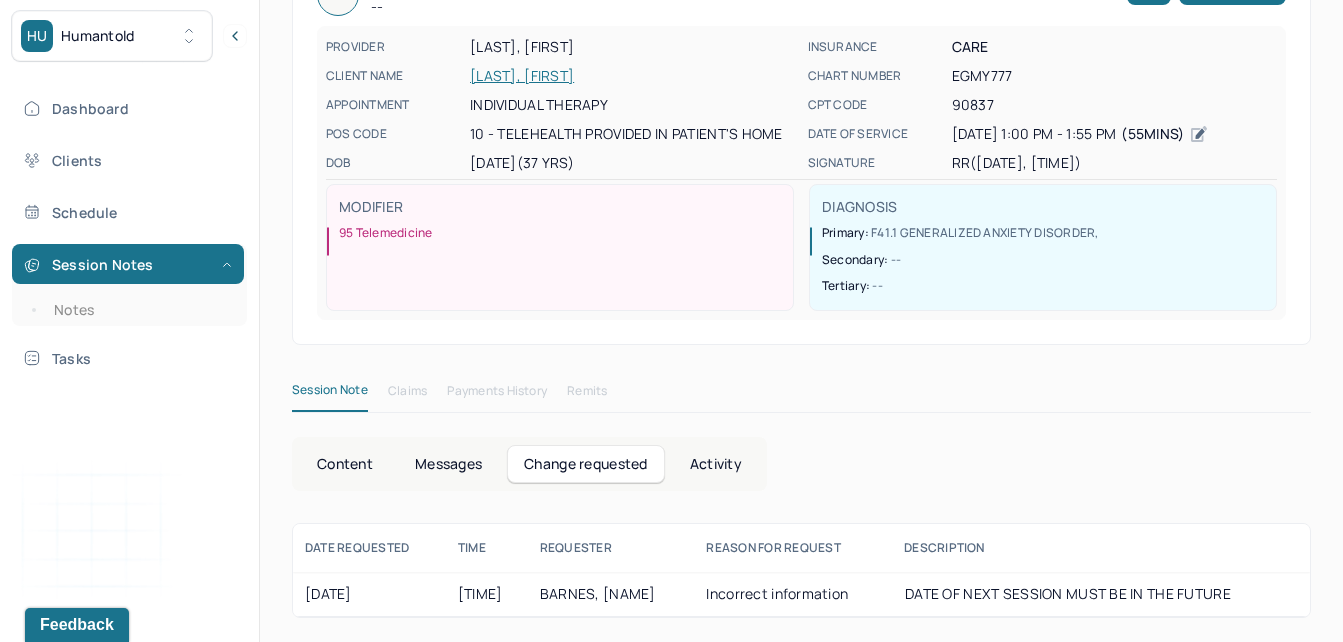 click on "DATE OF NEXT SESSION MUST BE IN THE FUTURE" at bounding box center (1101, 594) 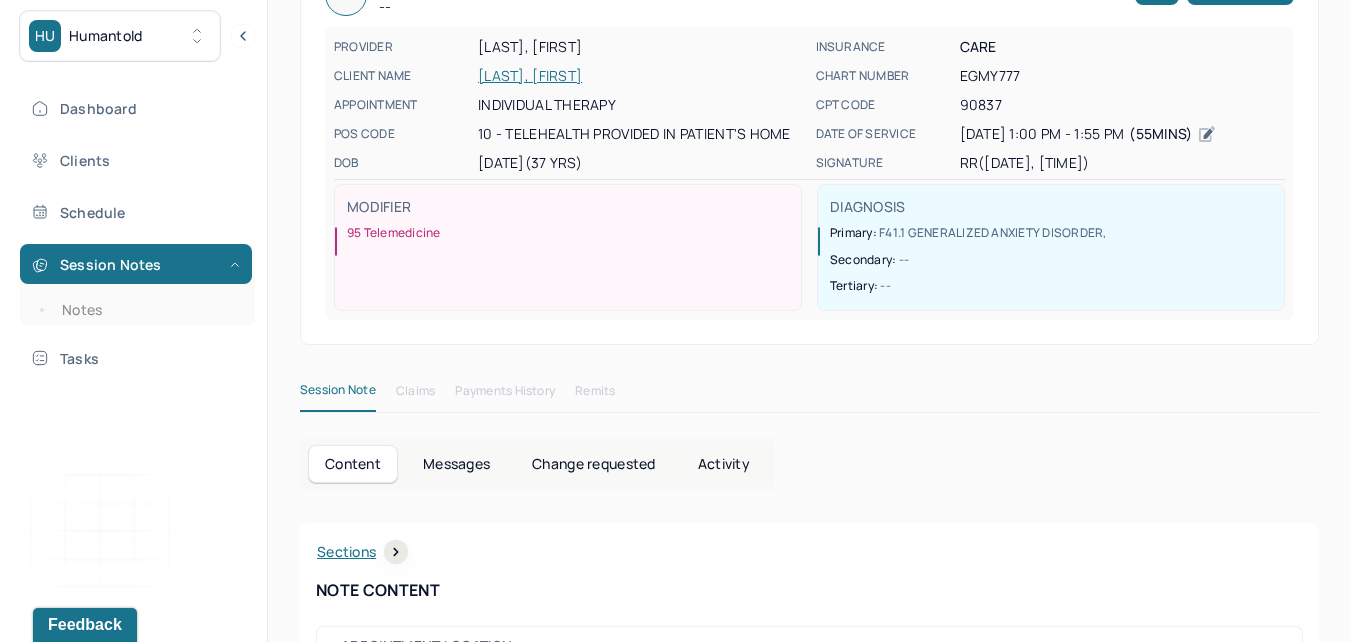scroll, scrollTop: 0, scrollLeft: 0, axis: both 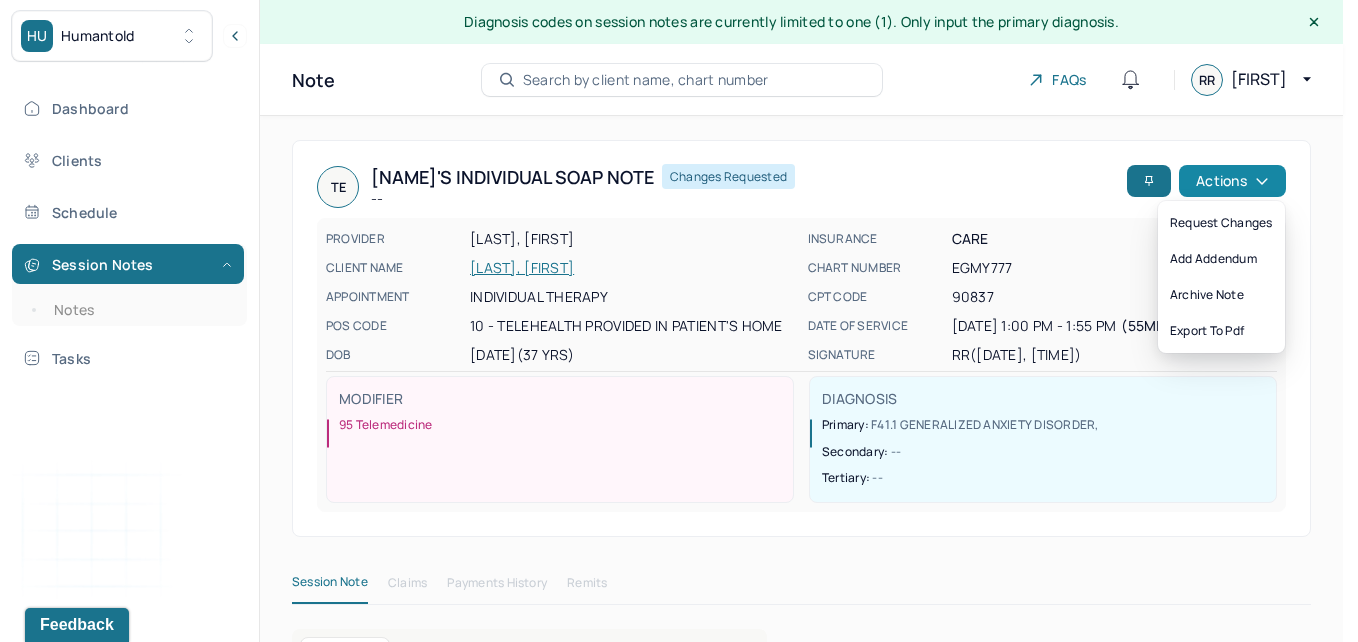 click on "Actions" at bounding box center (1232, 181) 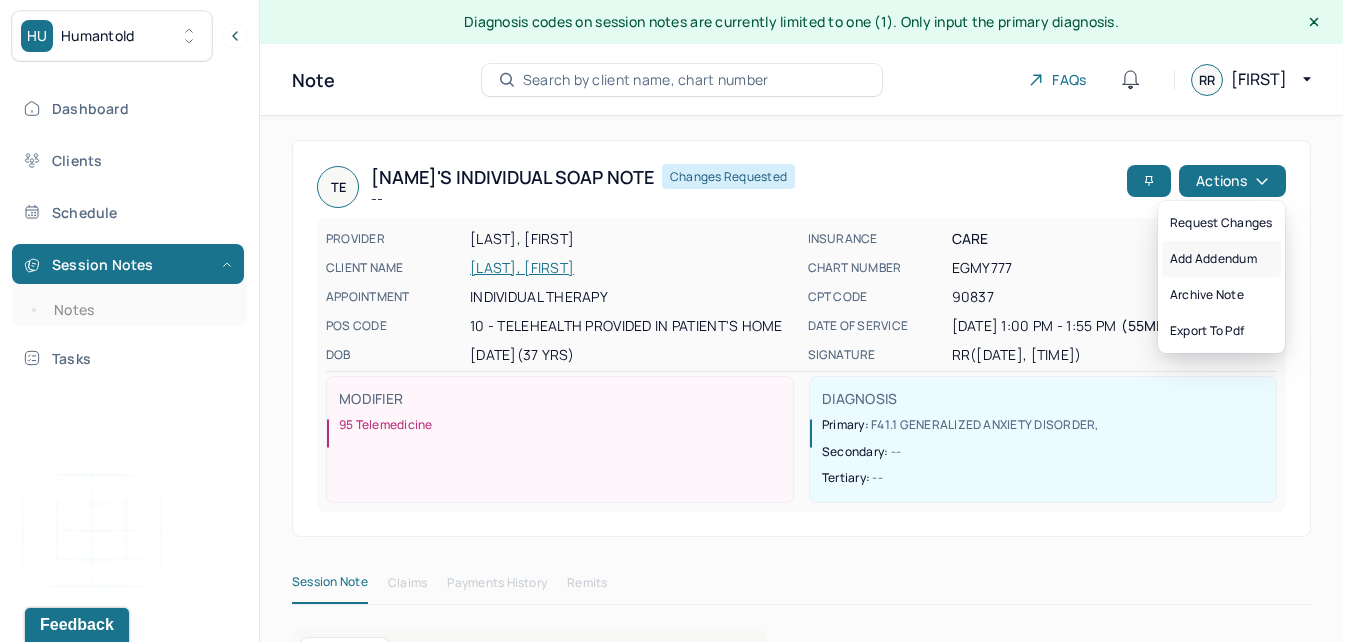 click on "Add addendum" at bounding box center (1221, 259) 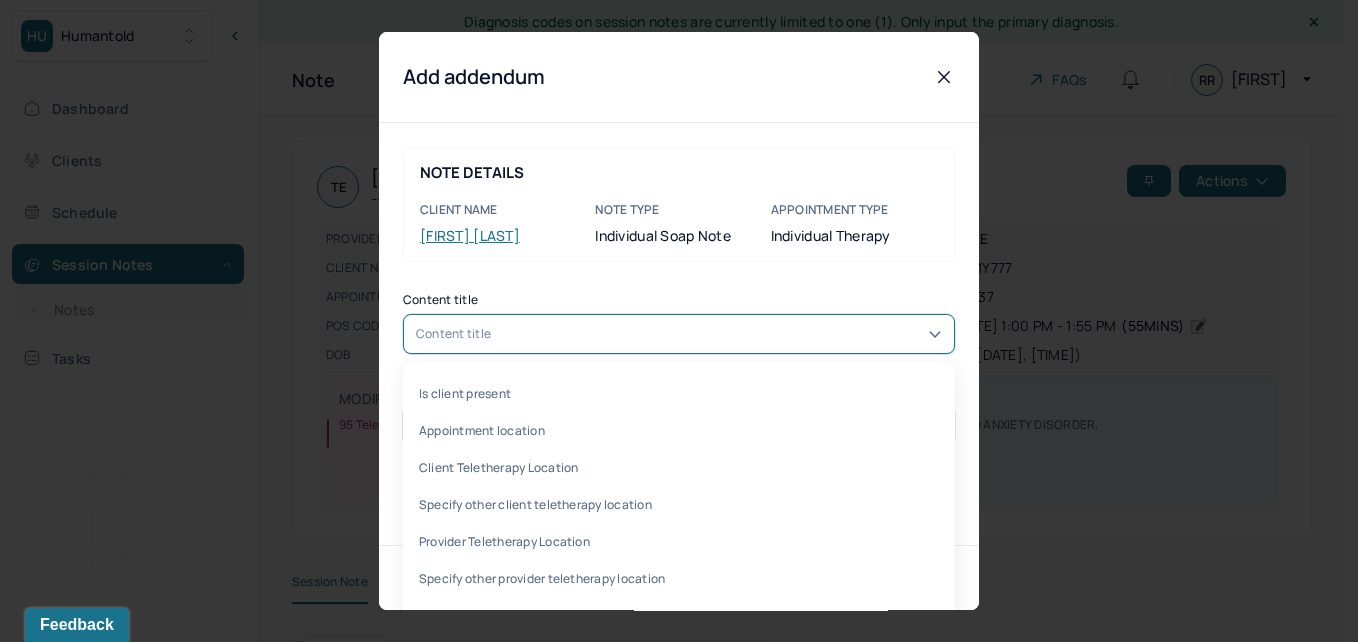 scroll, scrollTop: 92, scrollLeft: 0, axis: vertical 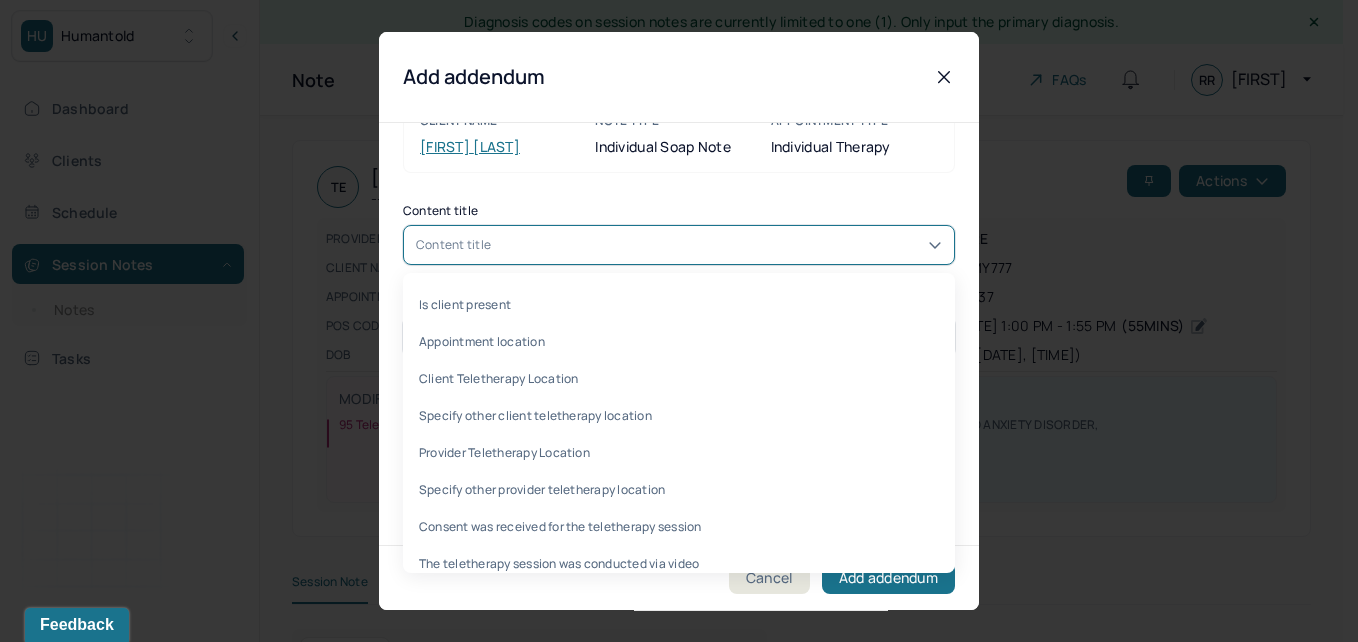 click on "34 results available. Use Up and Down to choose options, press Enter to select the currently focused option, press Escape to exit the menu, press Tab to select the option and exit the menu. Content title Is client present Appointment location Client Teletherapy Location Specify other client teletherapy location Provider Teletherapy Location Specify other provider teletherapy location Consent was received for the teletherapy session The teletherapy session was conducted via video Primary diagnosis Secondary diagnosis Tertiary diagnosis Emotional / Behavioural symptoms demonstrated Causing Intention for Session Subjective Objective Assessment Cognitive-Behavioral therapies Relationship based Interventions Other Plan Frequency of sessions Please specify if other Date of next session Prognosis Client Response Goal one Progress one Goal two Progress two Goal three Progress three Communication Factors impacting treatment Details around communication factors impacting treatment" at bounding box center [679, 245] 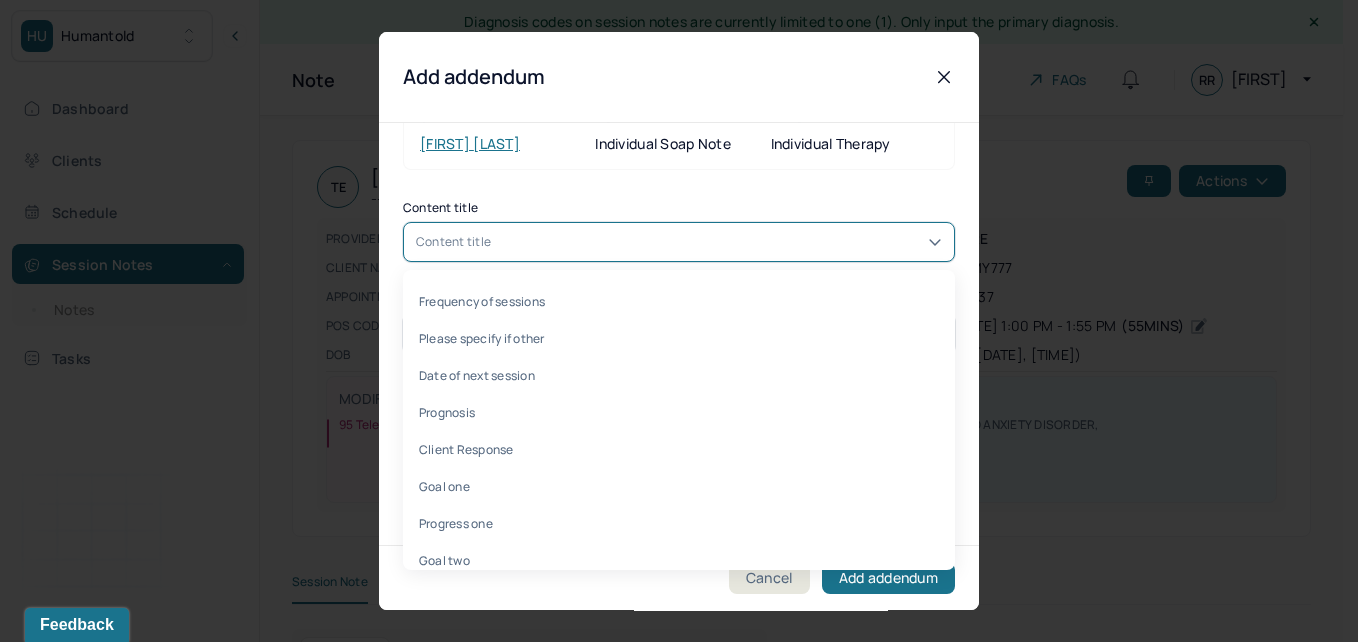 scroll, scrollTop: 772, scrollLeft: 0, axis: vertical 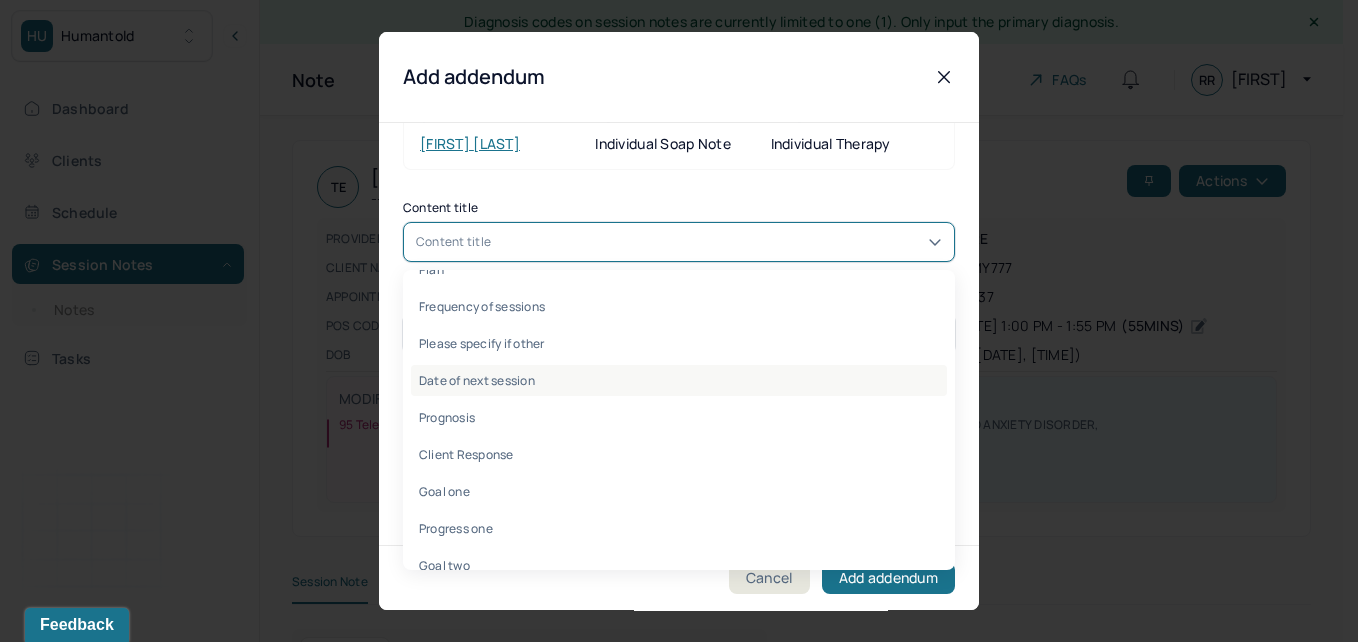 click on "Date of next session" at bounding box center [679, 380] 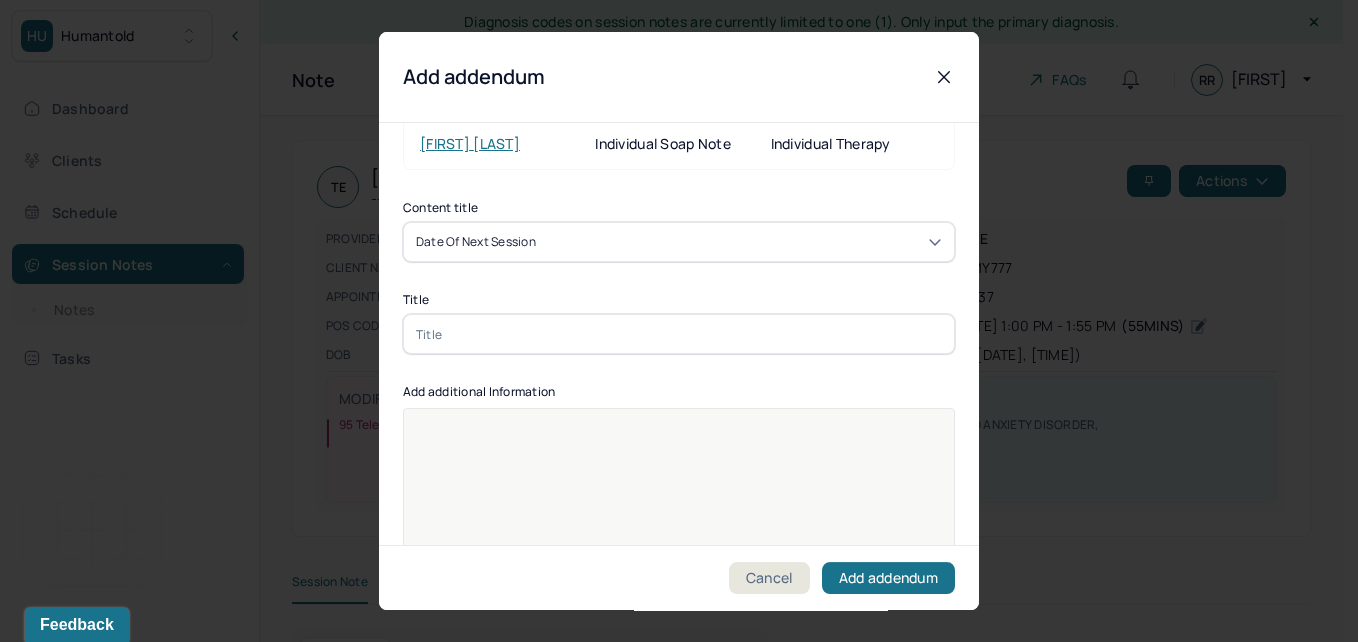 click at bounding box center [679, 334] 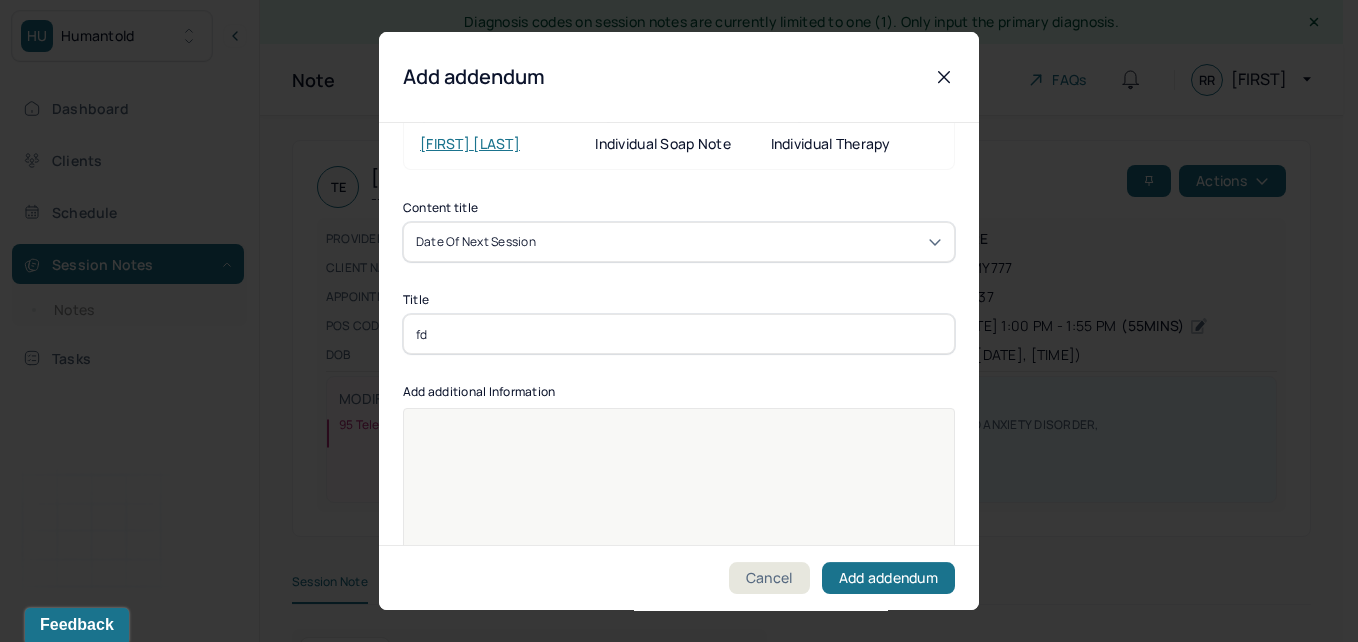 type on "f" 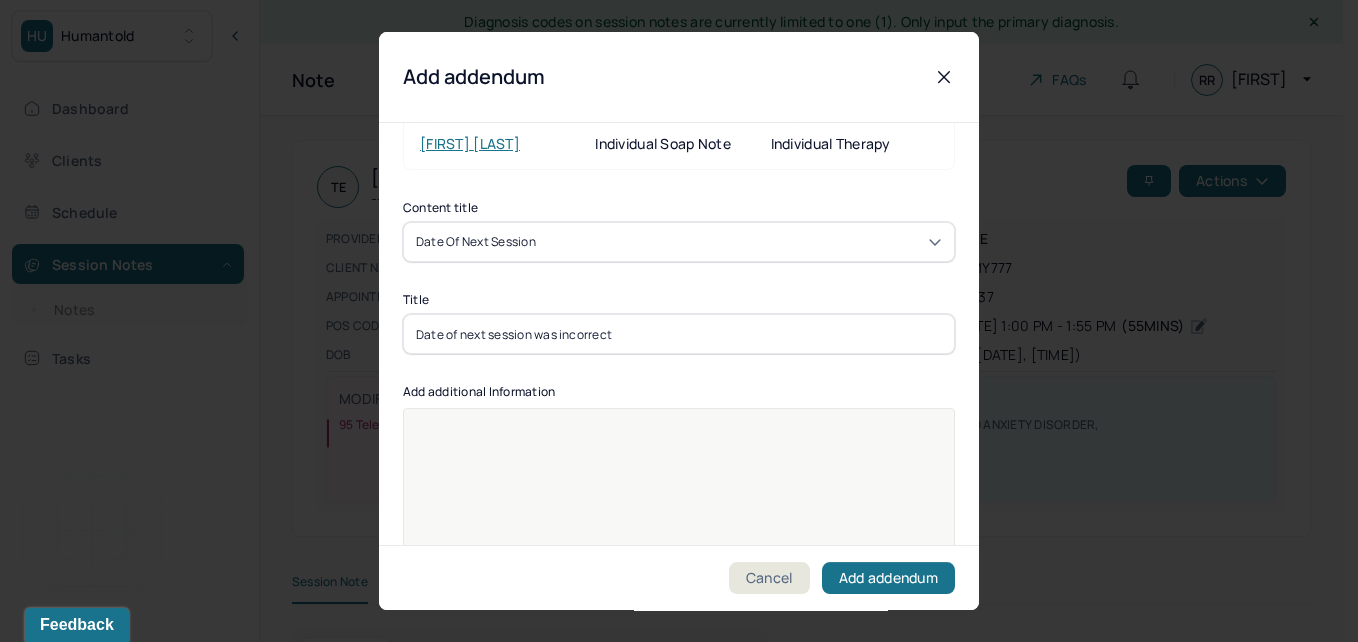type on "Date of next session was incorrect" 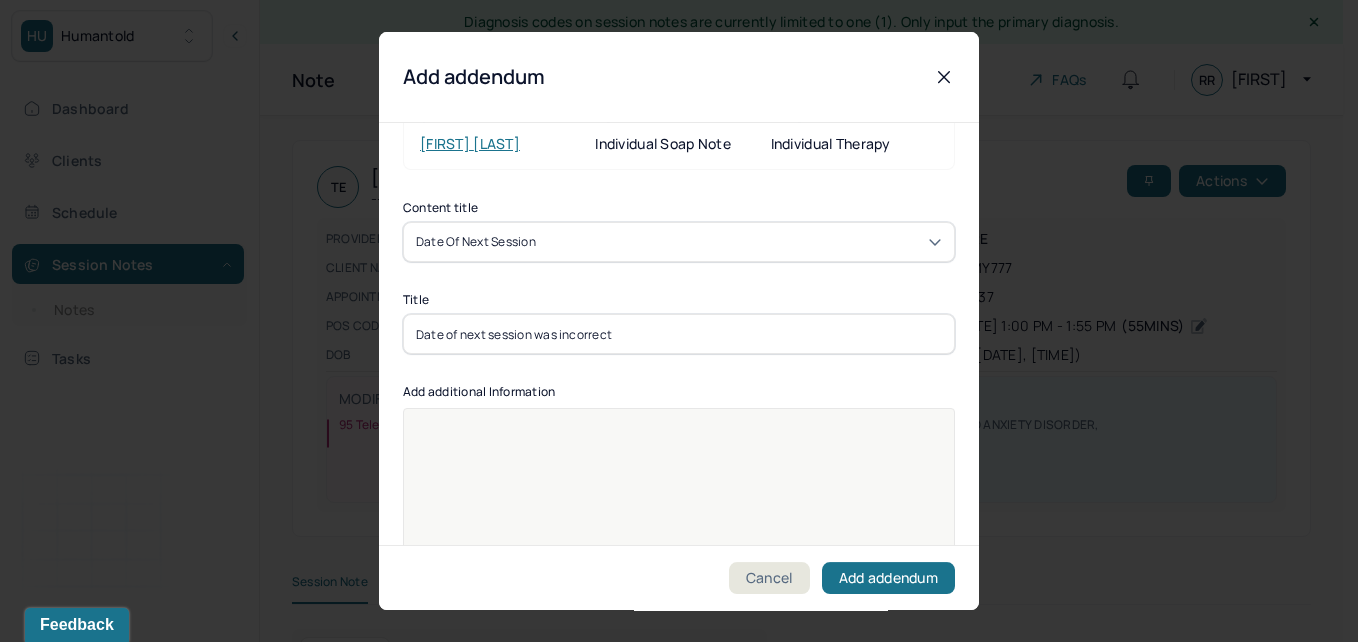 click at bounding box center [679, 429] 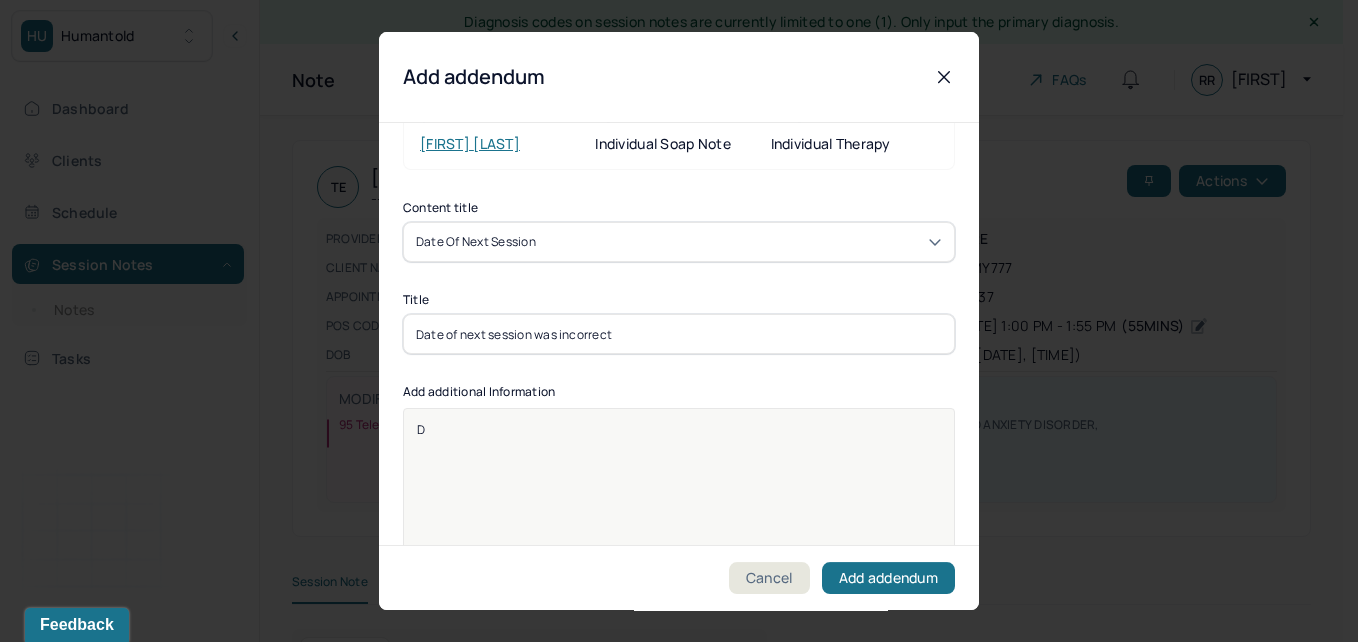 type 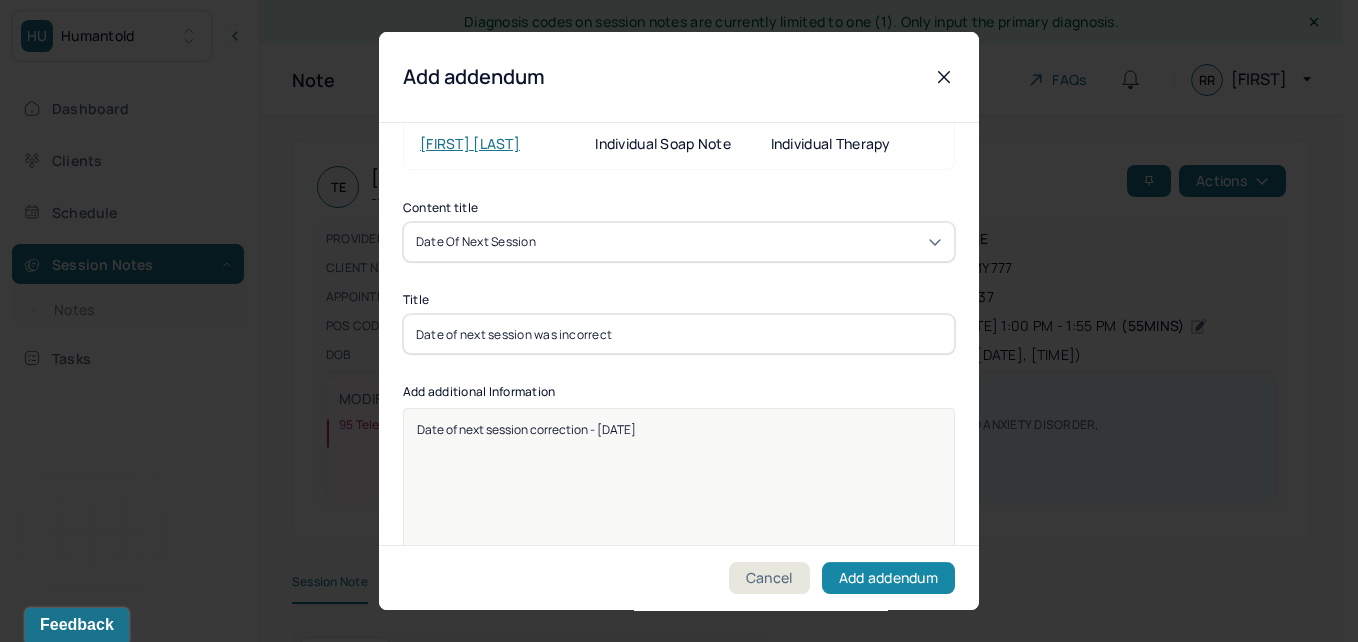 click on "Add addendum" at bounding box center [888, 578] 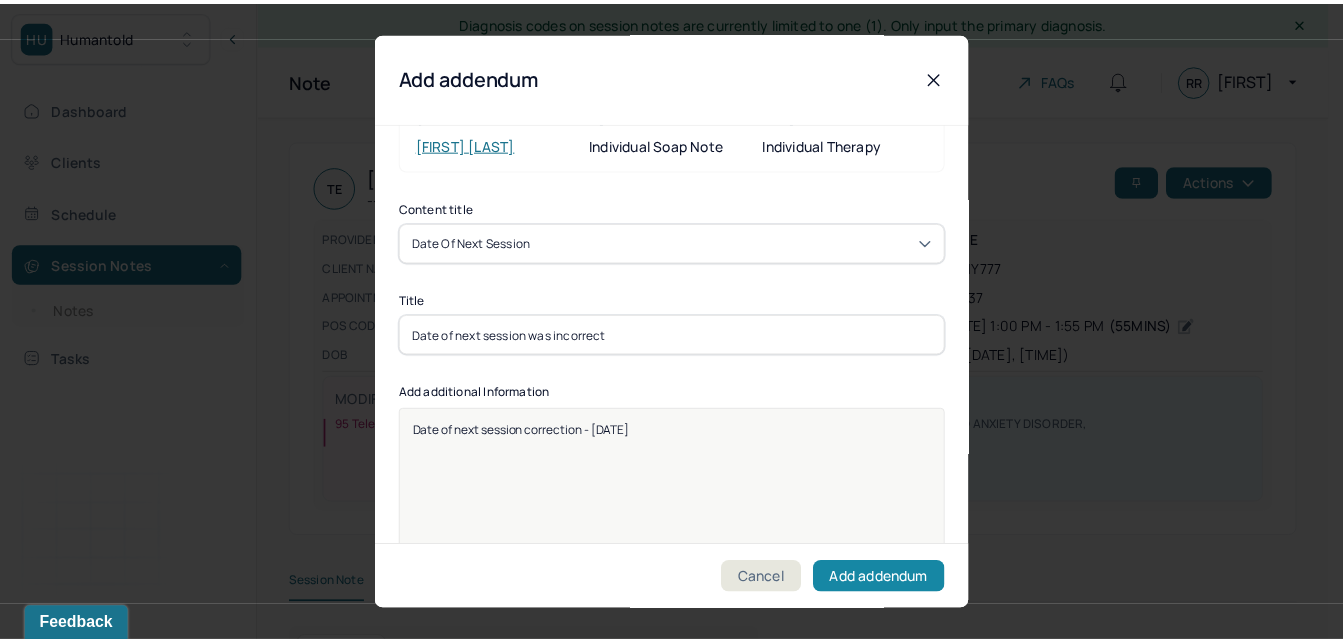 scroll, scrollTop: 359, scrollLeft: 0, axis: vertical 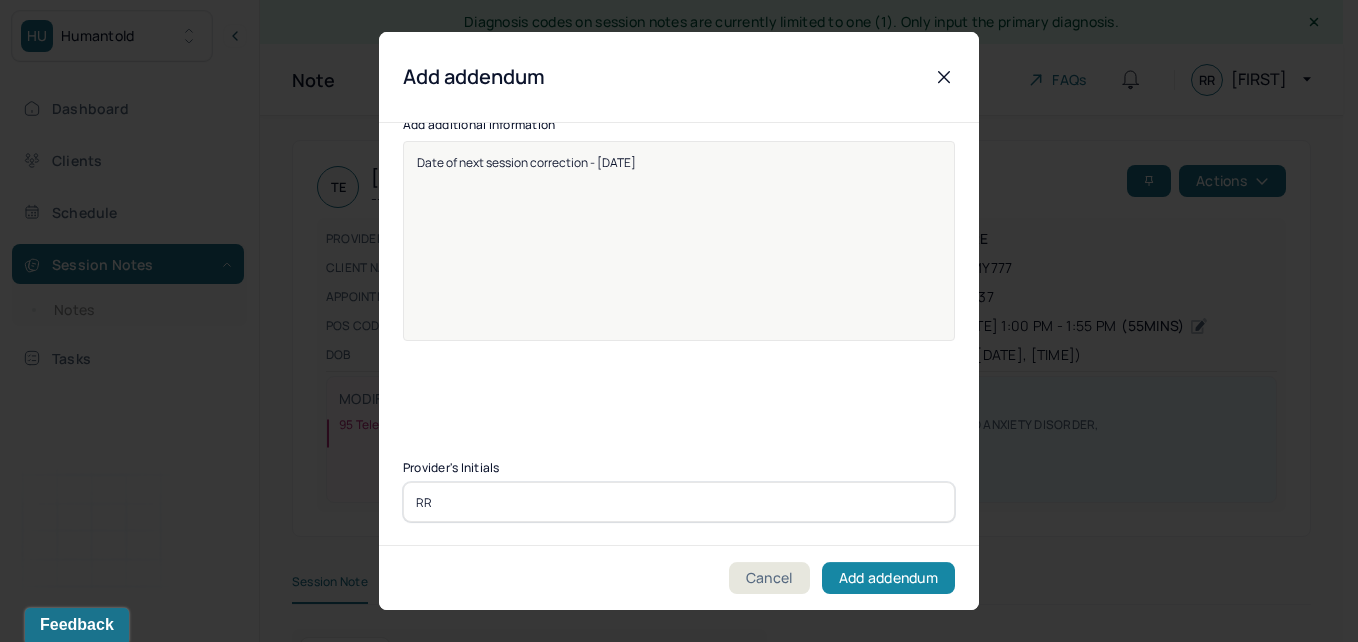 type on "RR" 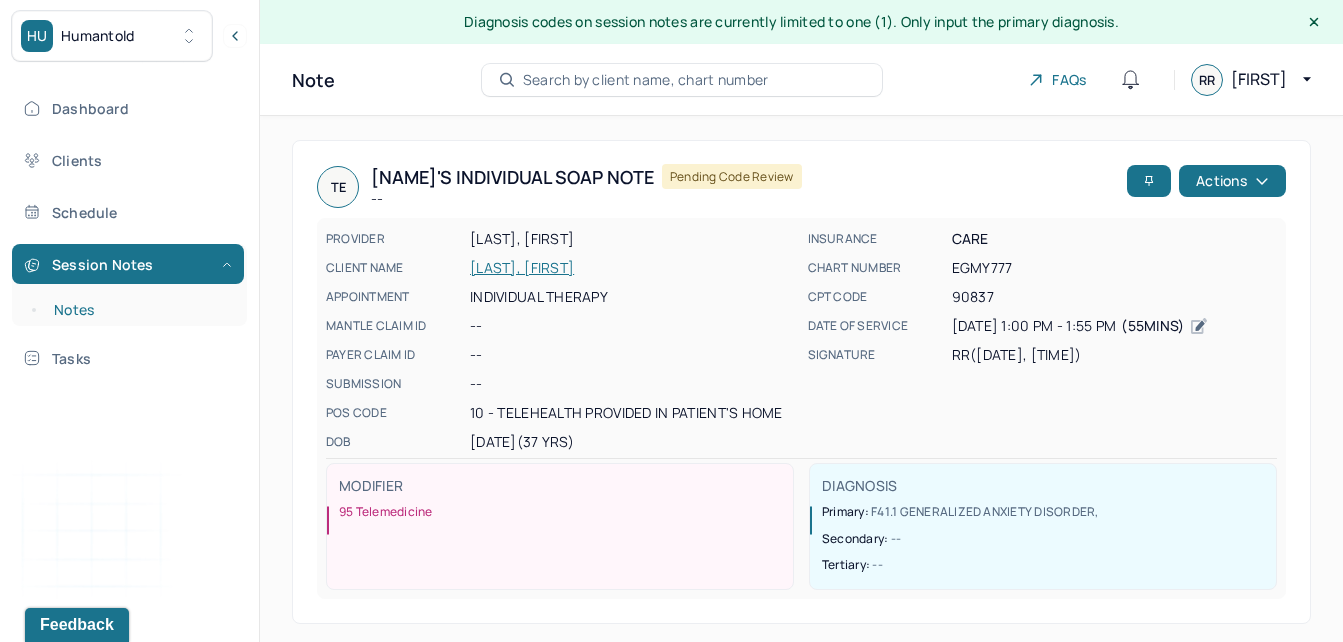 click on "Notes" at bounding box center [139, 310] 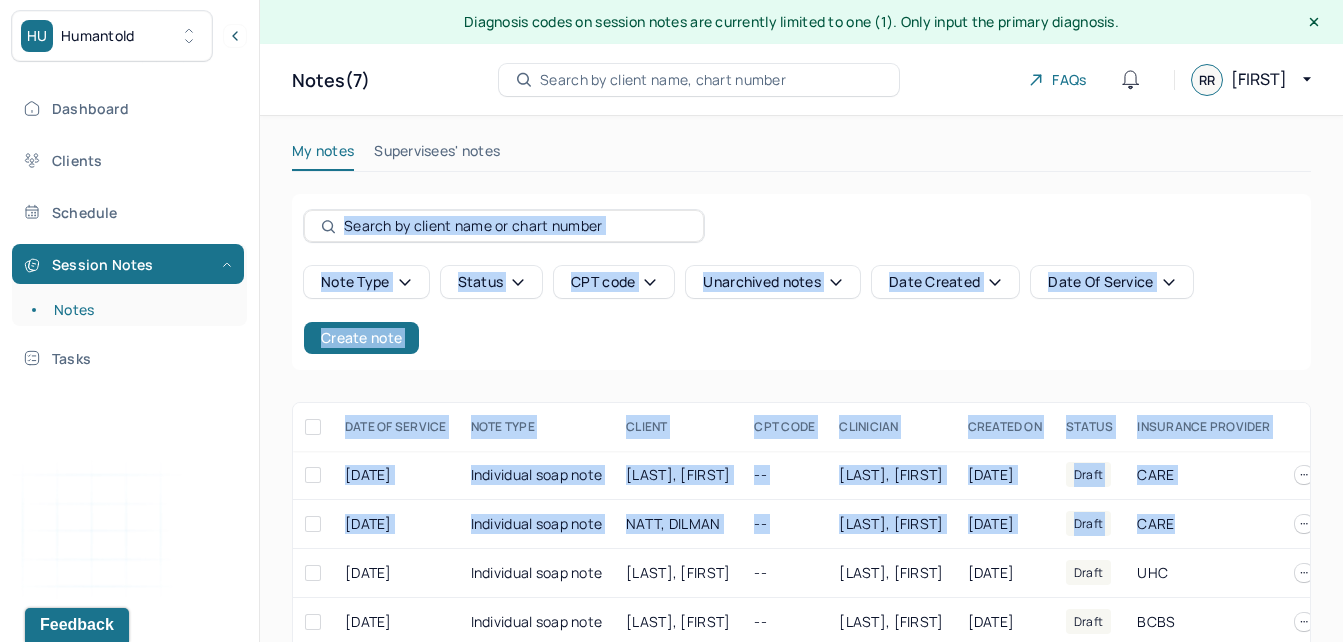 drag, startPoint x: 1342, startPoint y: 180, endPoint x: 1344, endPoint y: 506, distance: 326.00613 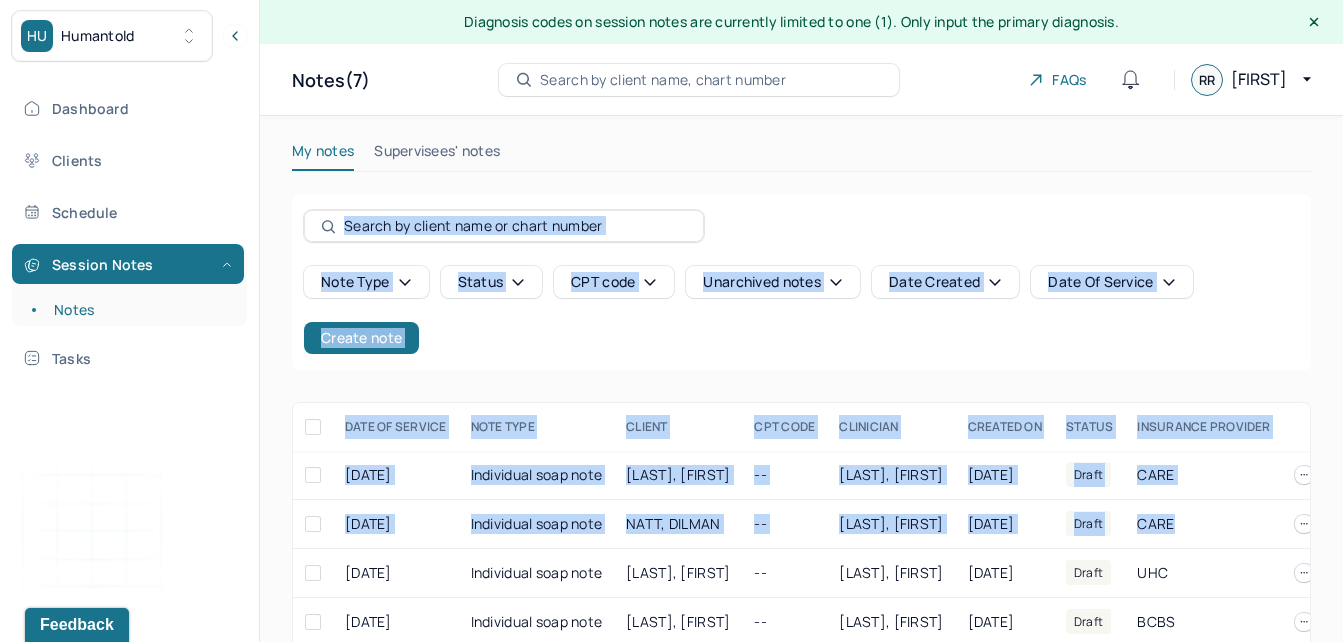 scroll, scrollTop: 192, scrollLeft: 0, axis: vertical 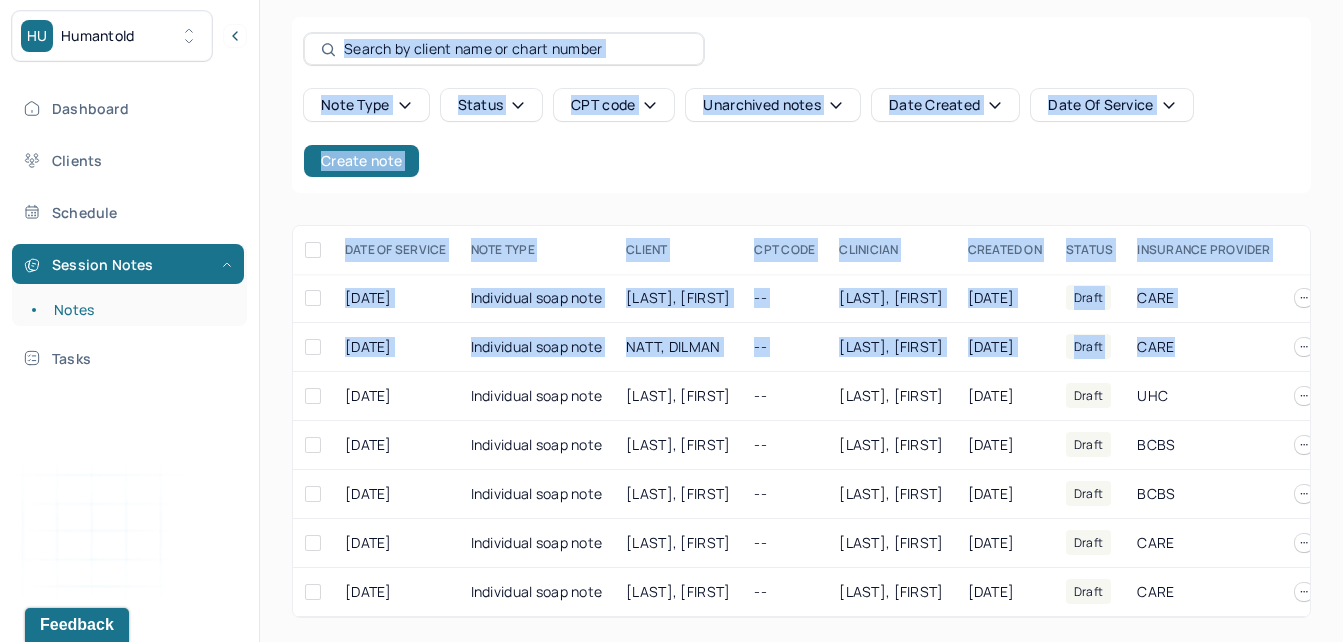 click on "Note type     Status     CPT code     Unarchived notes     Date Created     Date Of Service     Create note" at bounding box center (801, 133) 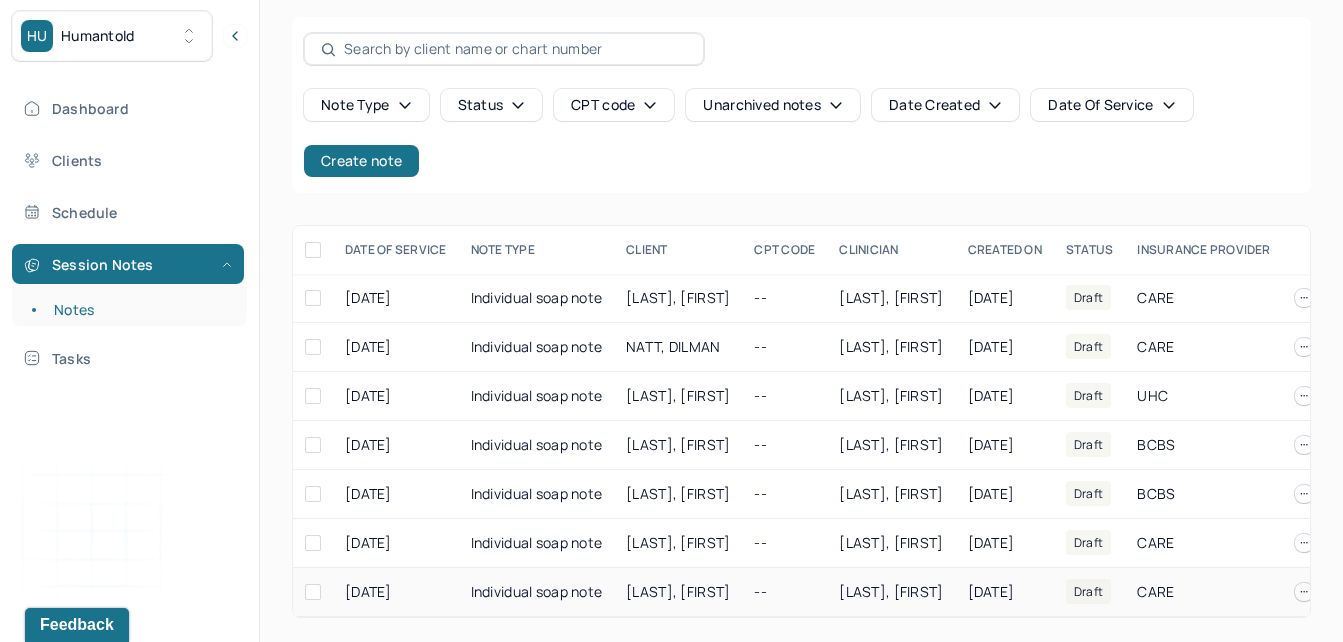 click on "Individual soap note" at bounding box center (537, 592) 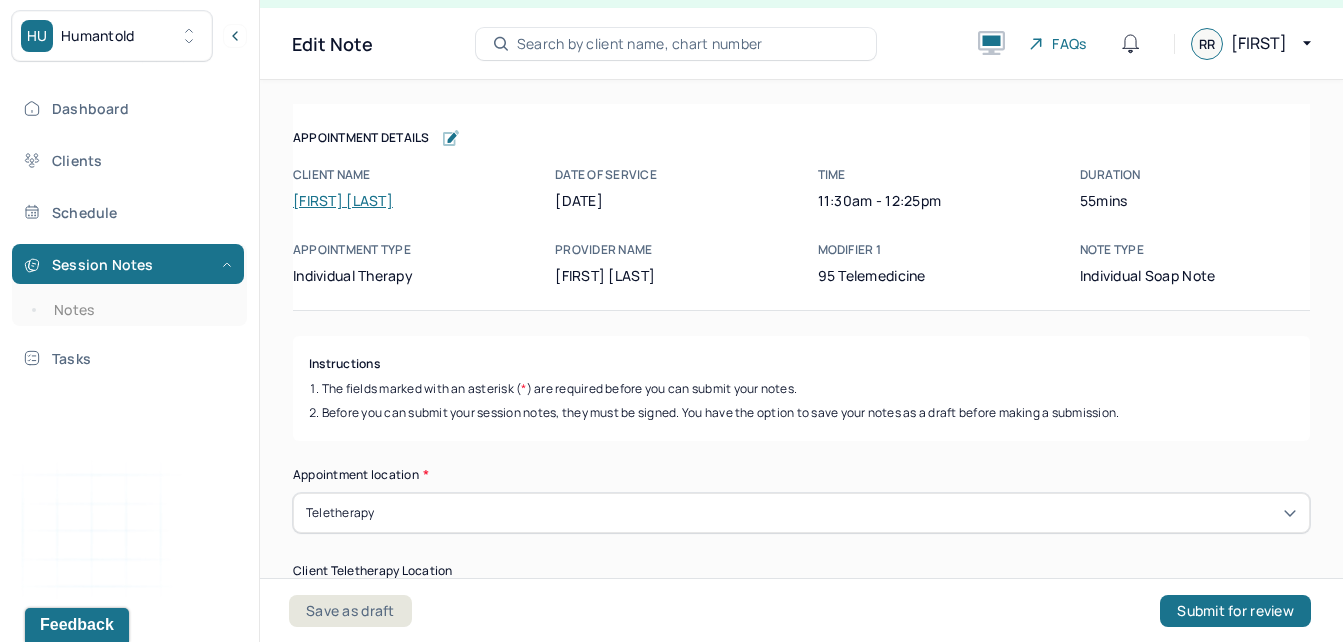 scroll, scrollTop: 36, scrollLeft: 0, axis: vertical 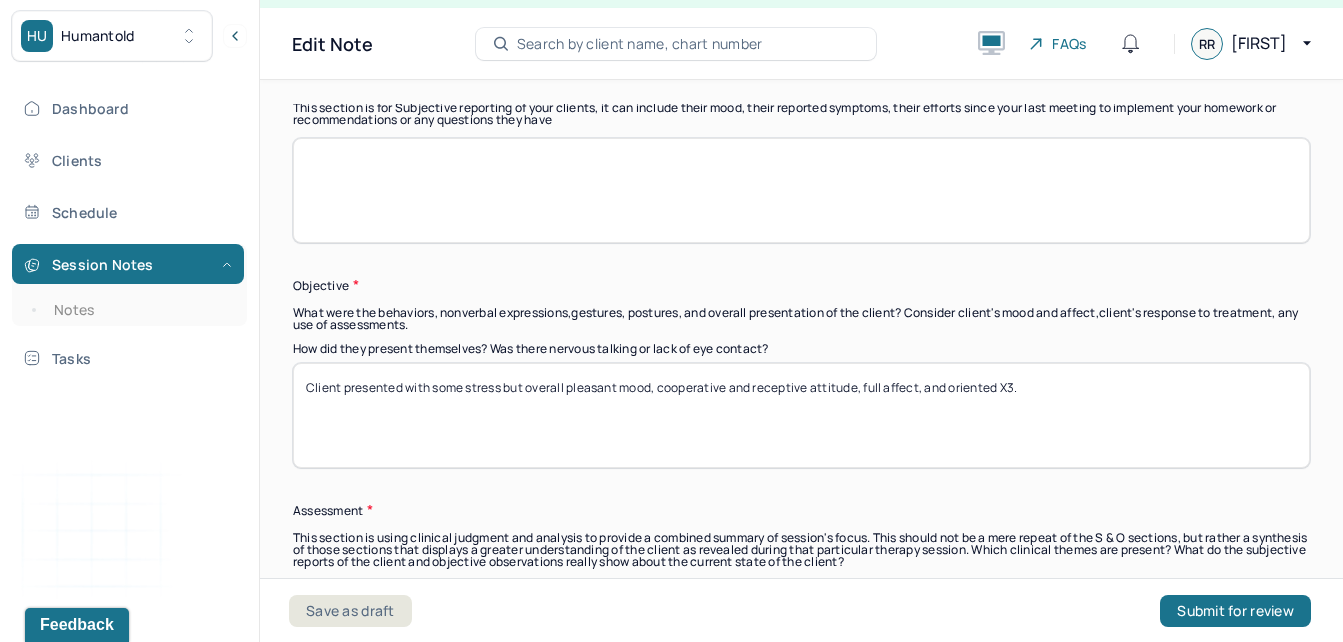 click at bounding box center [801, 190] 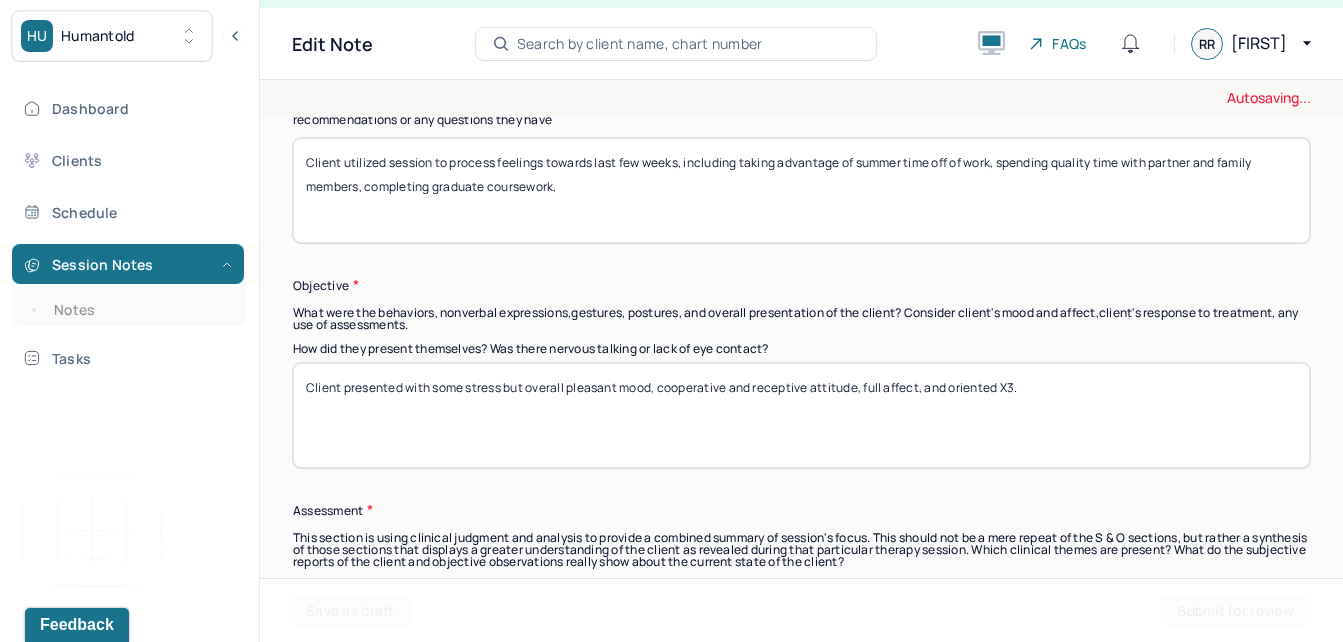 click on "Client utilized session to process feelings towards last few weeks, including taking advantage of summer time off of work, spending quality time with partner and family members, completing graduate coarsework," at bounding box center [801, 190] 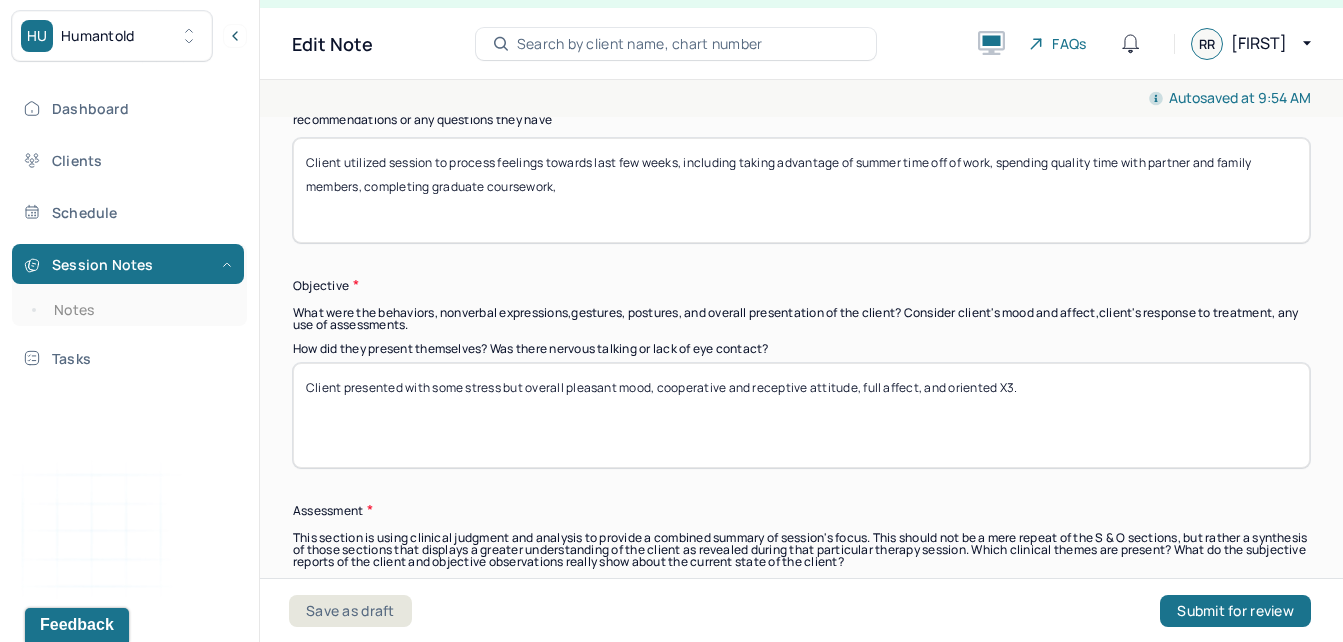click on "Client utilized session to process feelings towards last few weeks, including taking advantage of summer time off of work, spending quality time with partner and family members, completing graduate coursework," at bounding box center (801, 190) 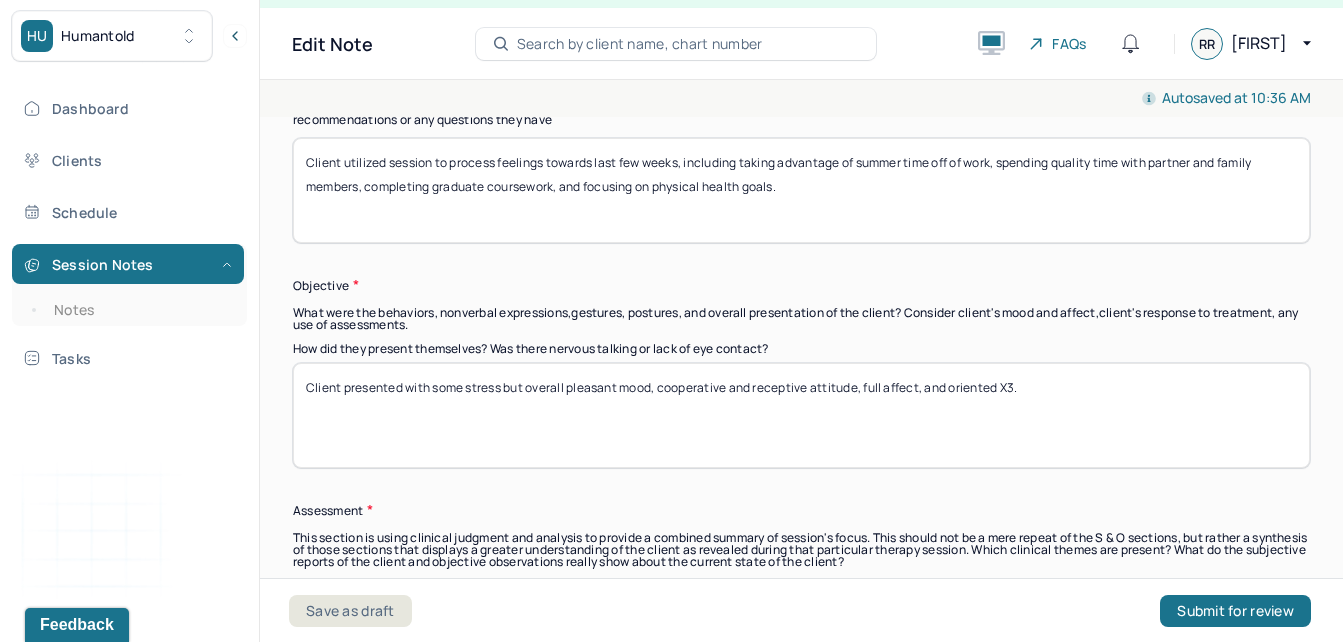drag, startPoint x: 655, startPoint y: 185, endPoint x: 592, endPoint y: 185, distance: 63 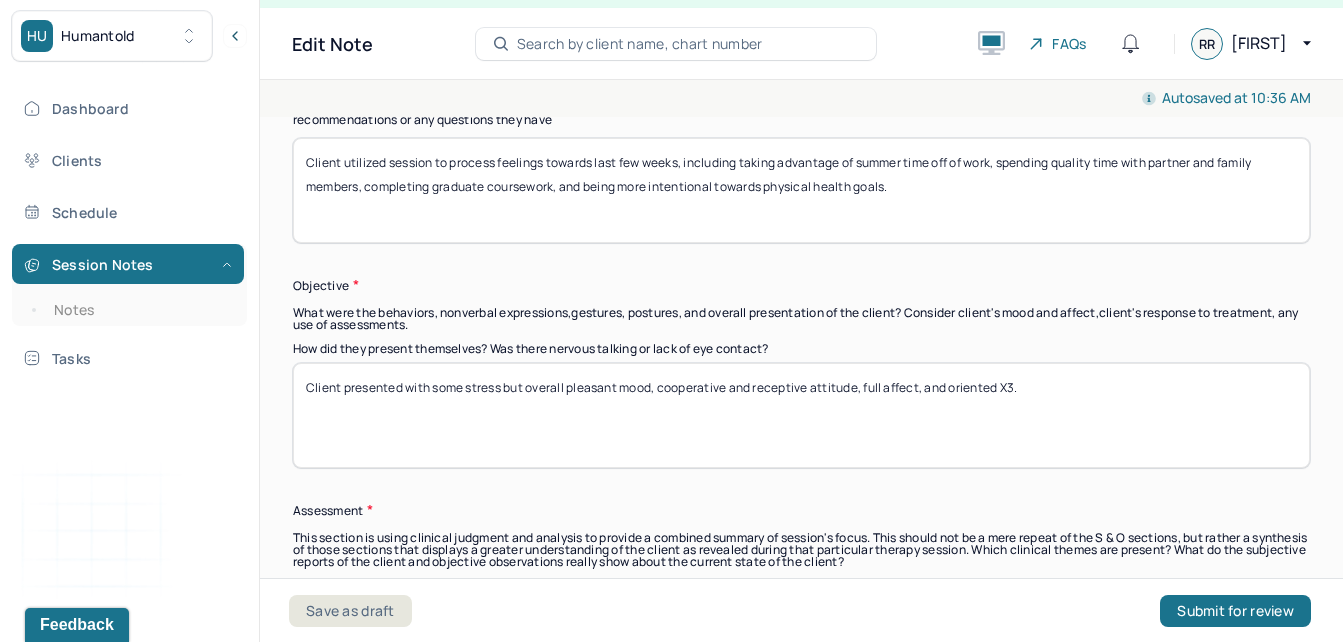 type on "Client utilized session to process feelings towards last few weeks, including taking advantage of summer time off of work, spending quality time with partner and family members, completing graduate coursework, and being more intentional towards physical health goals." 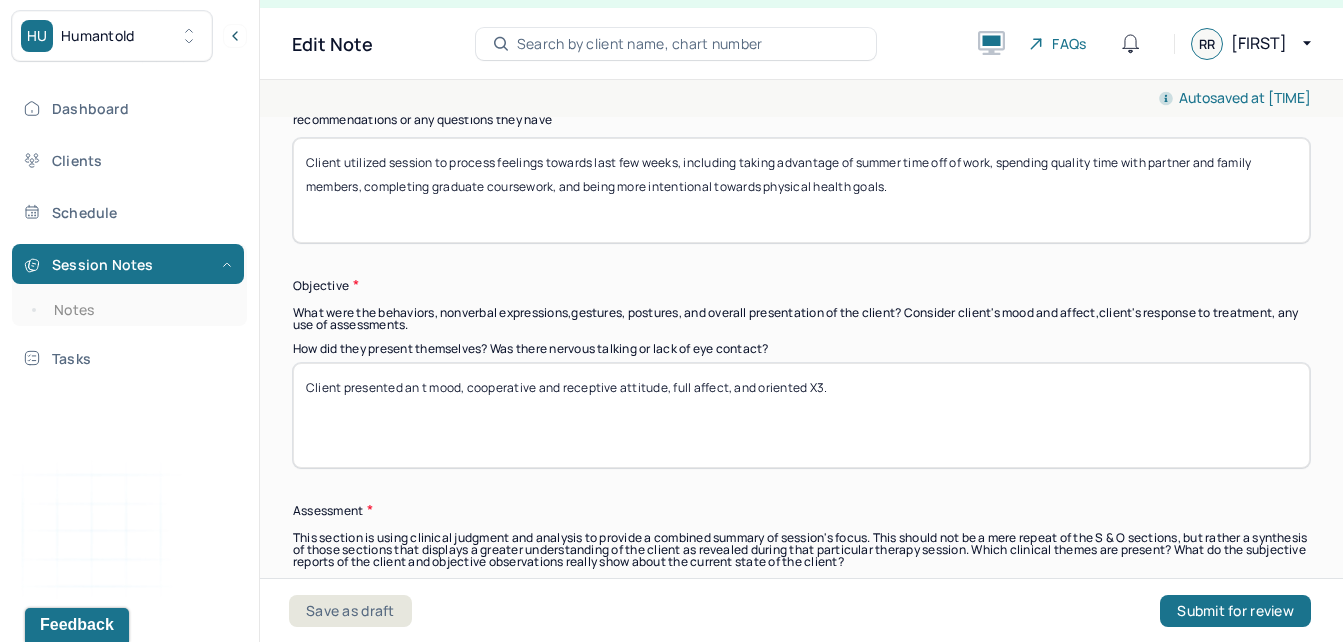click on "Client presented an t mood, cooperative and receptive attitude, full affect, and oriented X3." at bounding box center [801, 415] 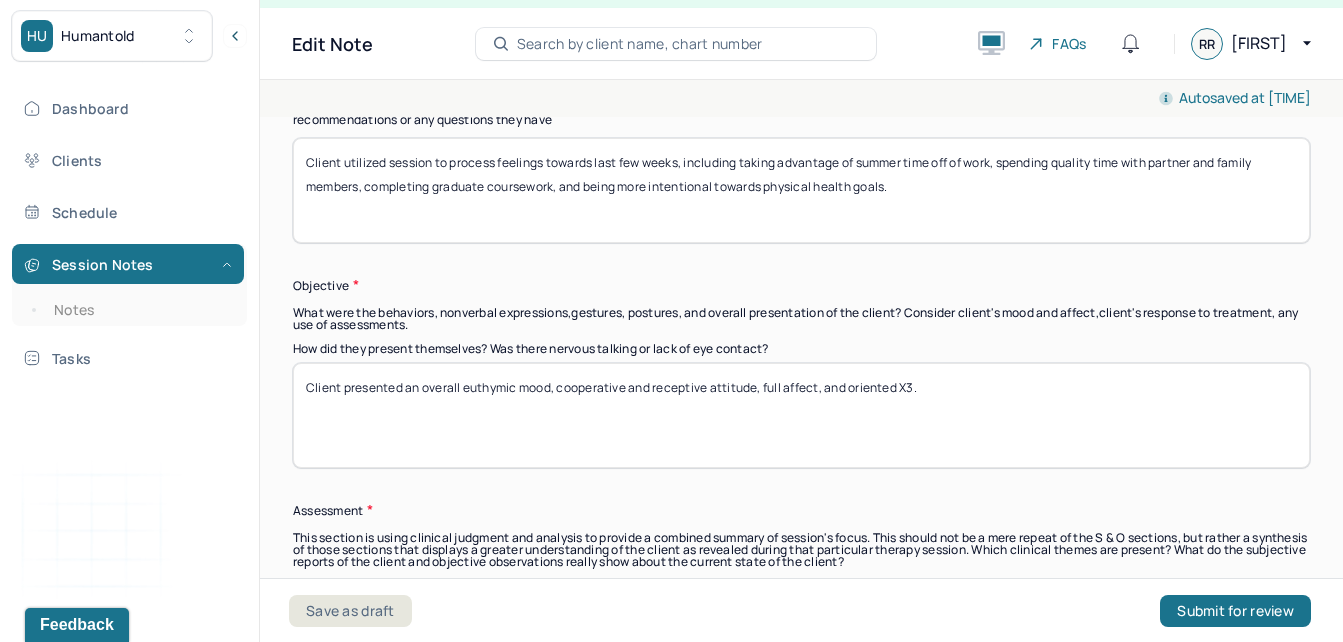 drag, startPoint x: 709, startPoint y: 385, endPoint x: 560, endPoint y: 406, distance: 150.4726 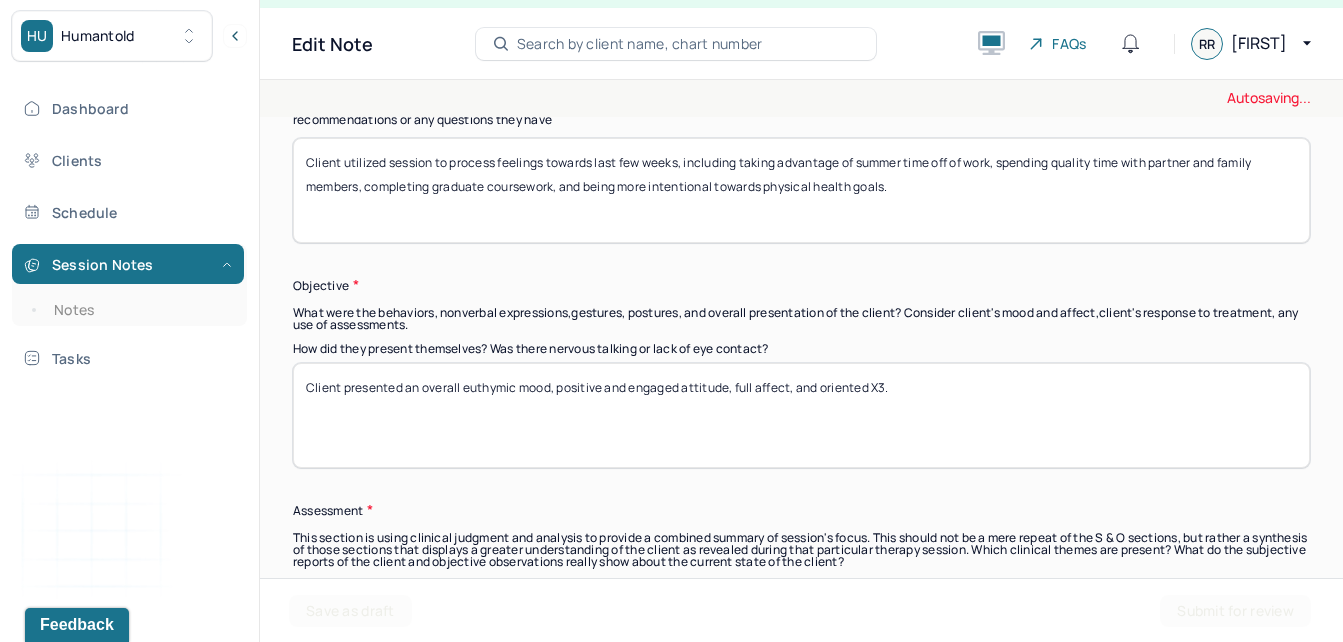 click on "Client presented an overall euthymic mood, positive and engagedattitude, full affect, and oriented X3." at bounding box center (801, 415) 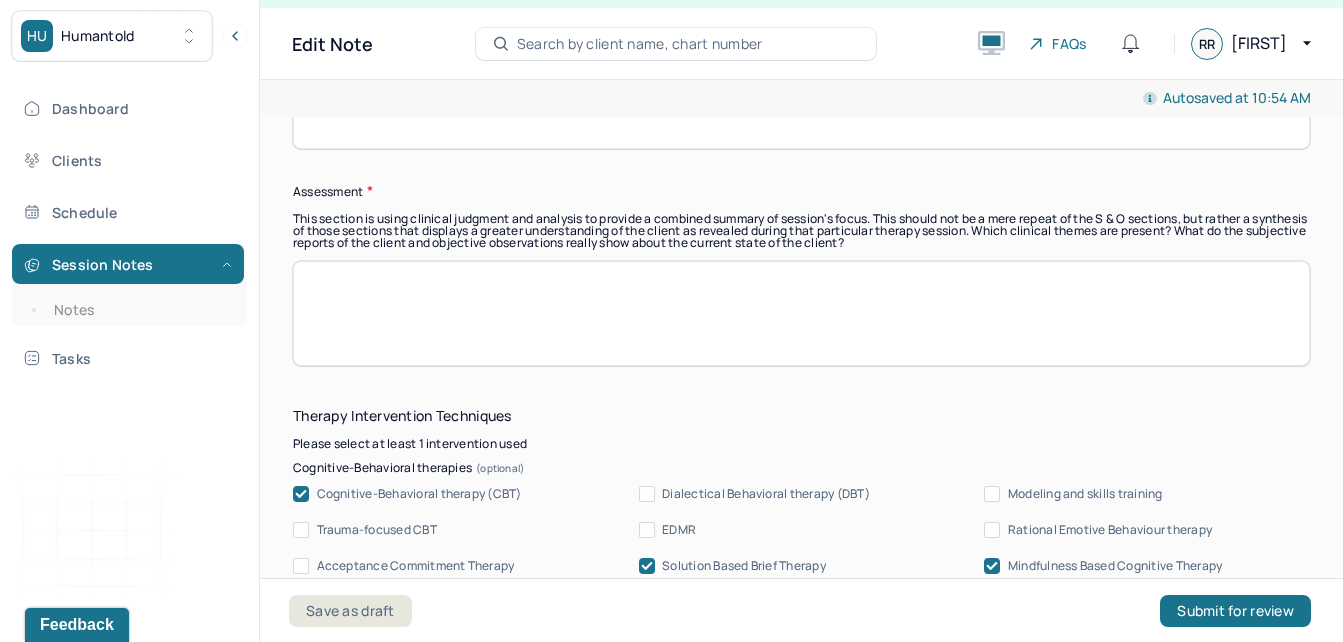 scroll, scrollTop: 1851, scrollLeft: 0, axis: vertical 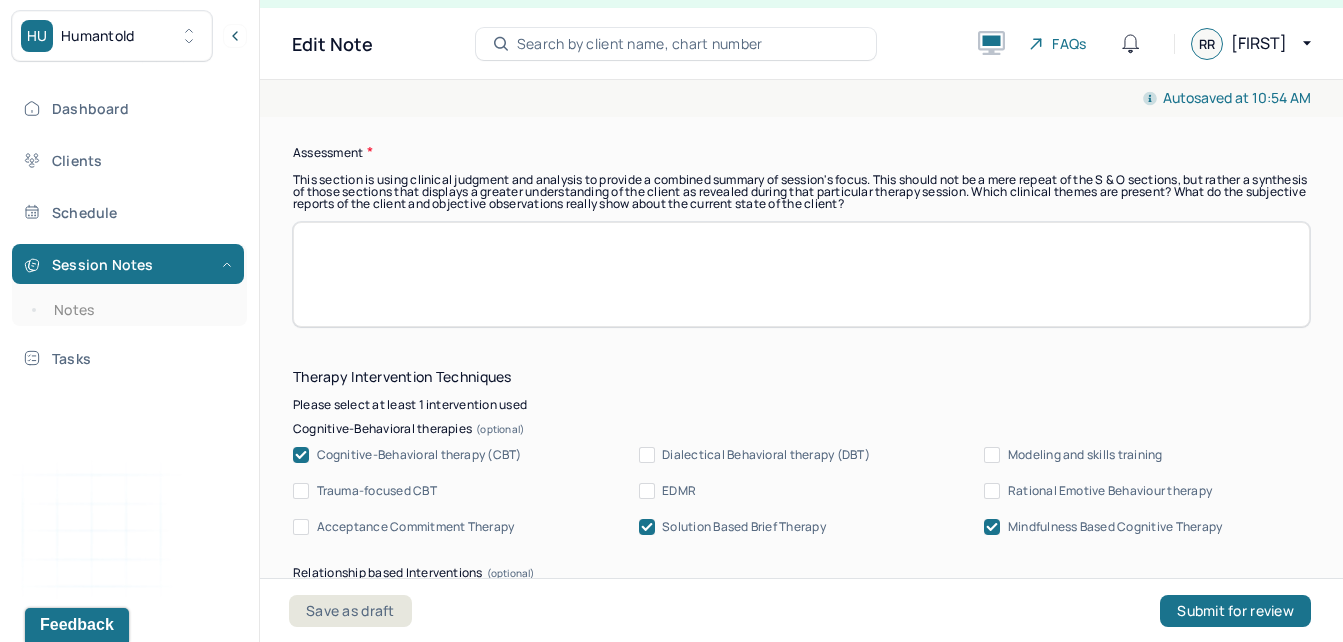 type on "Client presented an overall euthymic mood, positive and engaged attitude, congruent affect, and oriented X3." 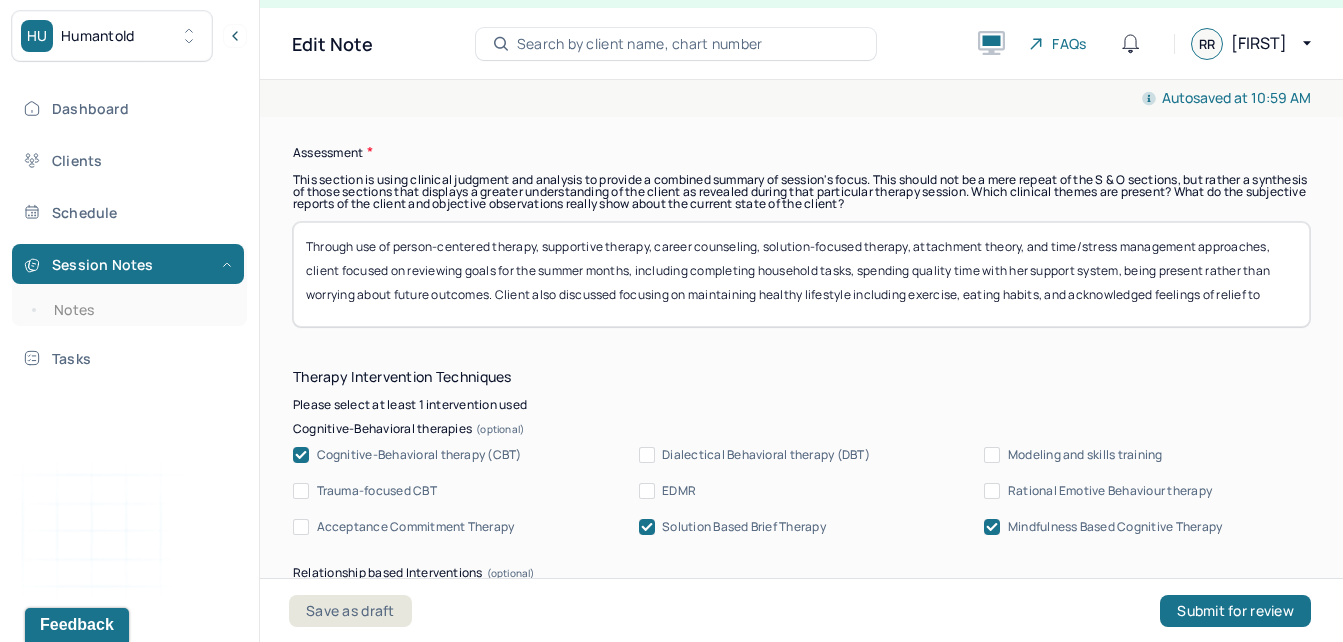 scroll, scrollTop: 1, scrollLeft: 0, axis: vertical 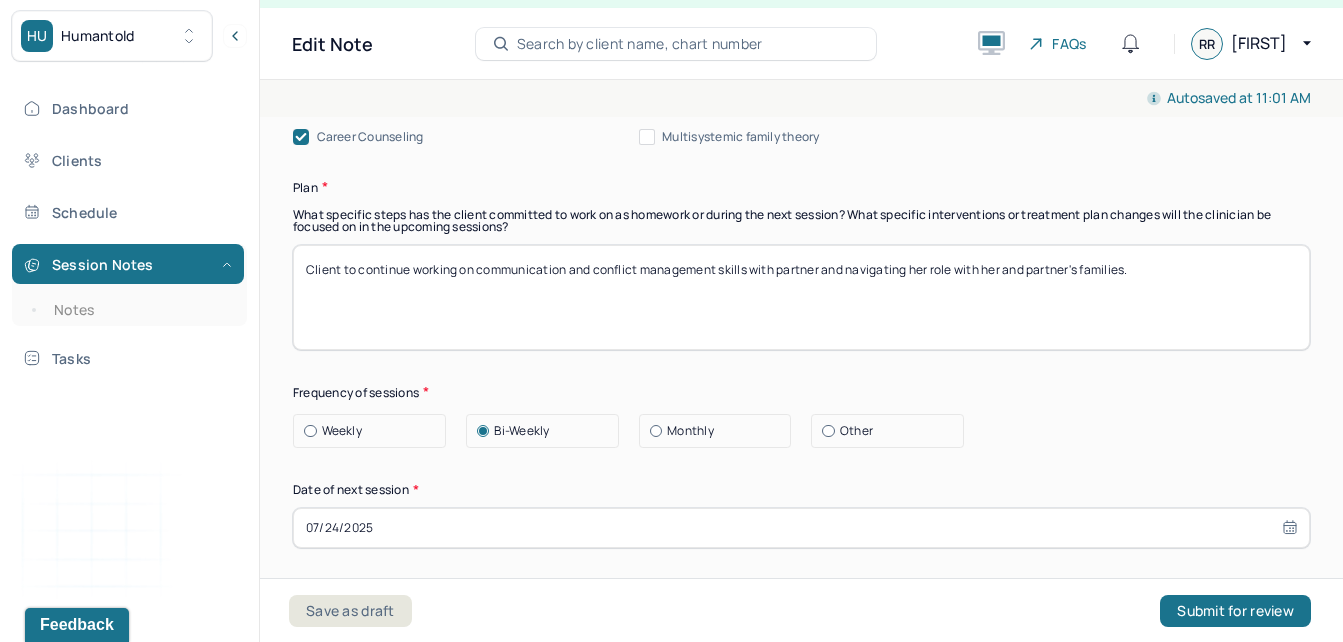 type on "Through use of person-centered therapy, supportive therapy, career counseling, solution-focused therapy, attachment theory, and time/stress management approaches, client focused on reviewing goals for the summer months, including completing household tasks, spending quality time with her support system, being present rather than worrying about future outcomes. Client also discussed focusing on maintaining healthy lifestyle including exercise, eating habits, and acknowledged feelings of relief towards reducing her role when school year starts back up." 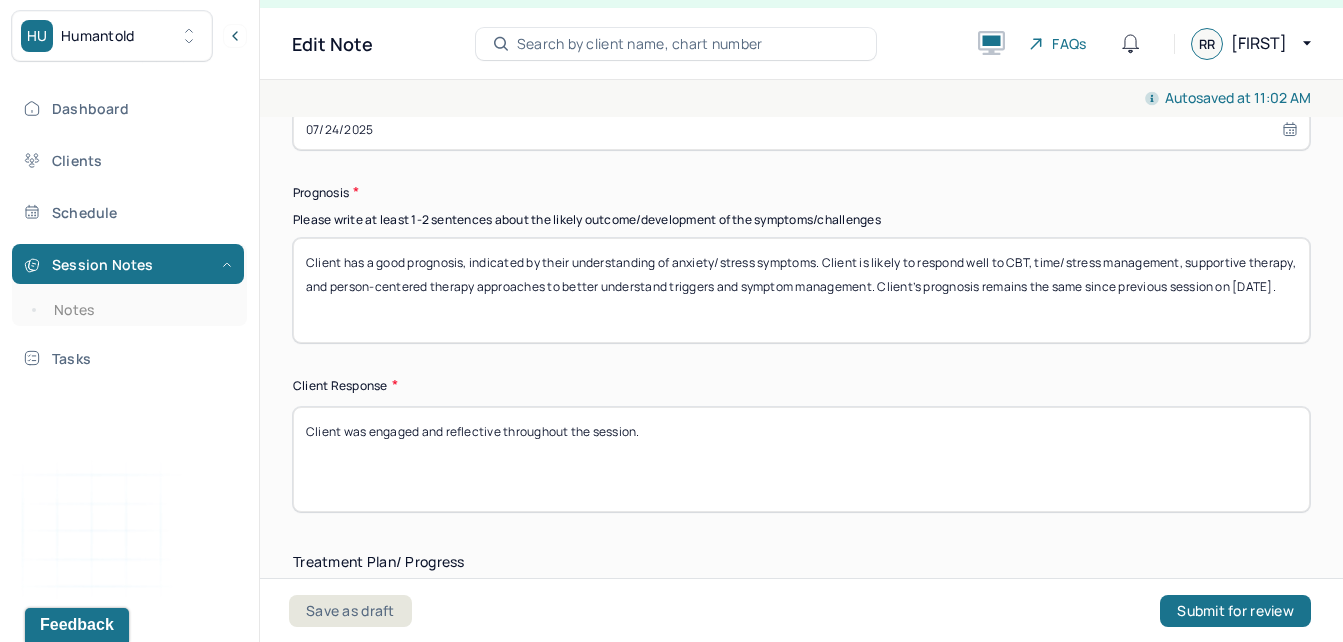 scroll, scrollTop: 2946, scrollLeft: 0, axis: vertical 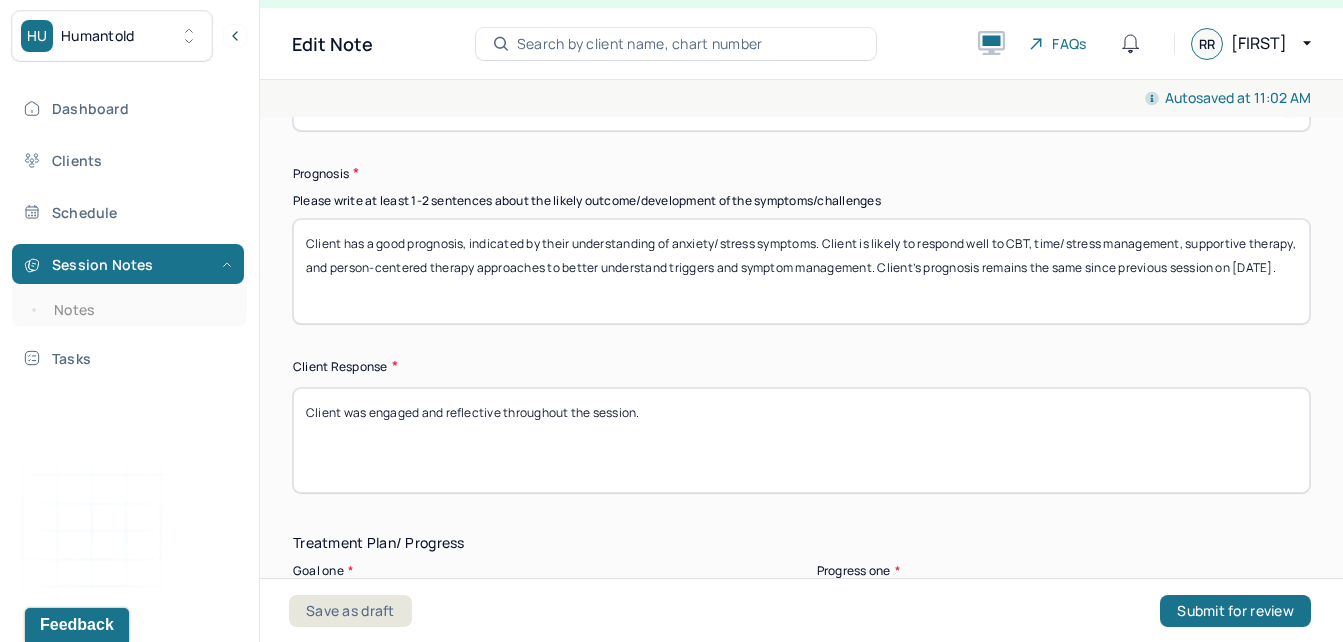 type on "Client to continue focusing on physical health goals and focusing on present." 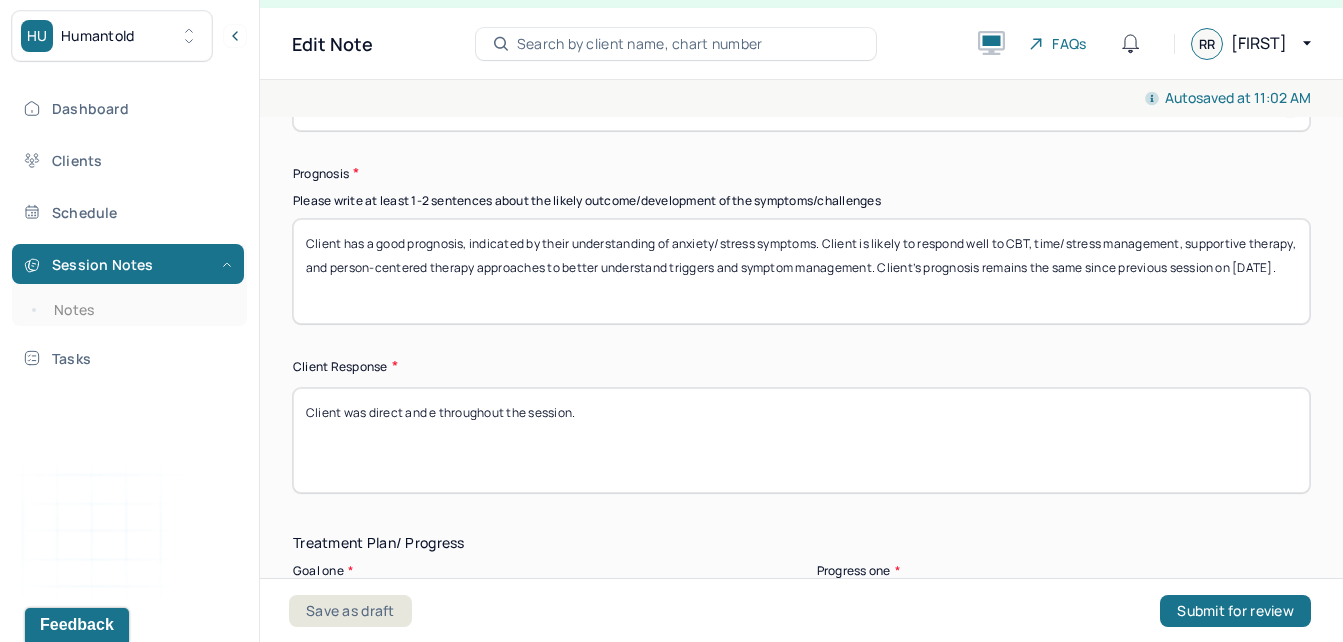 click on "Client was direct and e throughout the session." at bounding box center (801, 440) 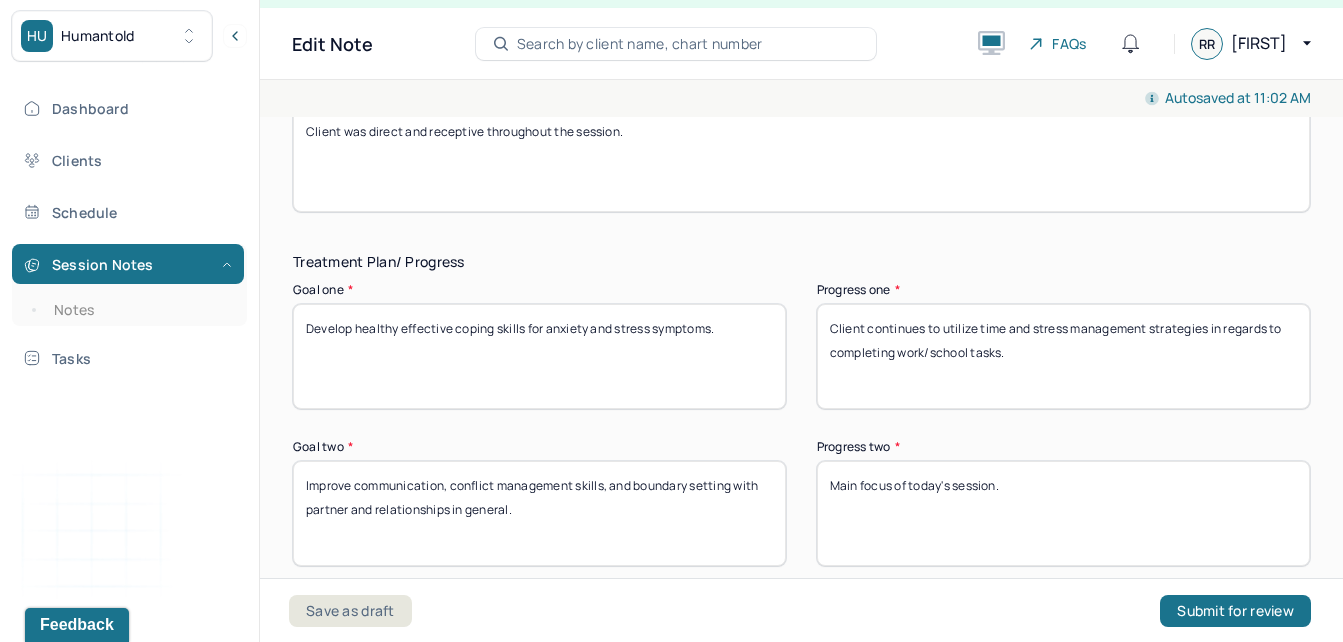 scroll, scrollTop: 3237, scrollLeft: 0, axis: vertical 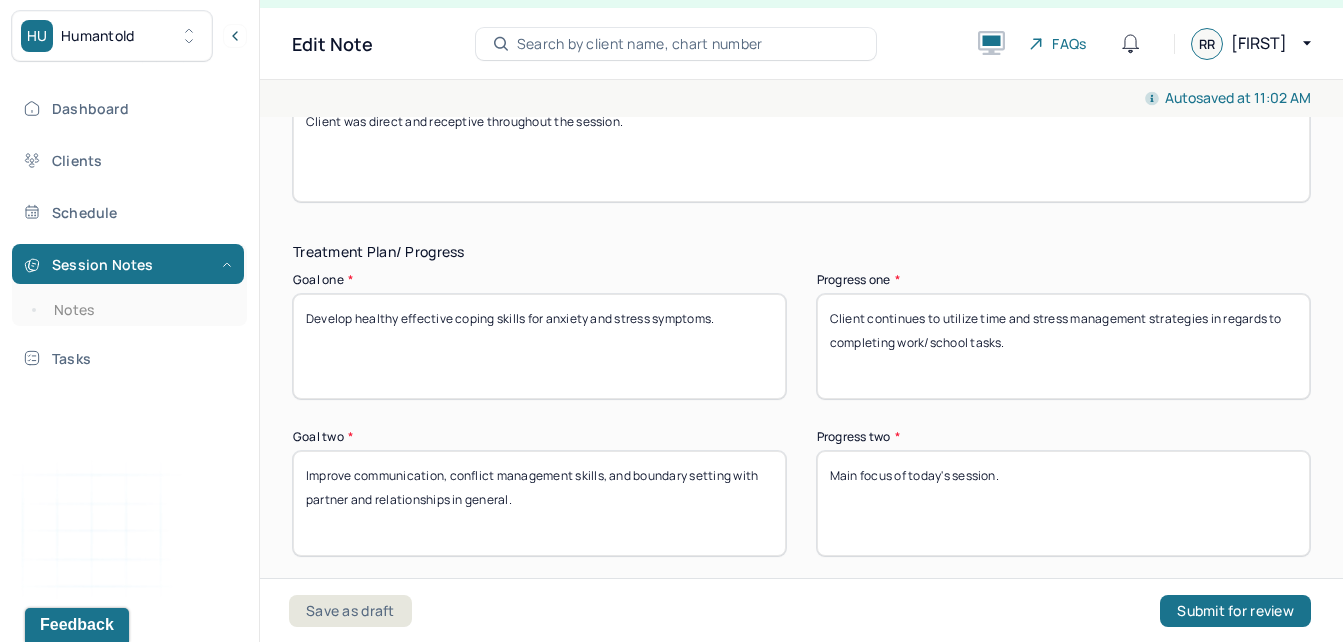 type on "Client was direct and receptive throughout the session." 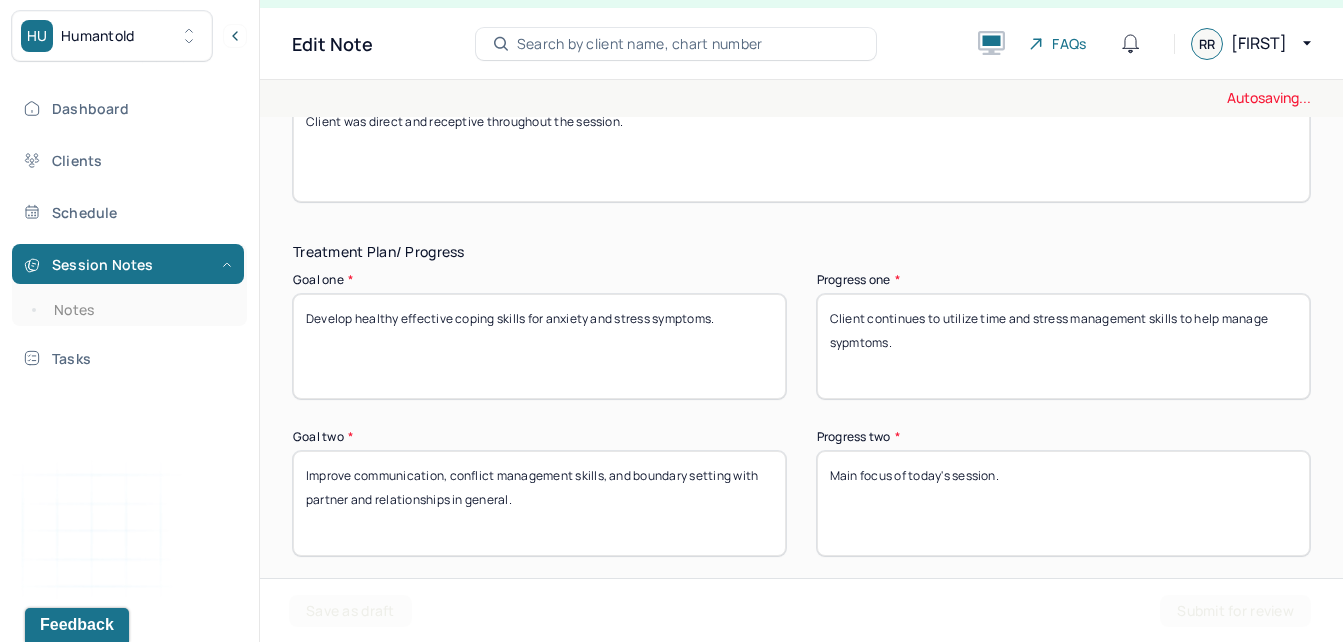 drag, startPoint x: 1110, startPoint y: 474, endPoint x: 740, endPoint y: 476, distance: 370.0054 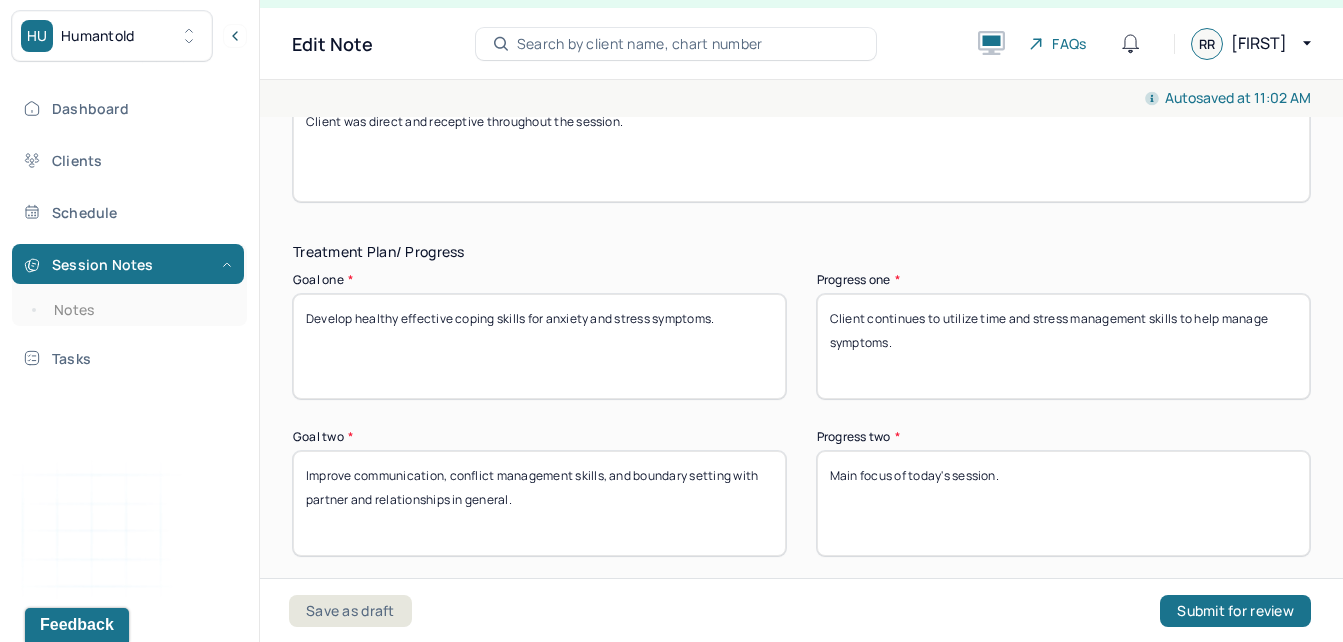 type on "Client continues to utilize time and stress management skills to help manage symptoms." 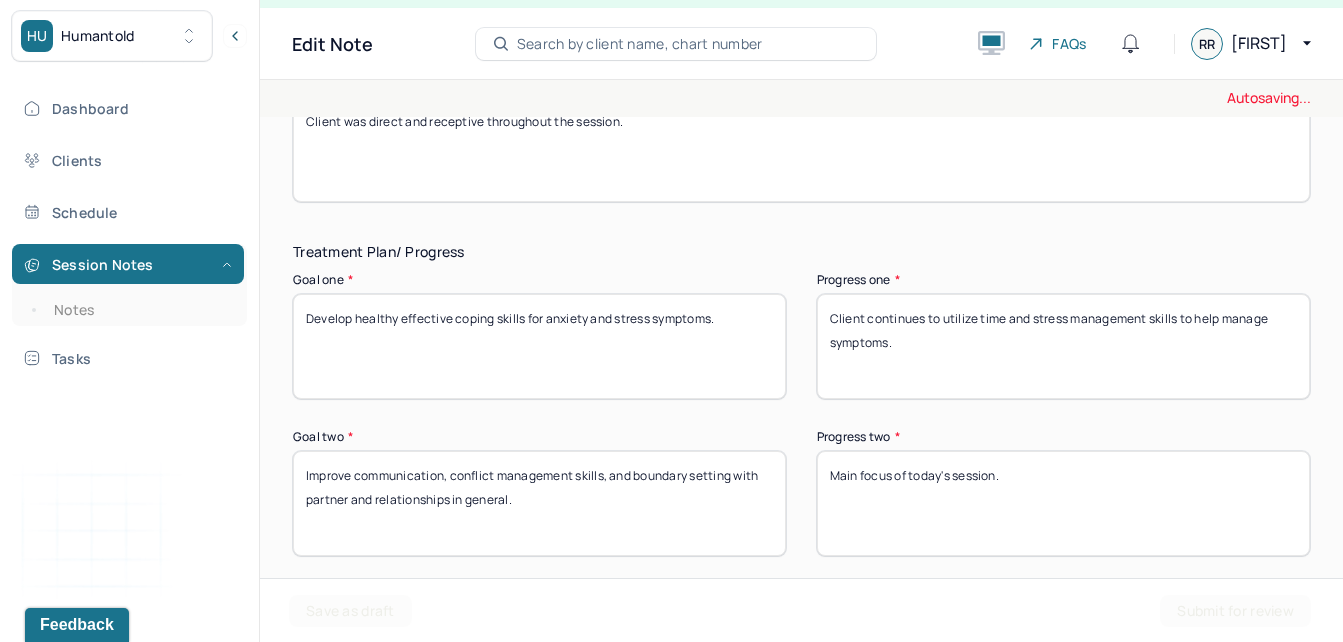 drag, startPoint x: 1091, startPoint y: 509, endPoint x: 697, endPoint y: 504, distance: 394.03174 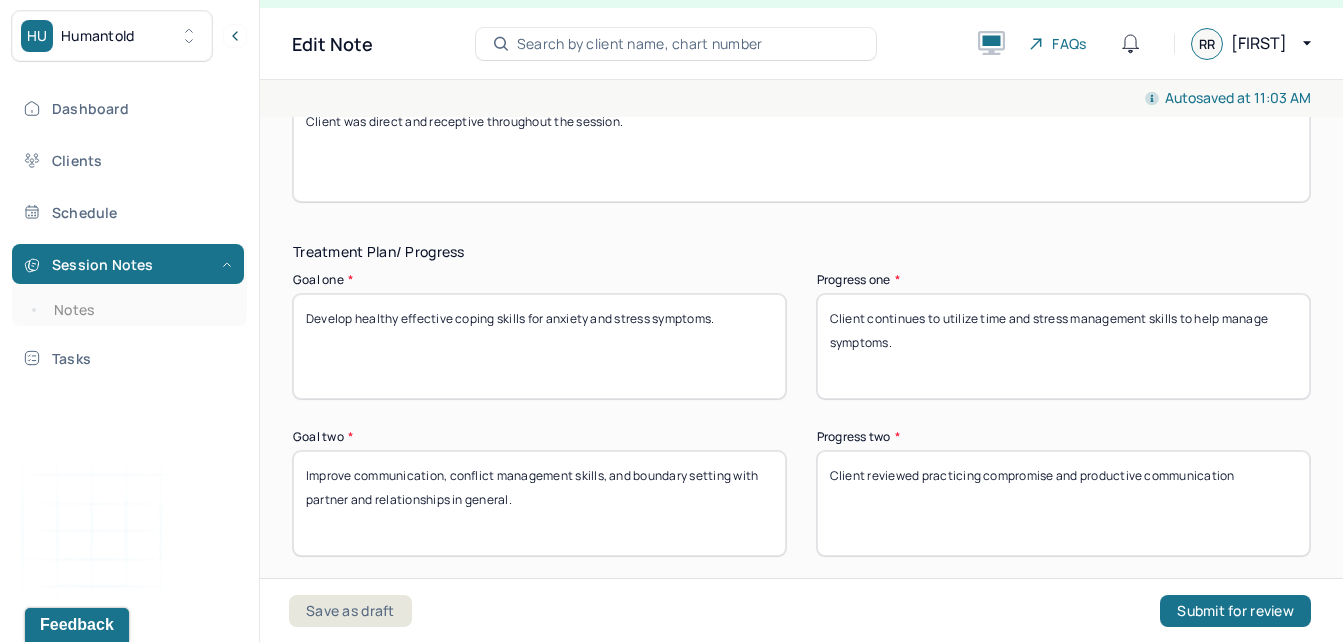 click on "Client reviewed practicing compromise and productive communication" at bounding box center [1063, 503] 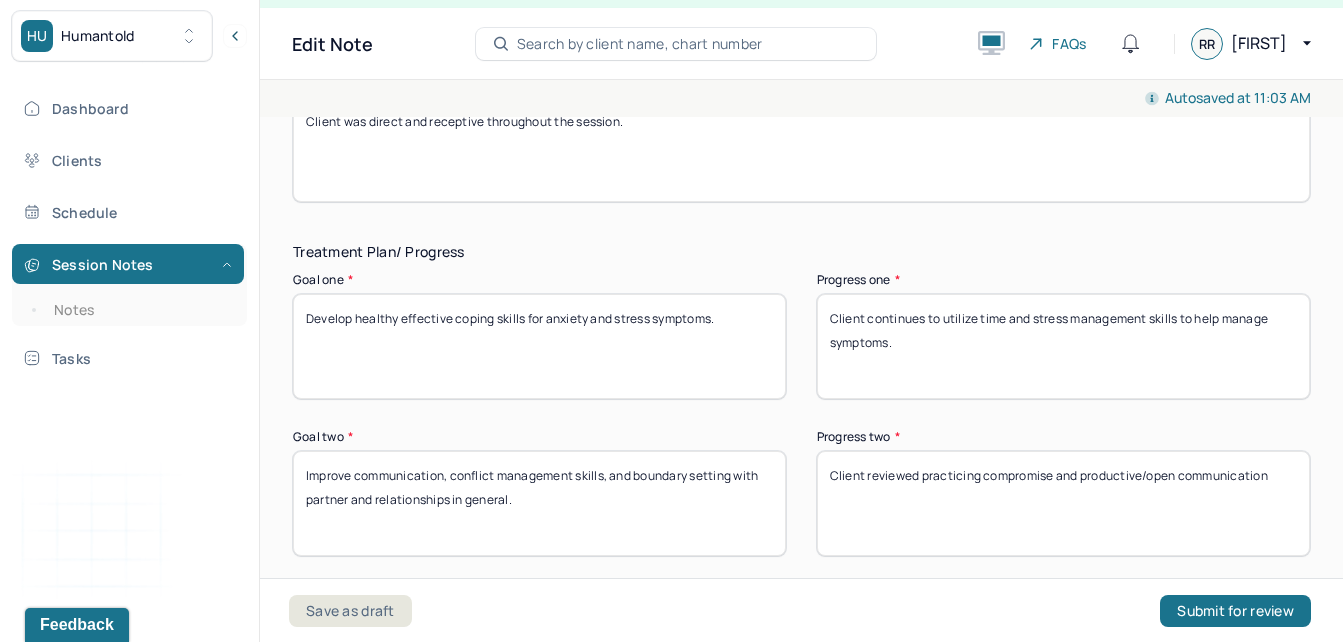click on "Client reviewed practicing compromise and productive/open communication" at bounding box center (1063, 503) 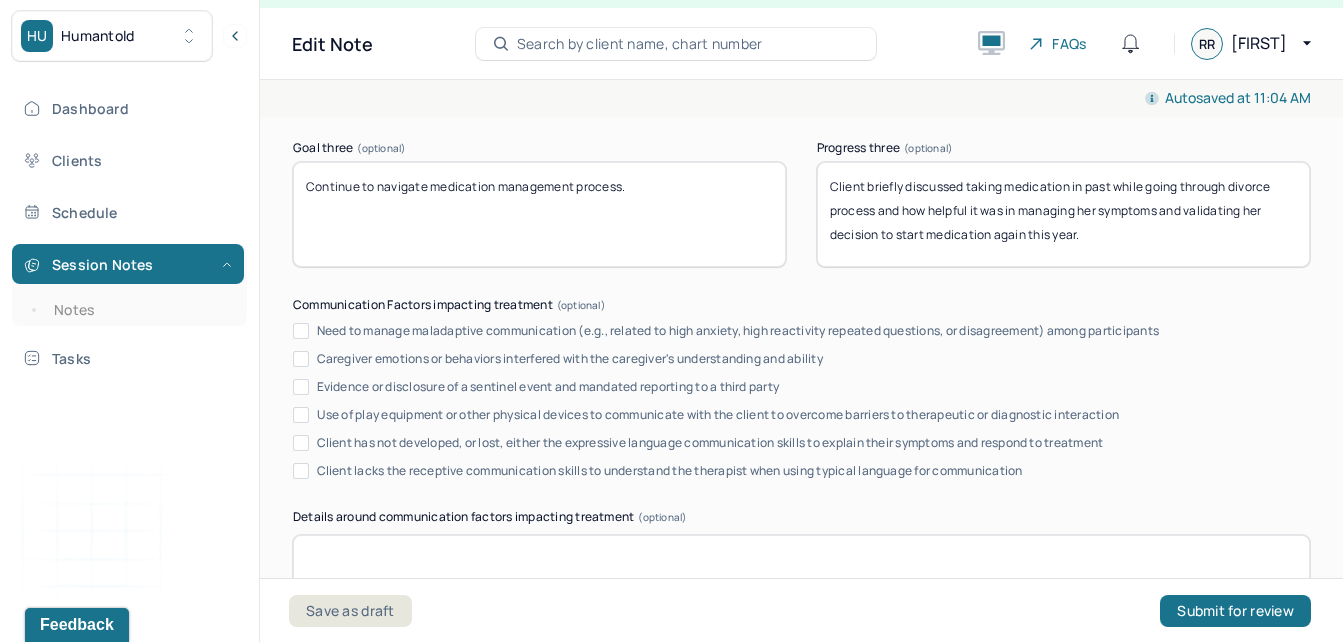 scroll, scrollTop: 3692, scrollLeft: 0, axis: vertical 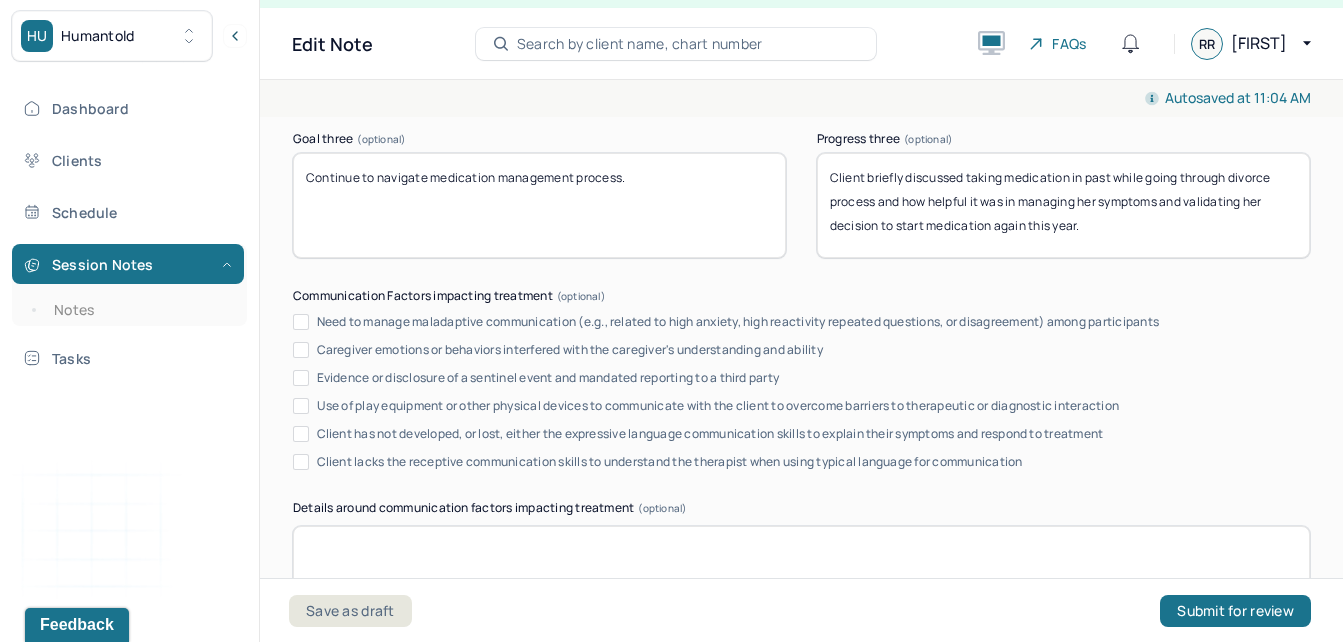 type on "Client reviewed practicing compromise and productive/open communication with partner during their recent travels." 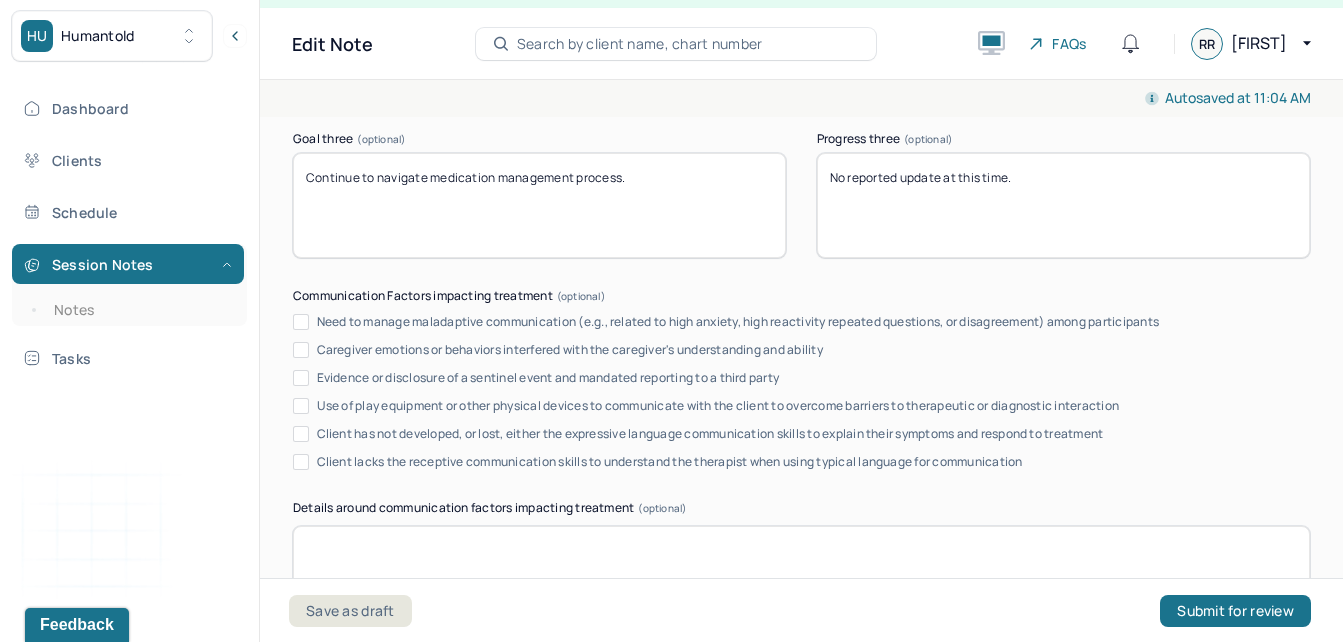 scroll, scrollTop: 4022, scrollLeft: 0, axis: vertical 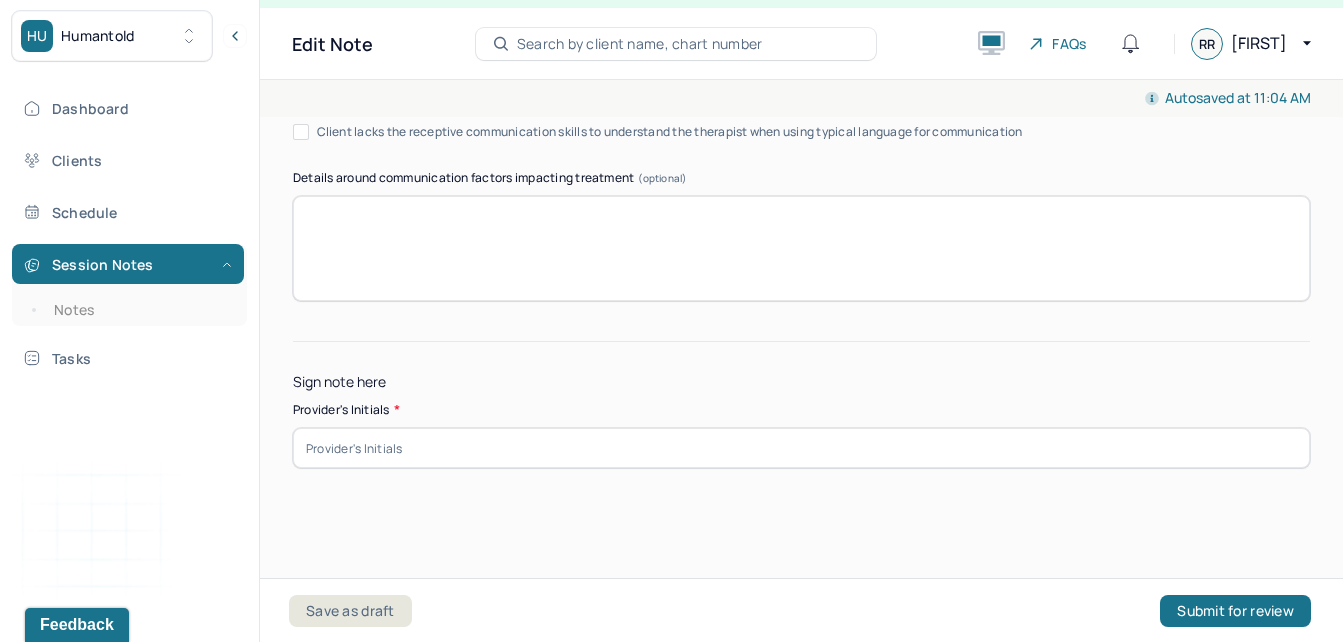 type on "No reported update at this time." 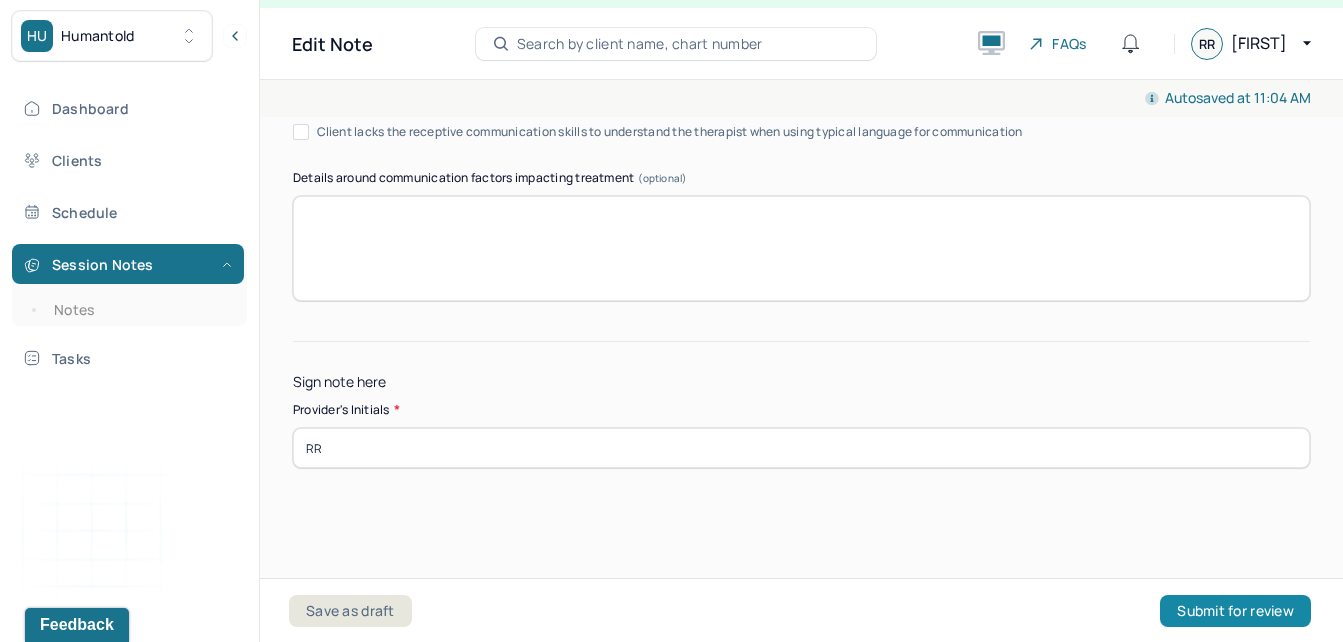 type on "RR" 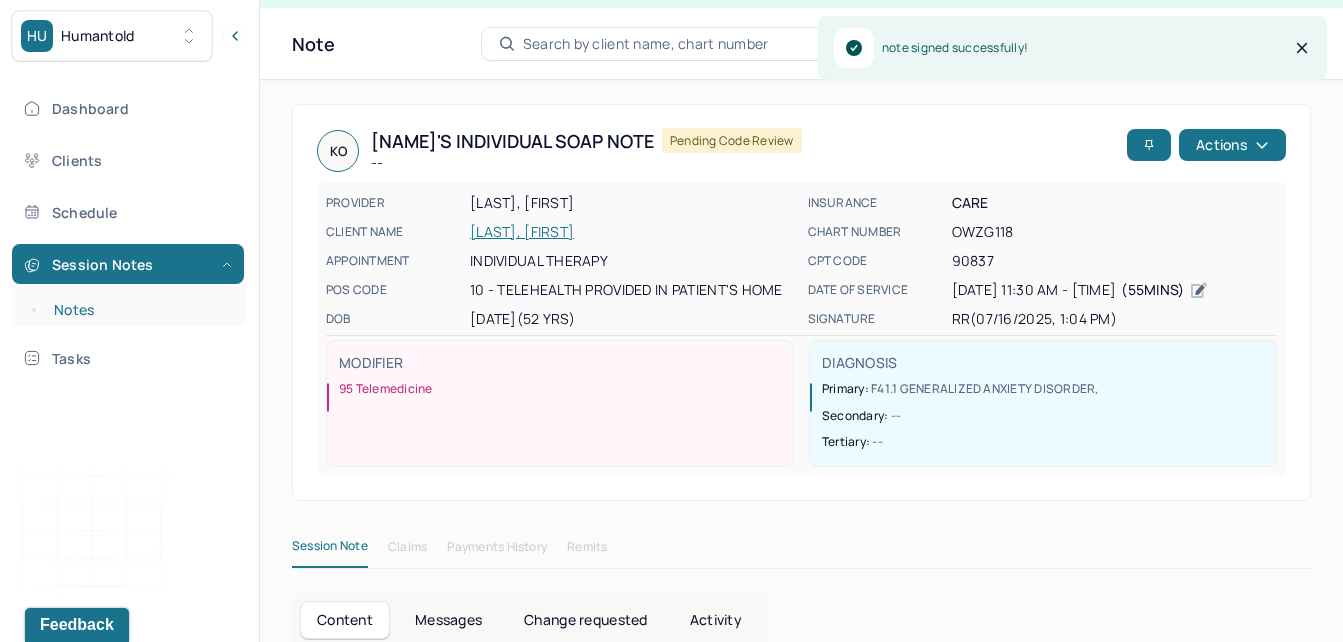 click on "Notes" at bounding box center (139, 310) 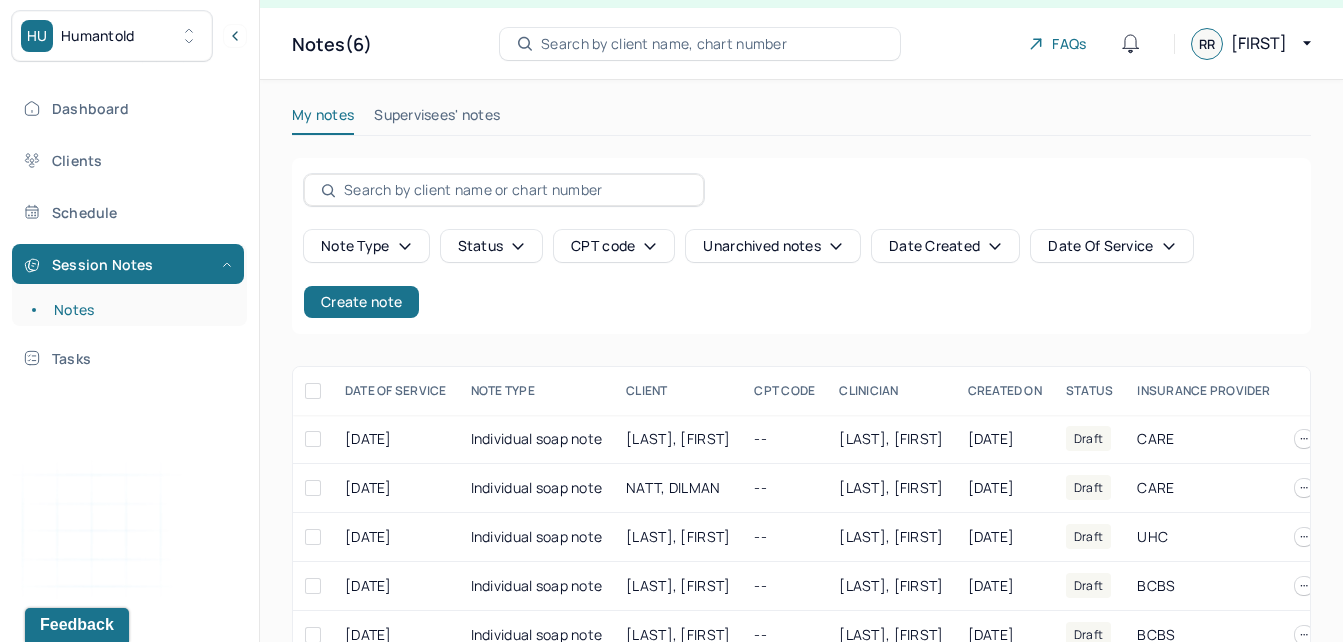 scroll, scrollTop: 143, scrollLeft: 0, axis: vertical 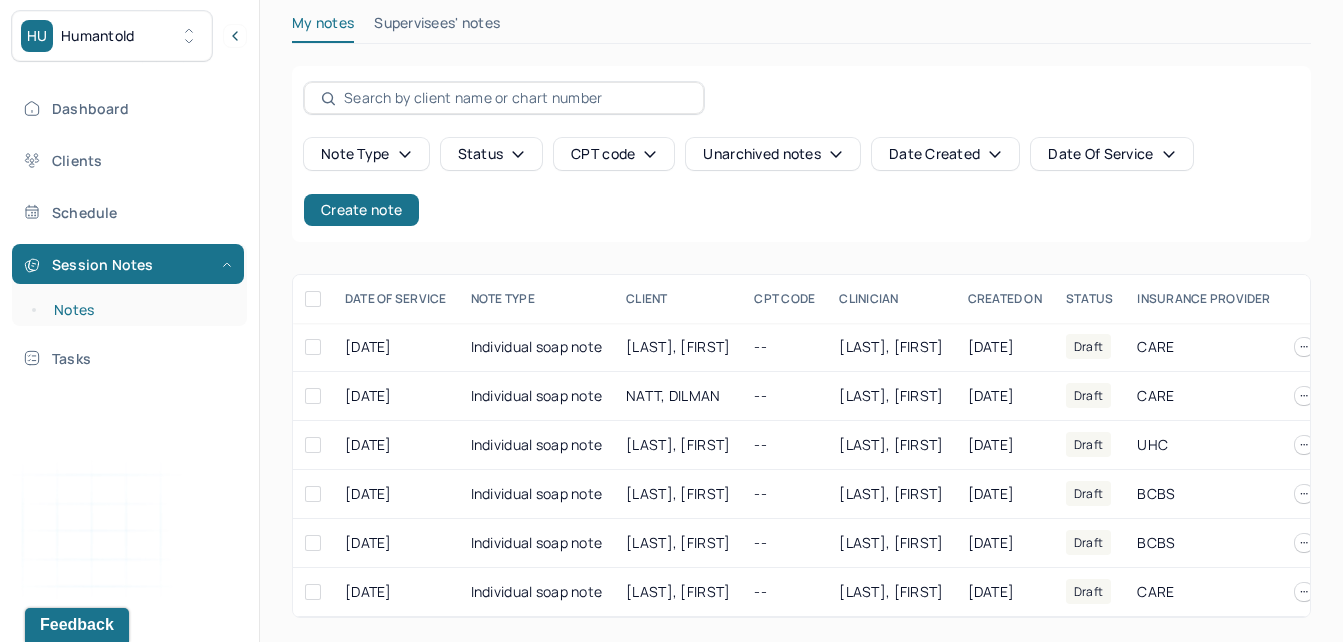 click on "Notes" at bounding box center (139, 310) 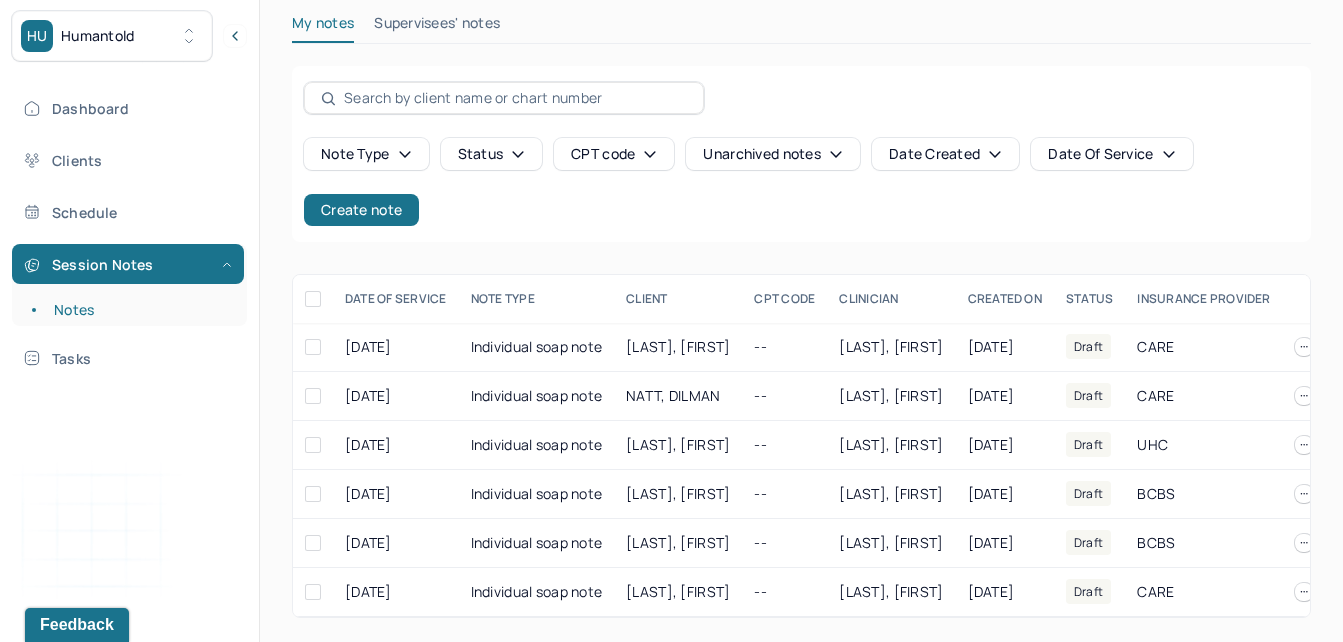 click on "Supervisees' notes" at bounding box center [437, 27] 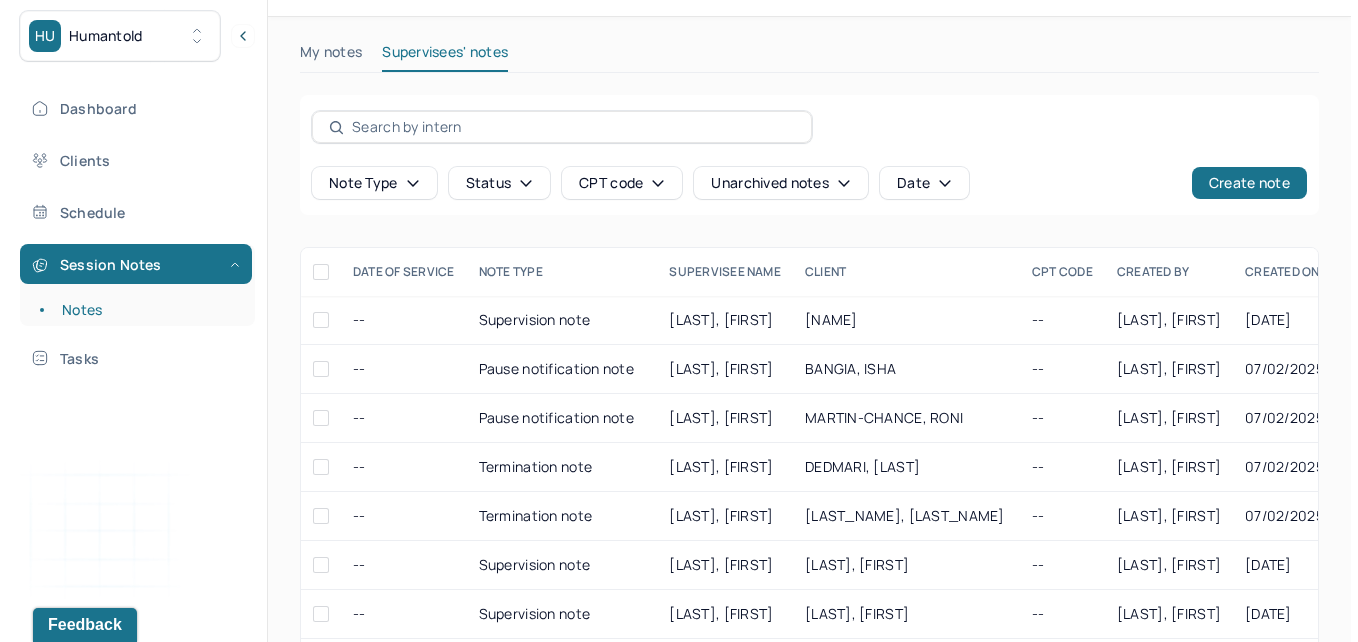 scroll, scrollTop: 143, scrollLeft: 0, axis: vertical 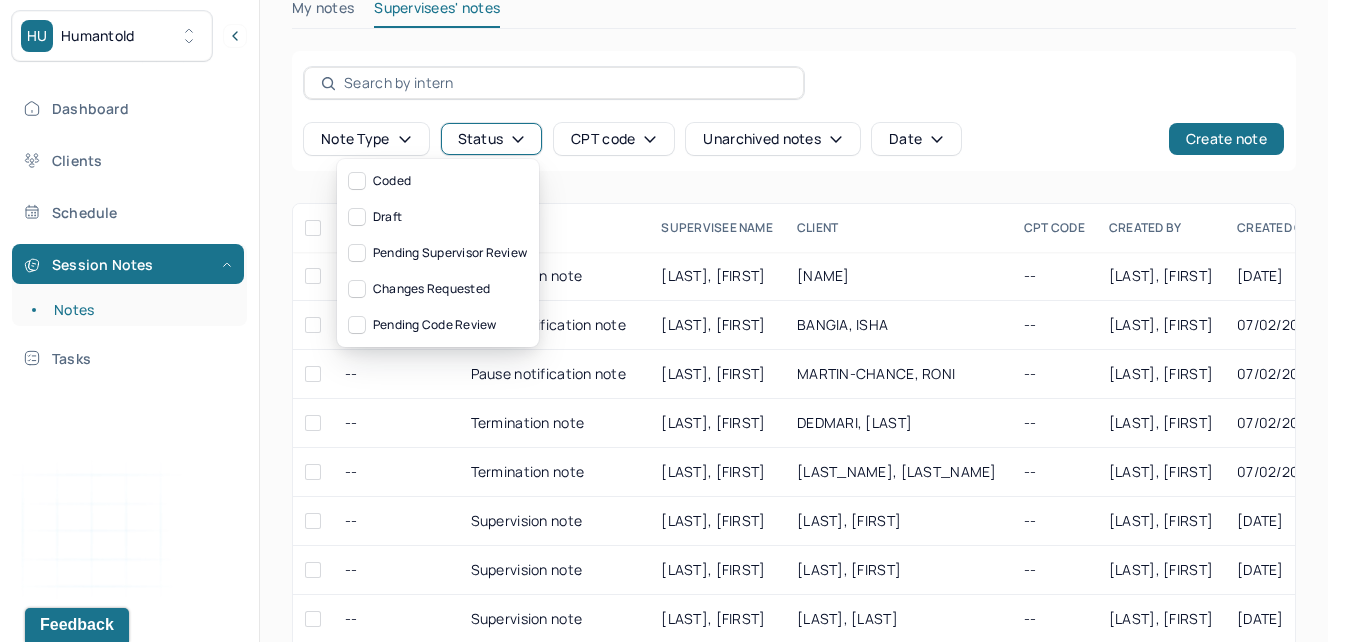 click 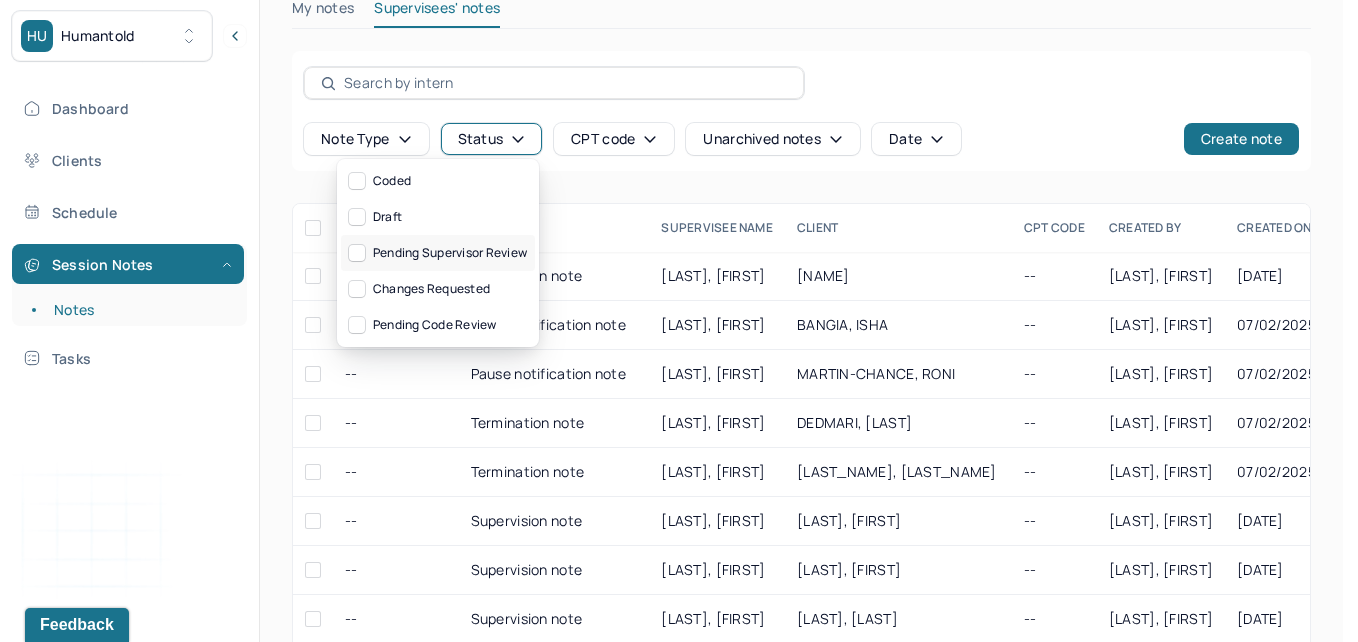 click on "Pending supervisor review" at bounding box center (438, 253) 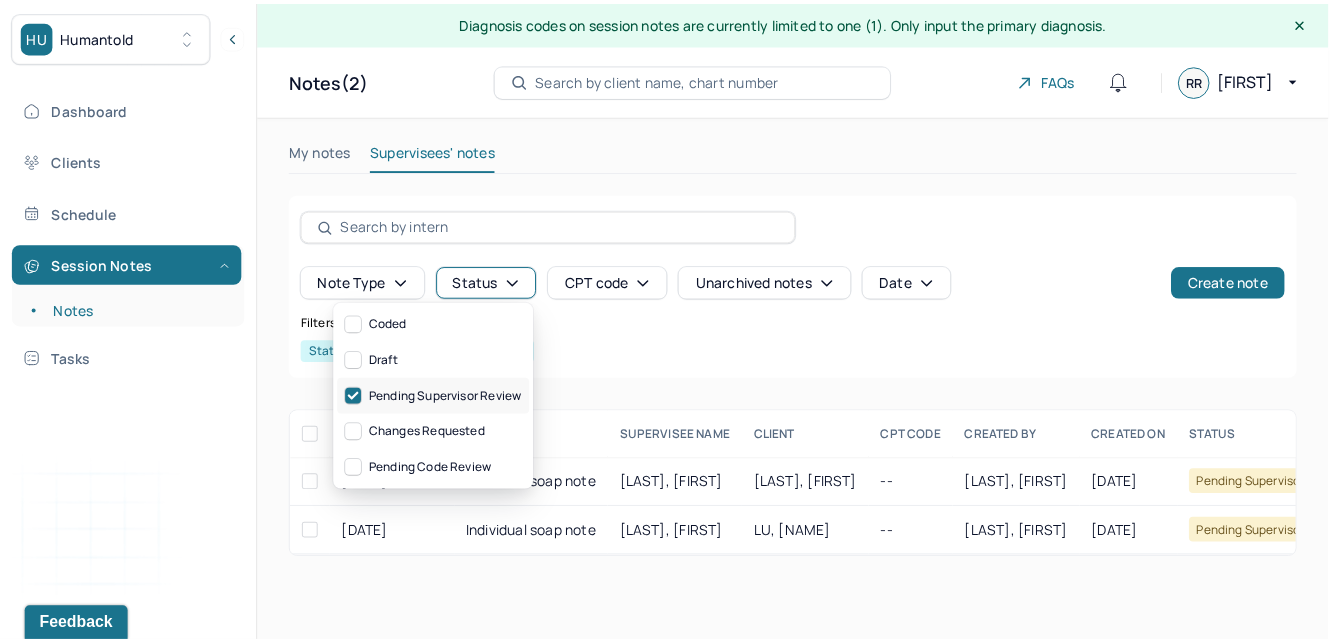 scroll, scrollTop: 0, scrollLeft: 0, axis: both 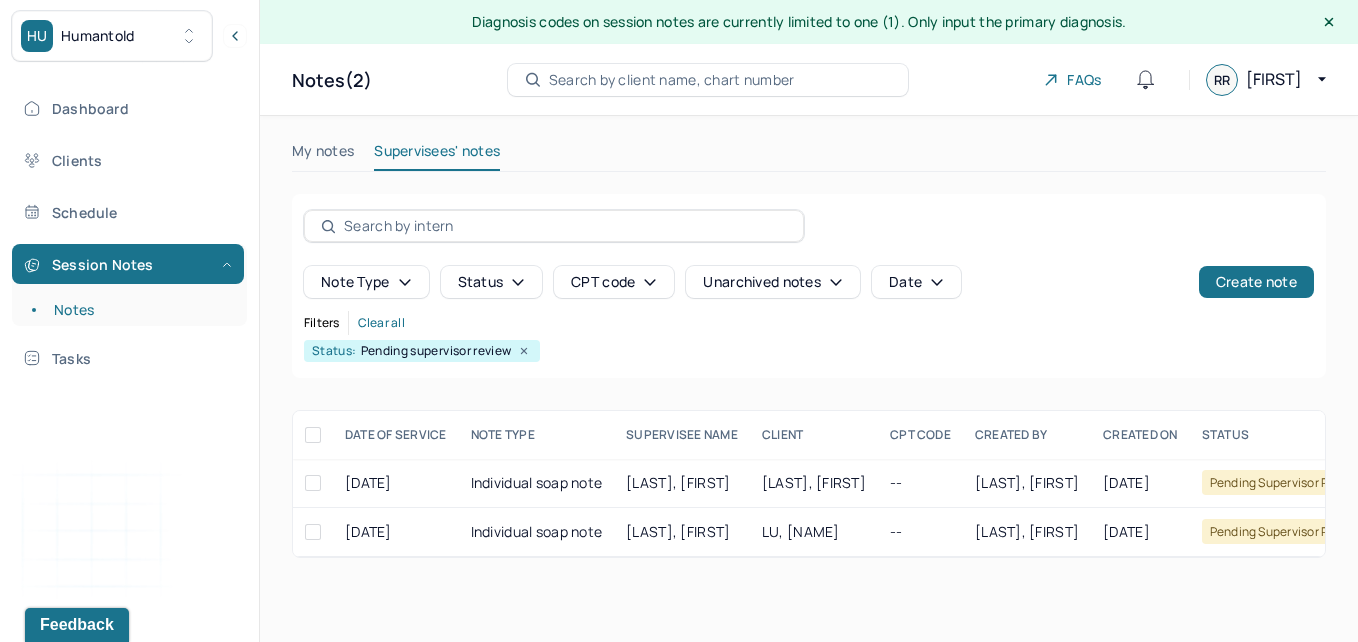 click on "Status" at bounding box center (492, 282) 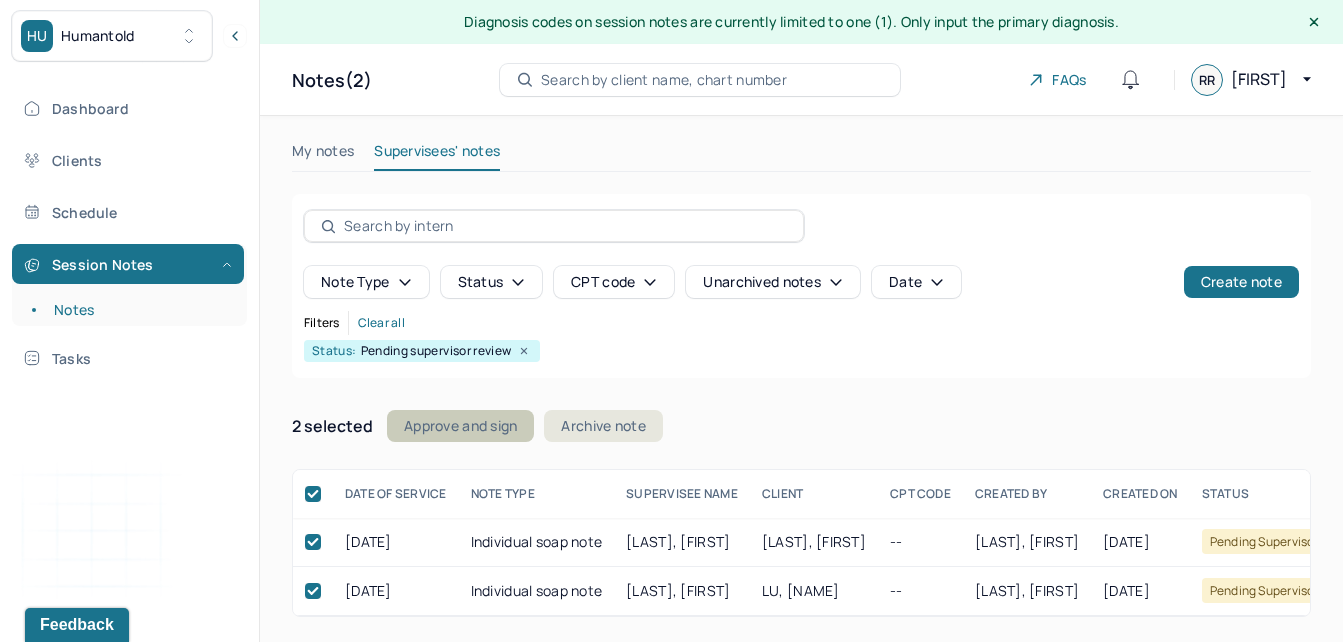 click on "Approve and sign" at bounding box center [460, 426] 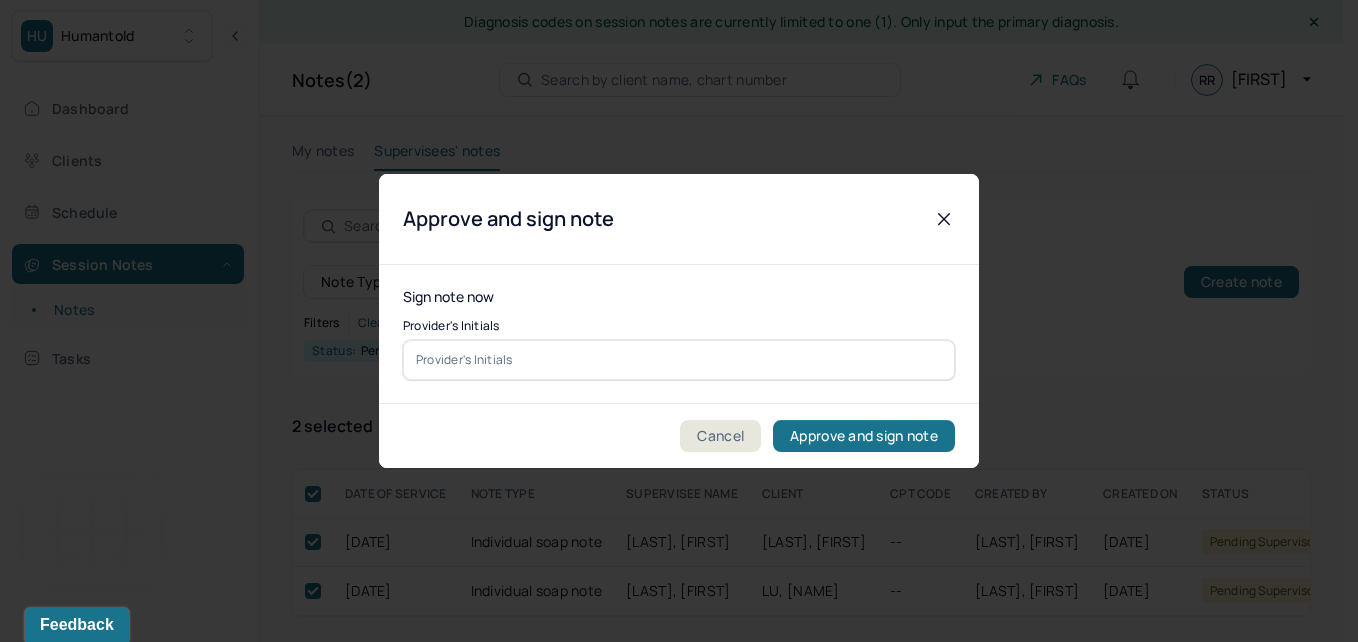 click at bounding box center (679, 360) 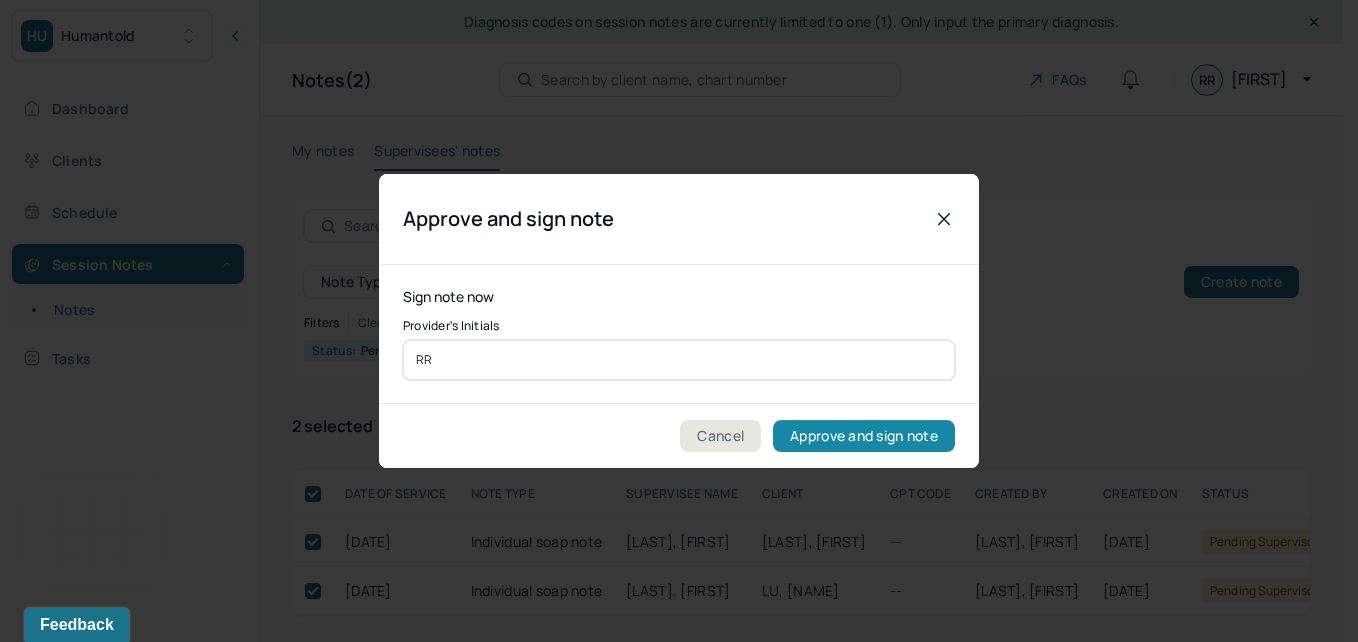 type on "RR" 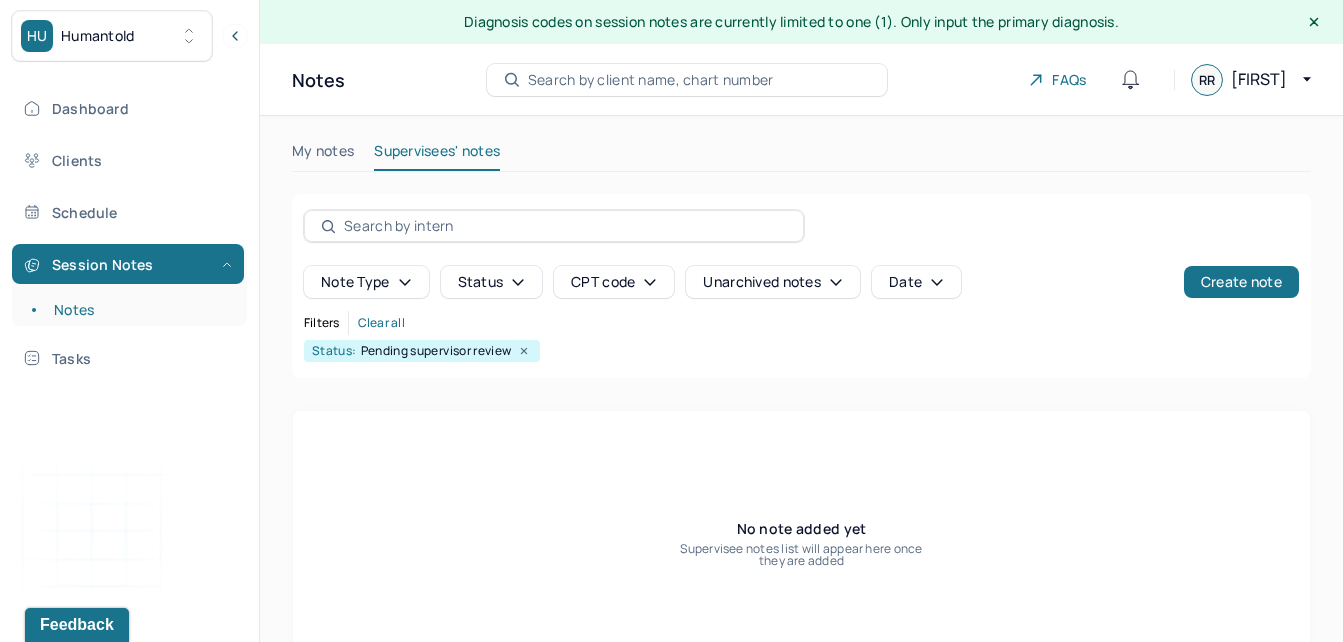 click 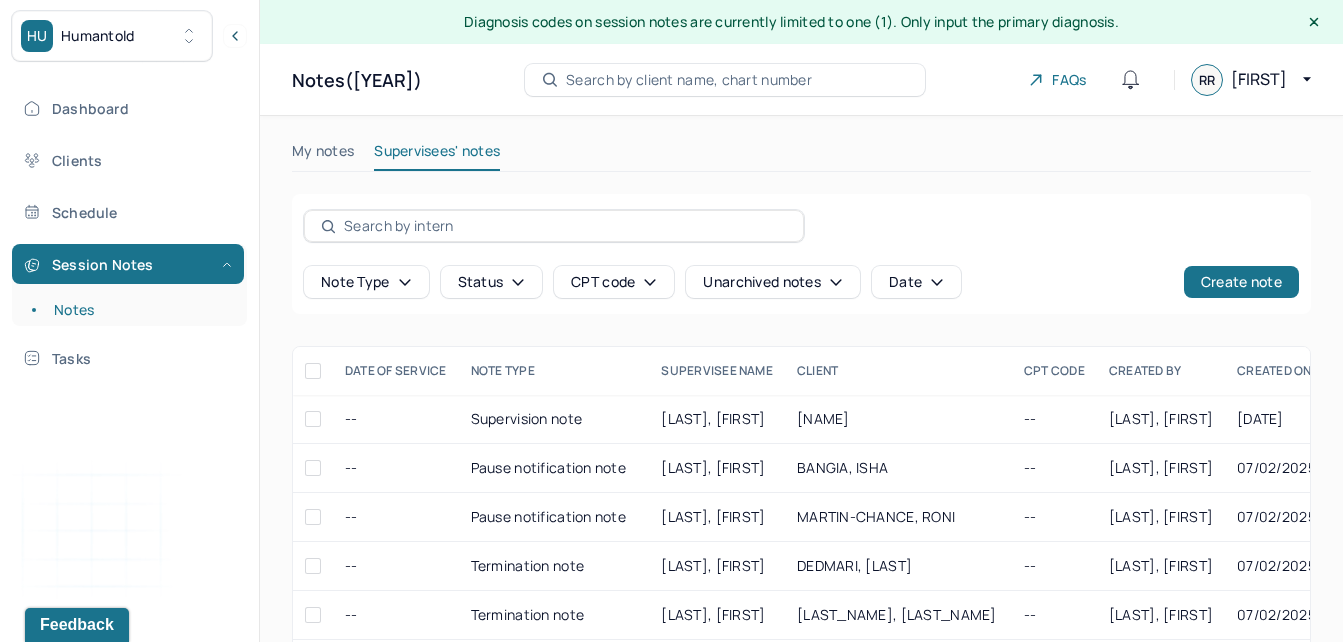 click on "My notes" at bounding box center (323, 155) 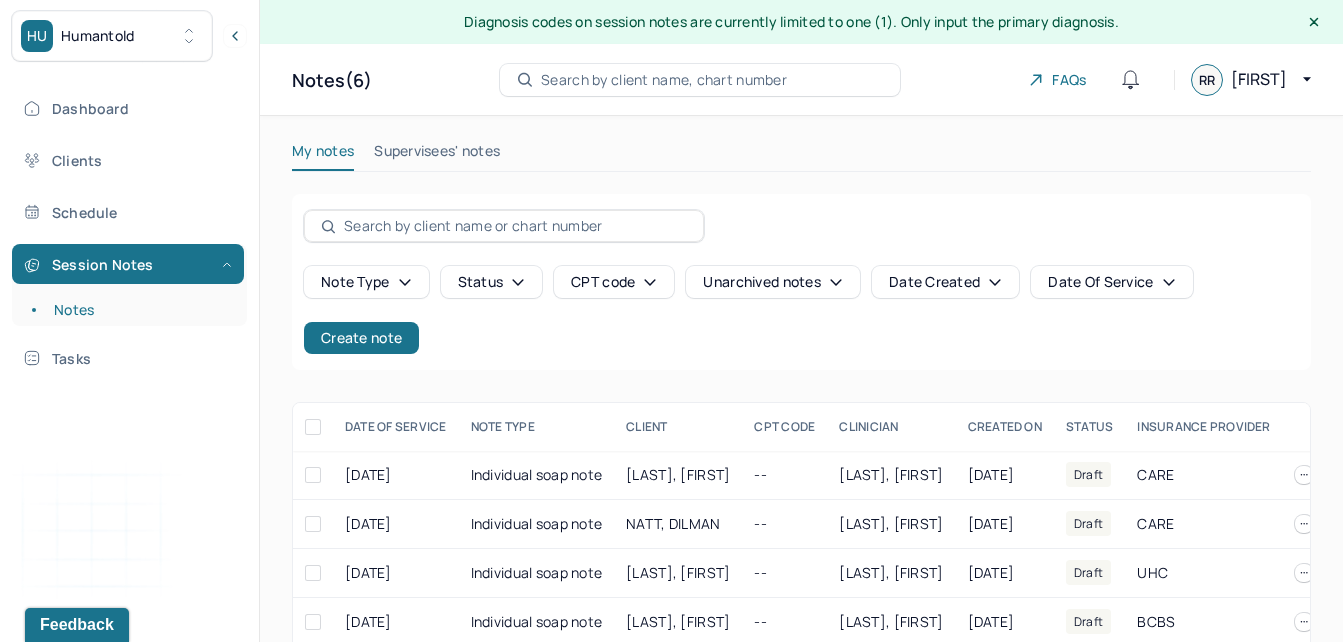 scroll, scrollTop: 143, scrollLeft: 0, axis: vertical 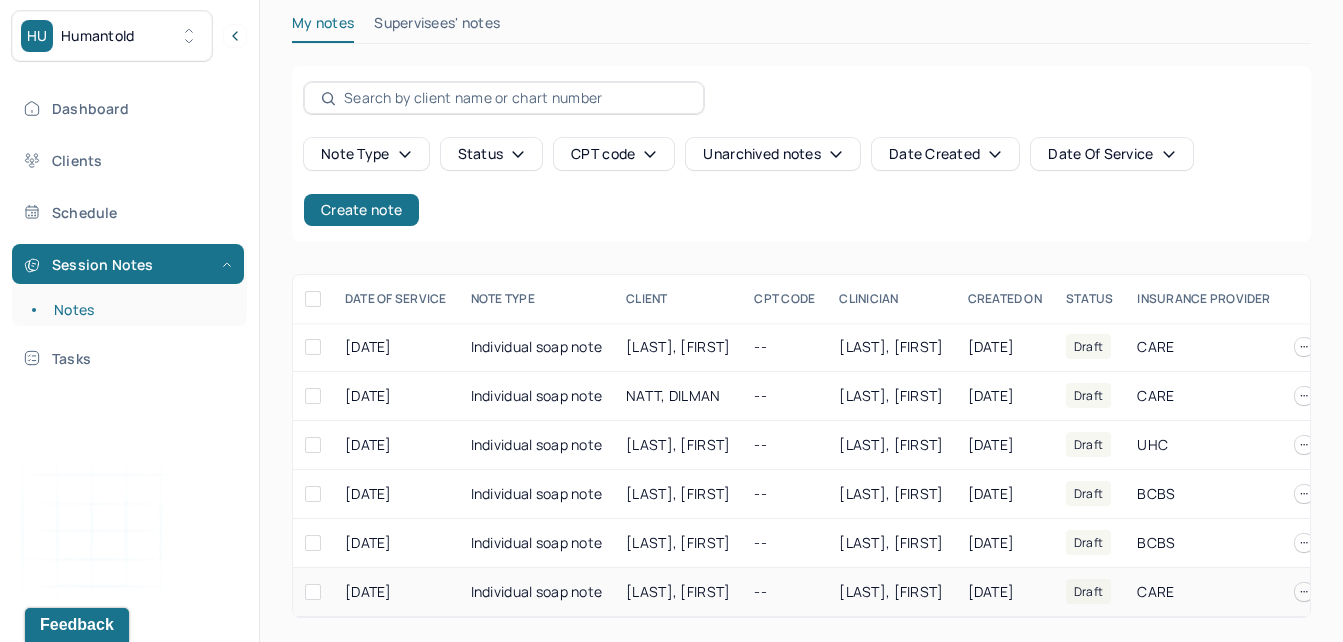 click on "[LAST_NAME], [FIRST_NAME]" at bounding box center [678, 592] 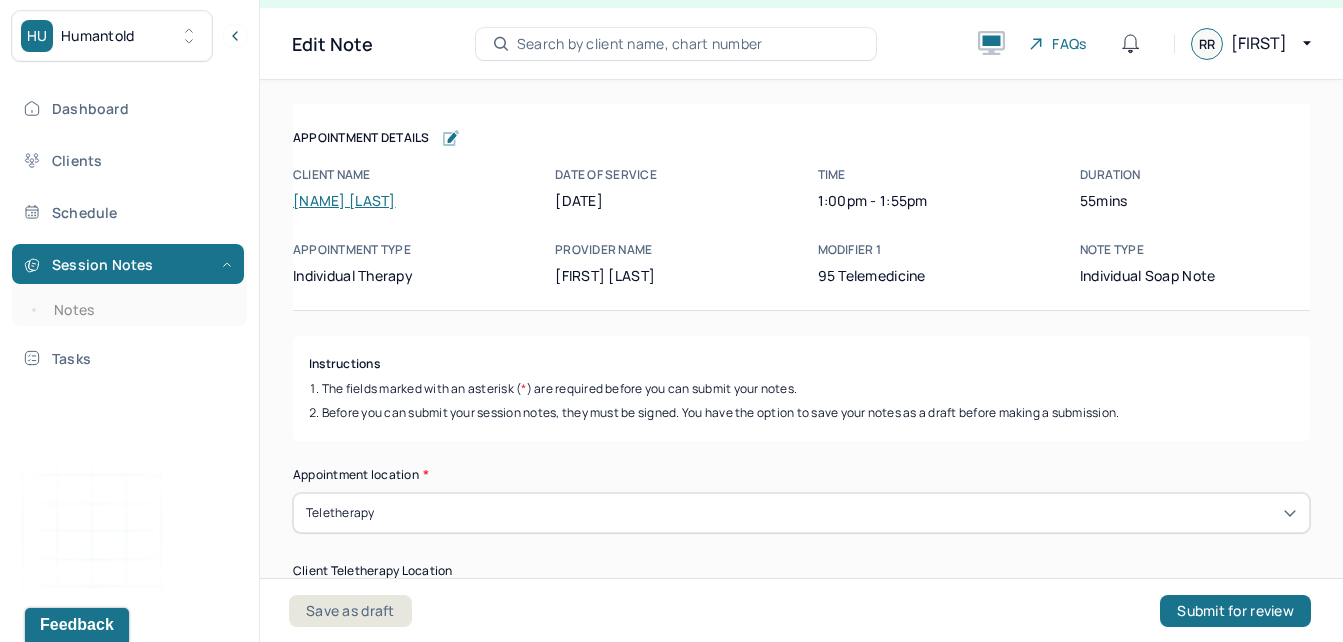 scroll, scrollTop: 36, scrollLeft: 0, axis: vertical 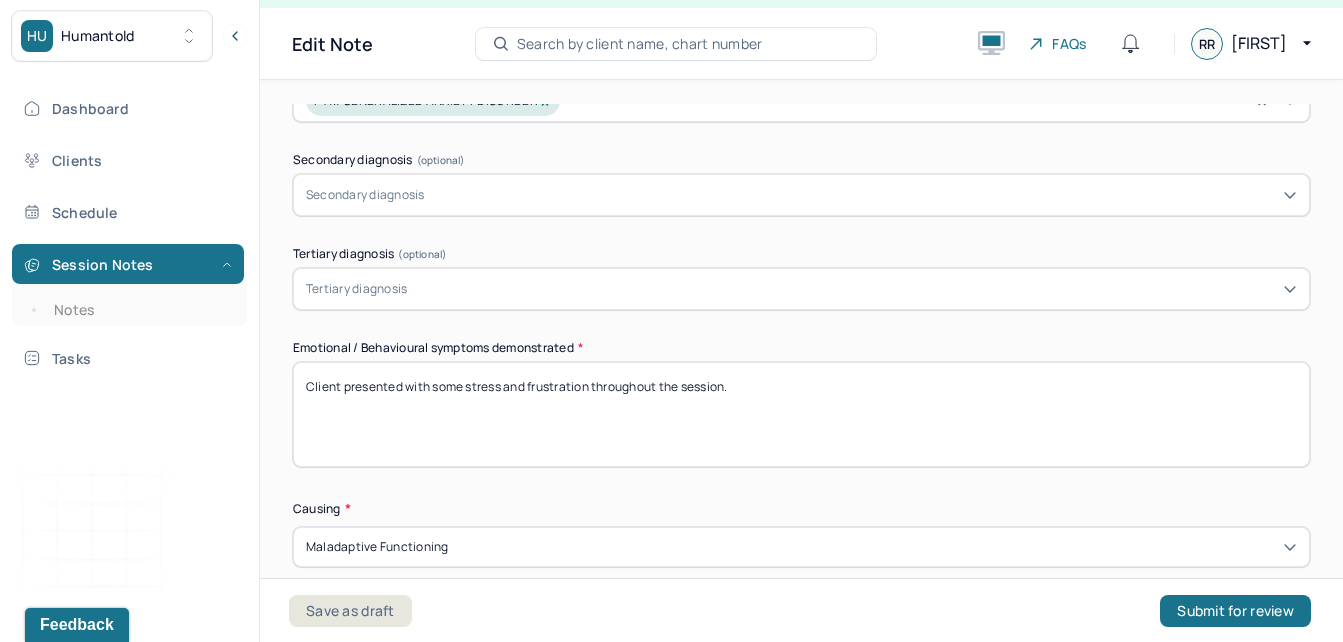 drag, startPoint x: 598, startPoint y: 386, endPoint x: 459, endPoint y: 398, distance: 139.51703 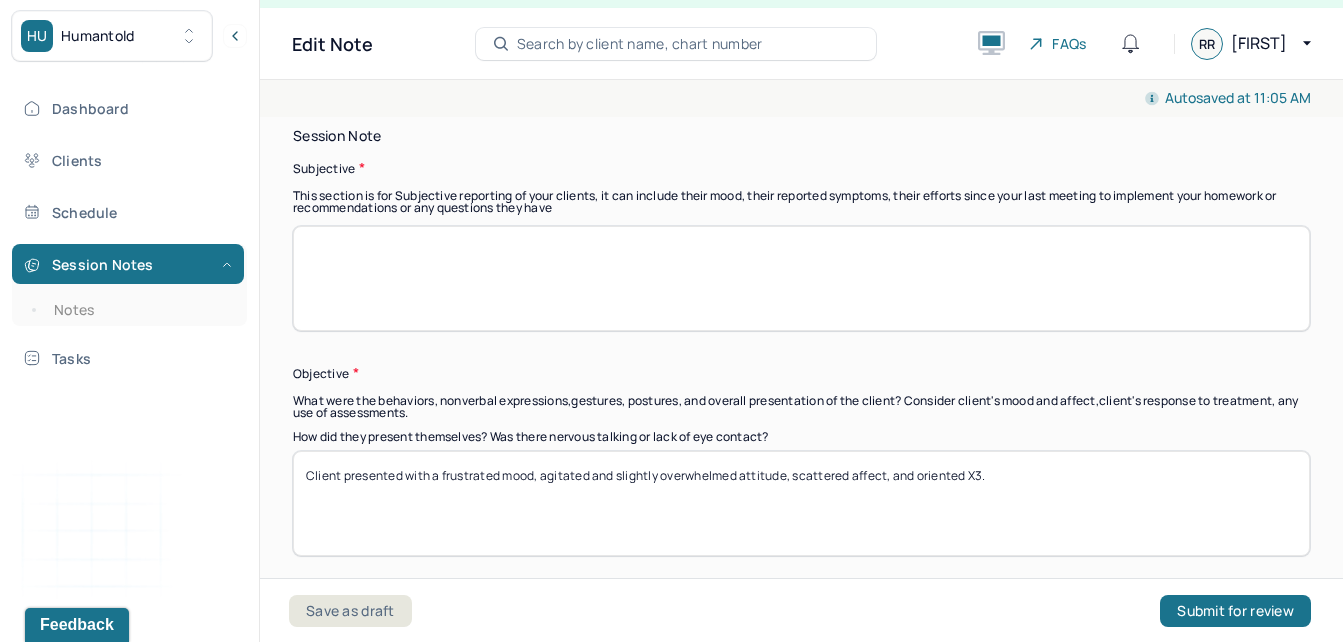 scroll, scrollTop: 1415, scrollLeft: 0, axis: vertical 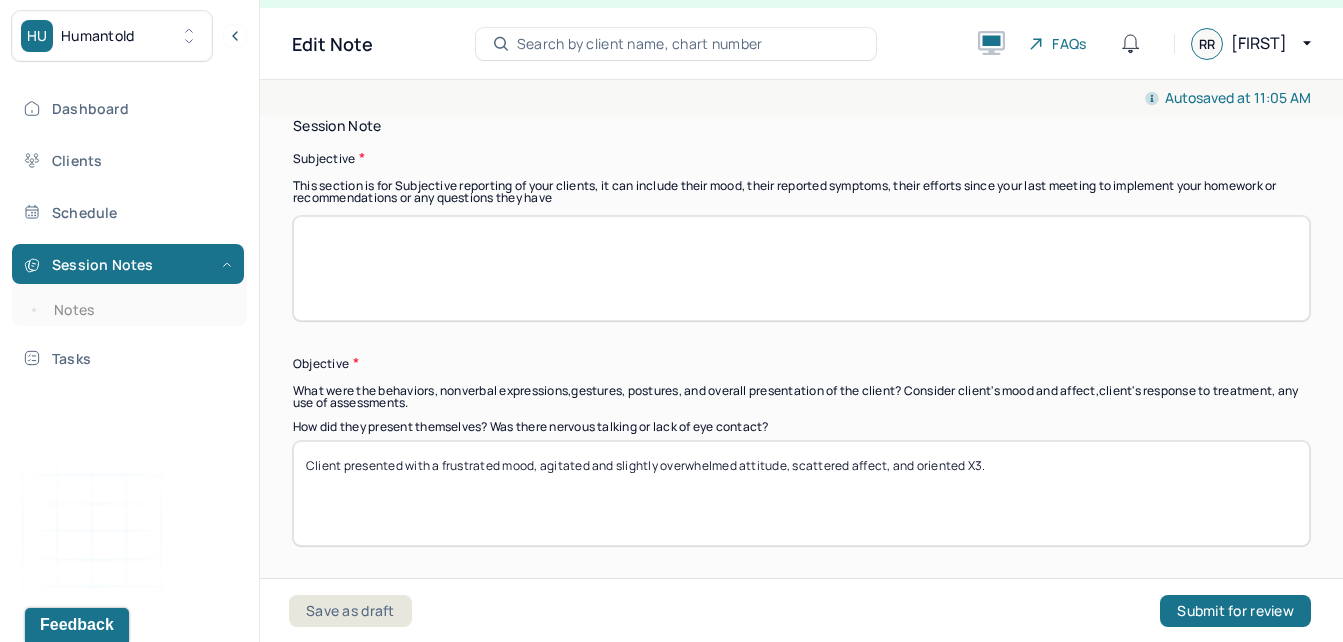 type on "Client presented with some anxiousness throughout the session." 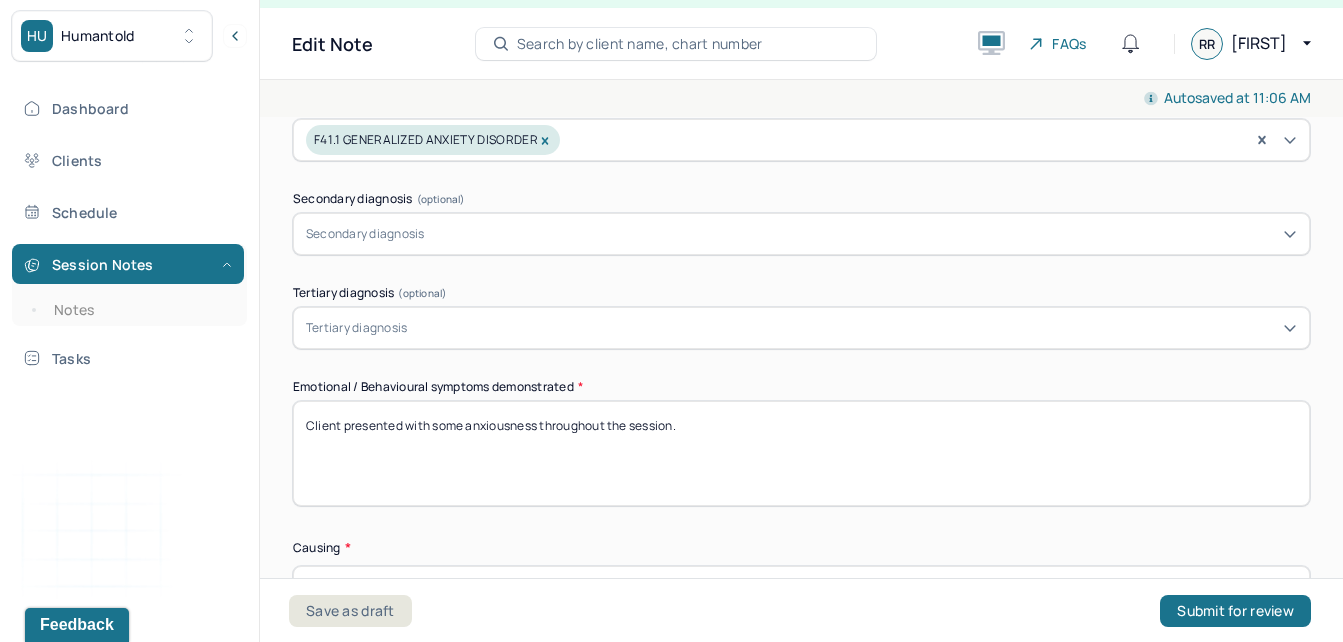 scroll, scrollTop: 775, scrollLeft: 0, axis: vertical 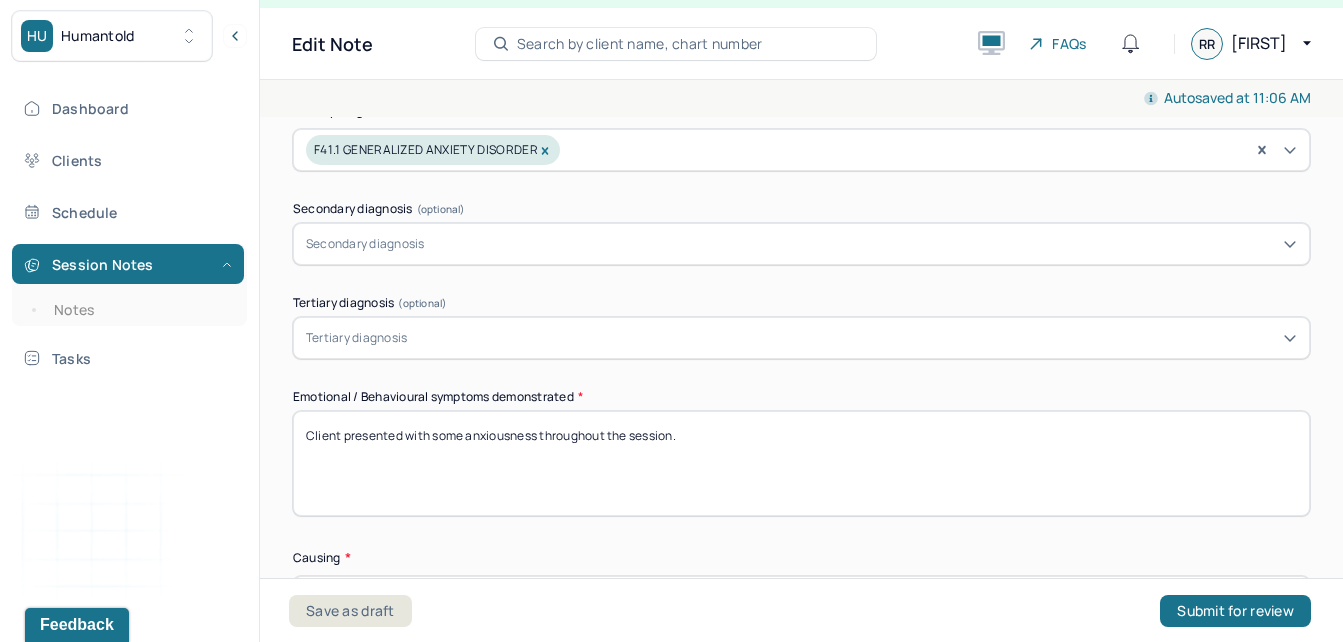 click 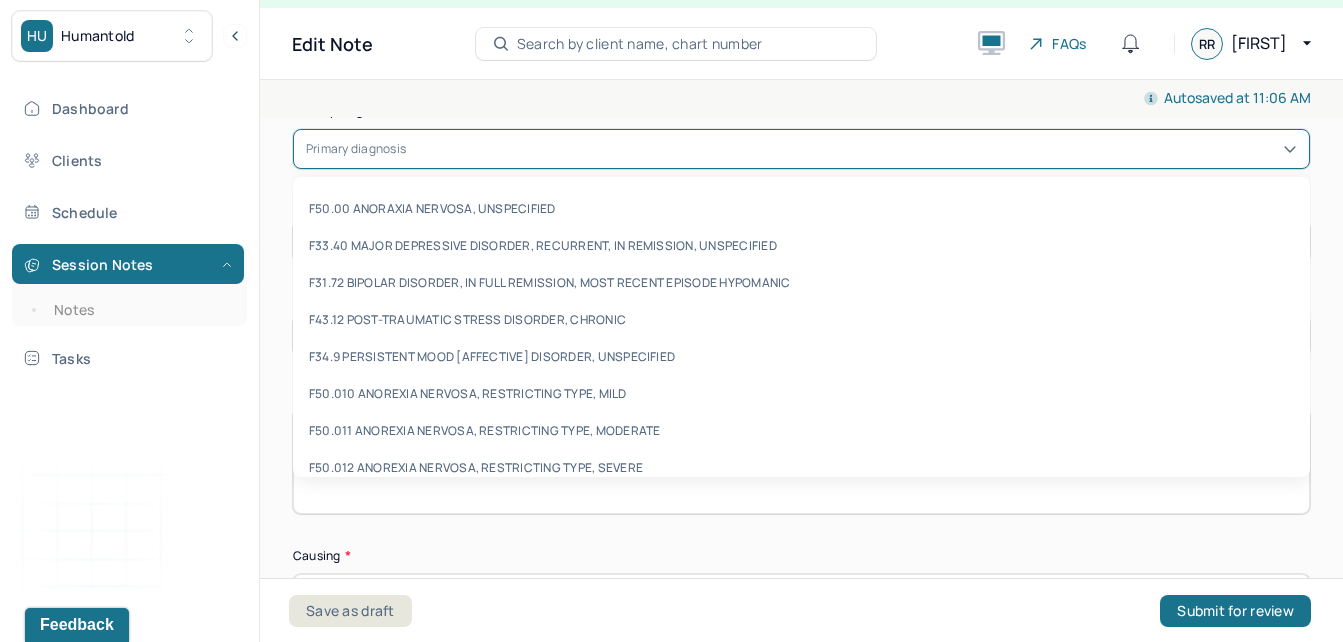 click on "Primary diagnosis" at bounding box center [356, 149] 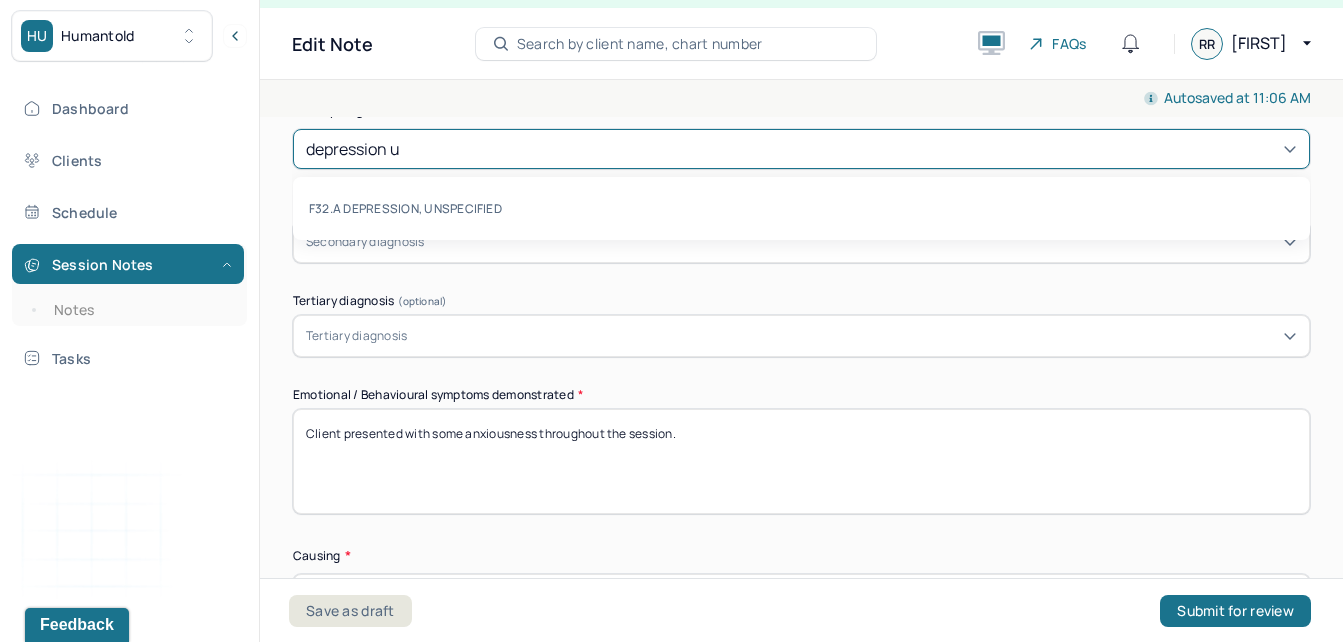 type on "depression un" 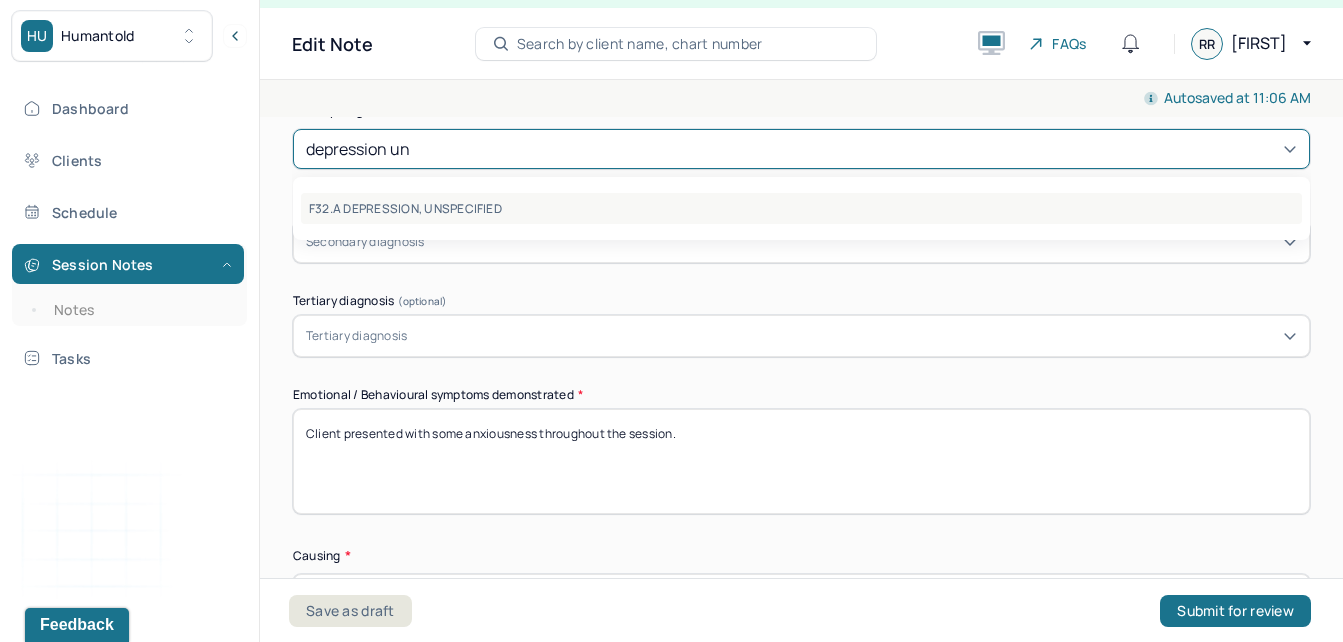 click on "F32.A DEPRESSION, UNSPECIFIED" at bounding box center [801, 208] 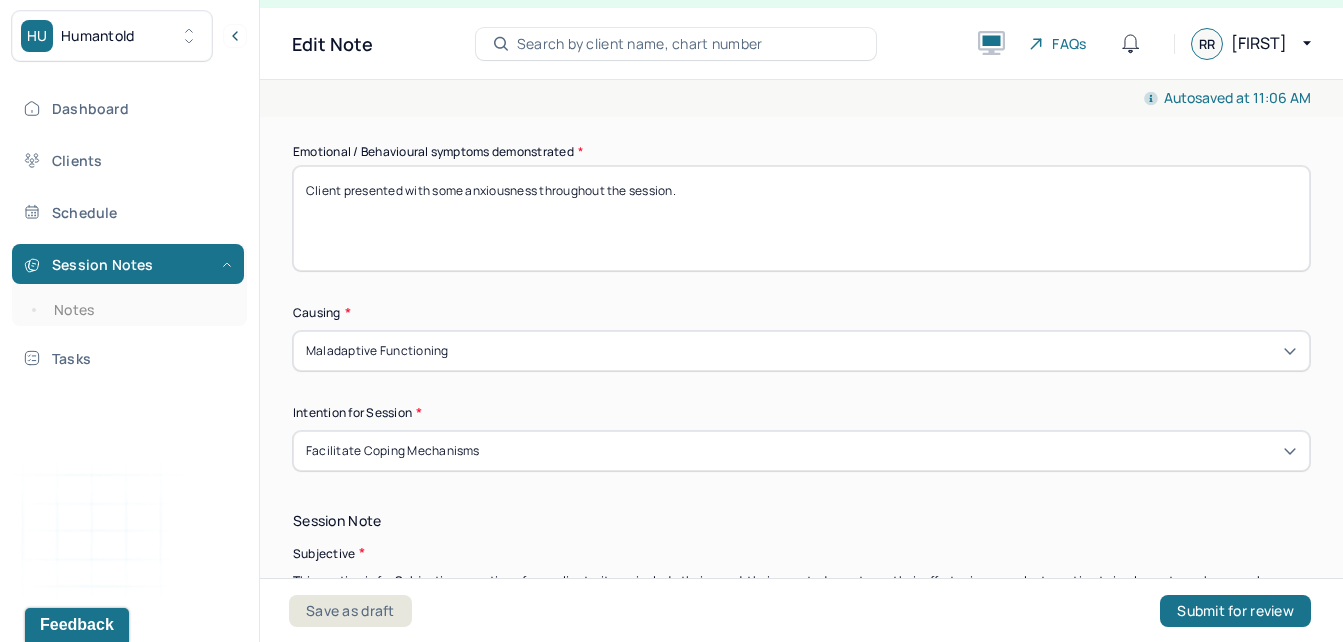 scroll, scrollTop: 1027, scrollLeft: 0, axis: vertical 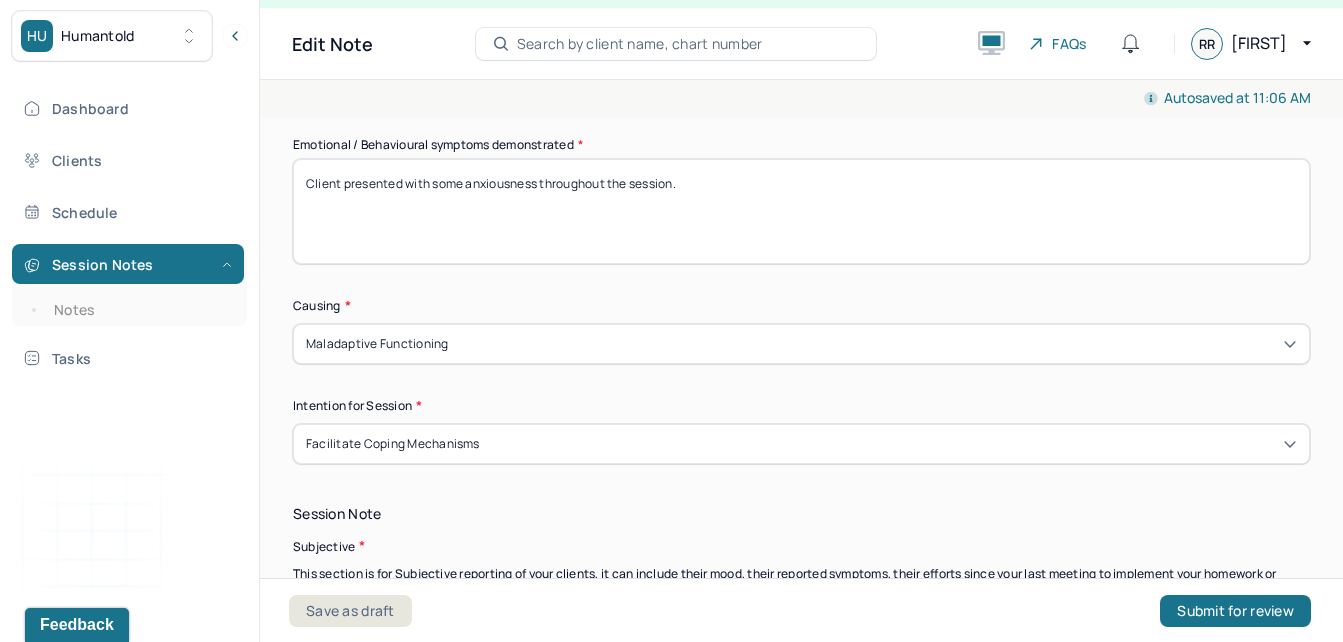 drag, startPoint x: 539, startPoint y: 186, endPoint x: 453, endPoint y: 182, distance: 86.09297 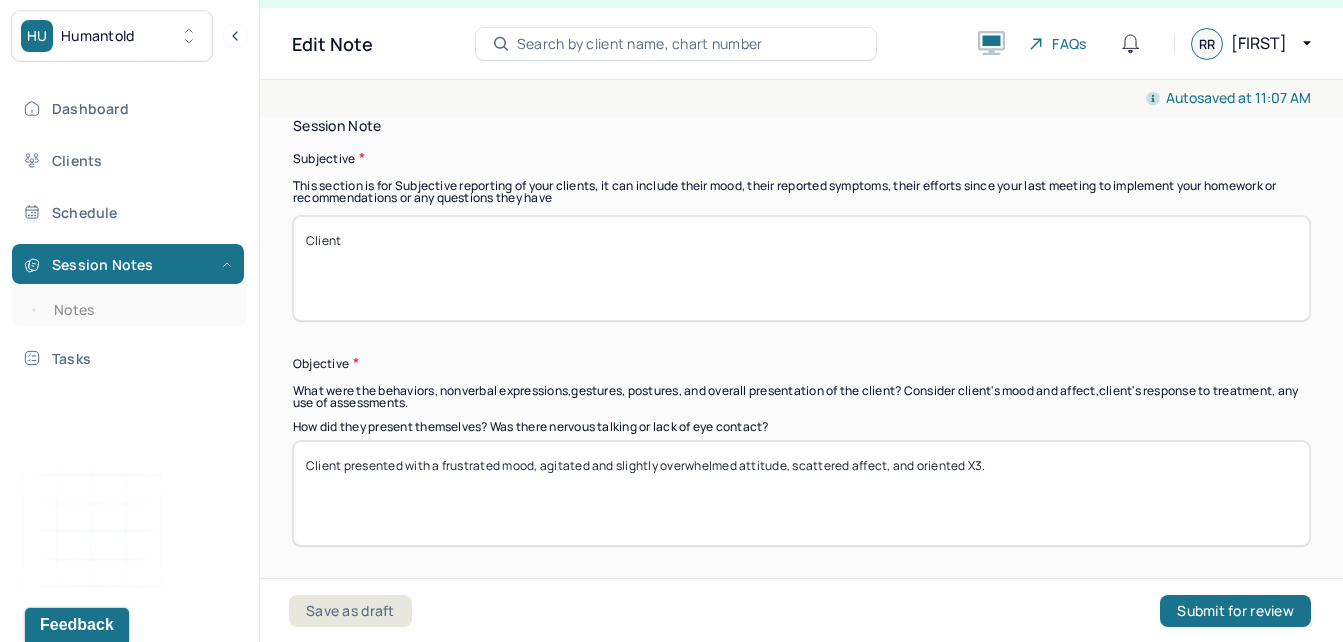 scroll, scrollTop: 1444, scrollLeft: 0, axis: vertical 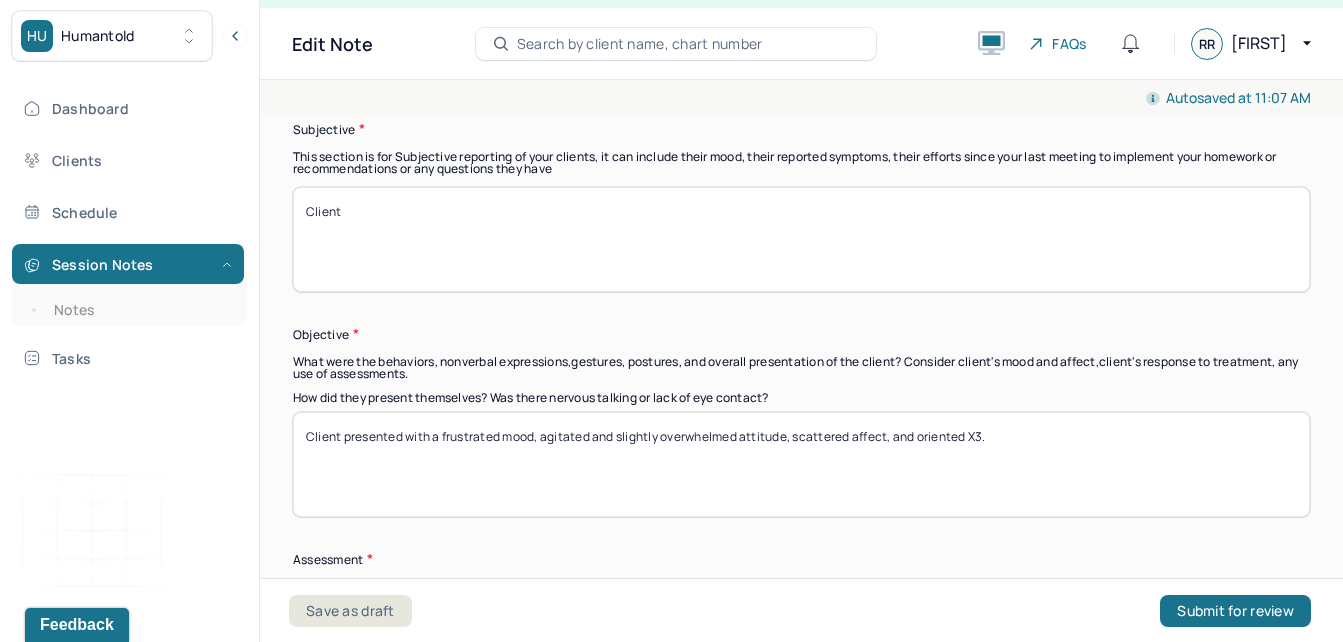 type on "Client presented with some anxiousness and low mood throughout the session." 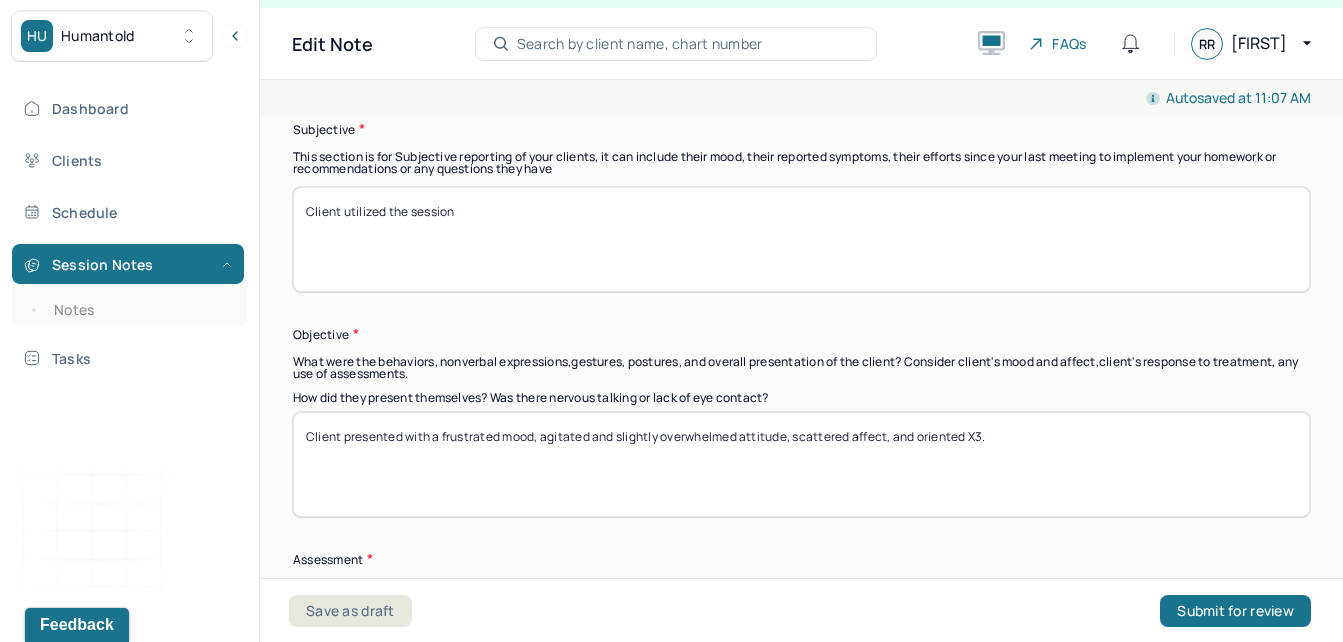 click on "Client utilized the session" at bounding box center [801, 239] 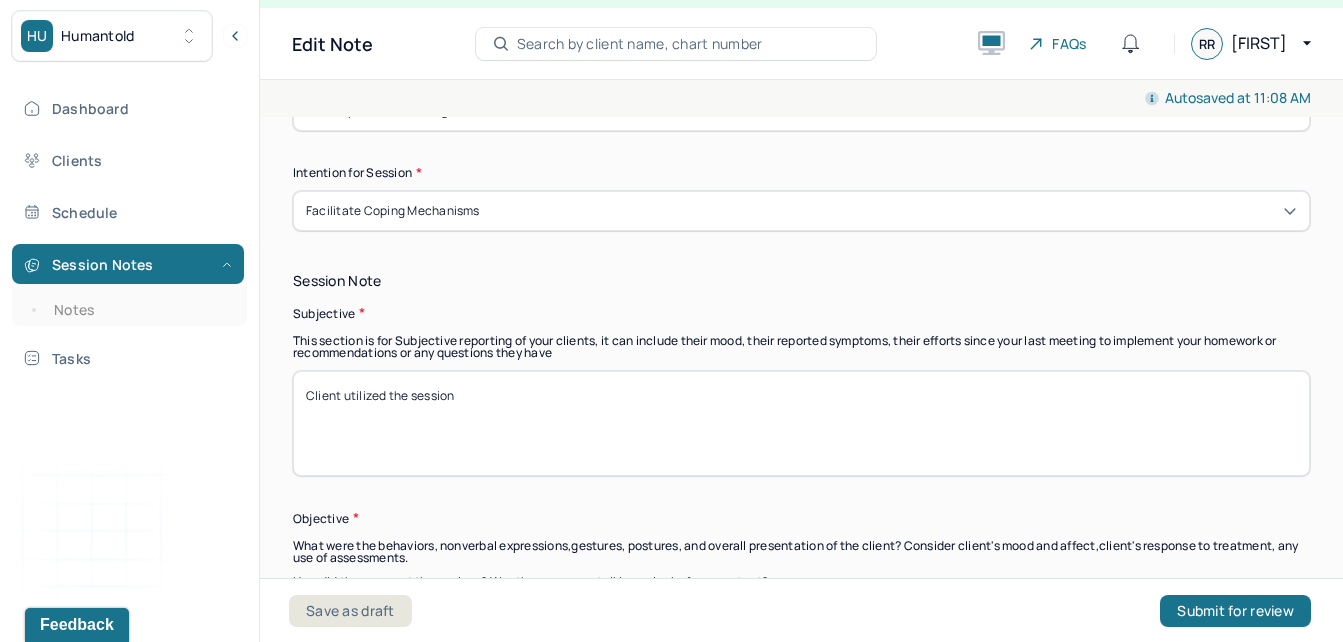 scroll, scrollTop: 1250, scrollLeft: 0, axis: vertical 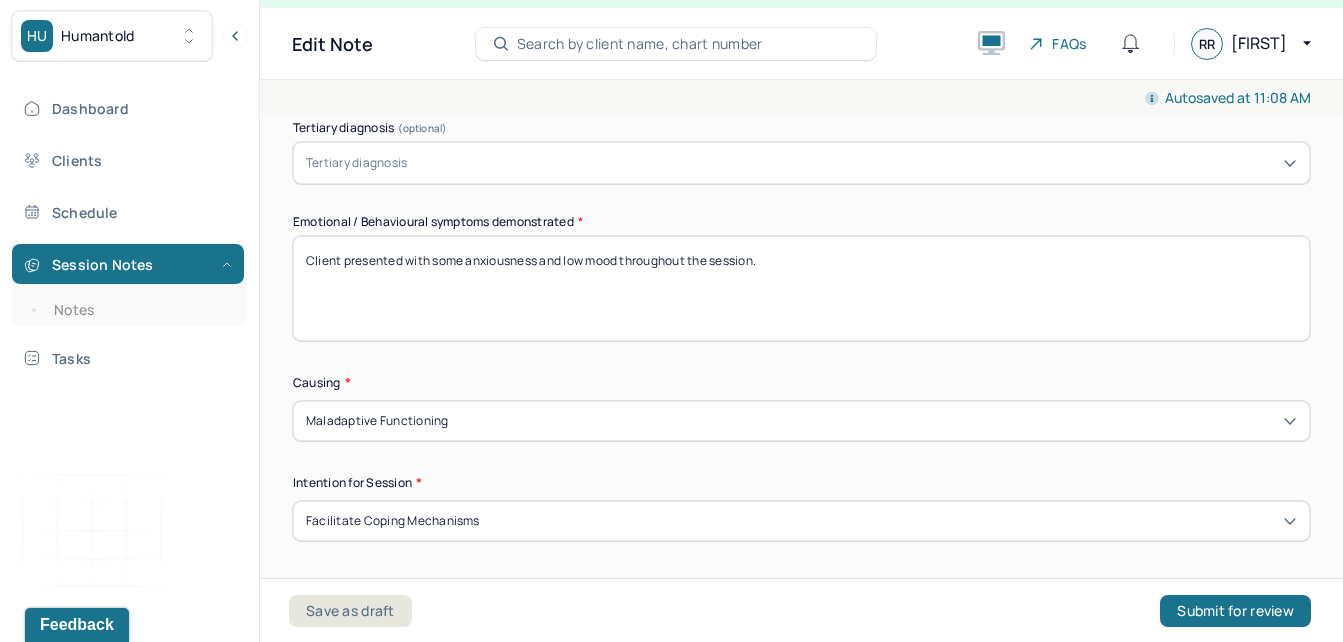 type on "Client utilized the session" 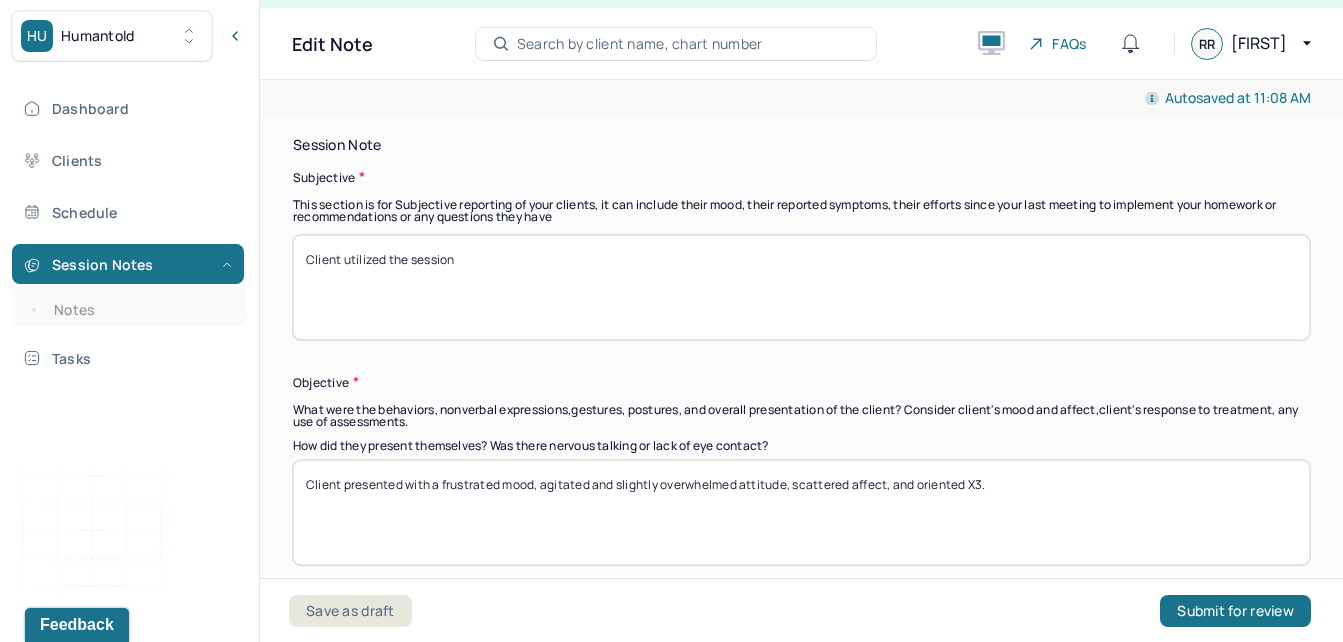 scroll, scrollTop: 1425, scrollLeft: 0, axis: vertical 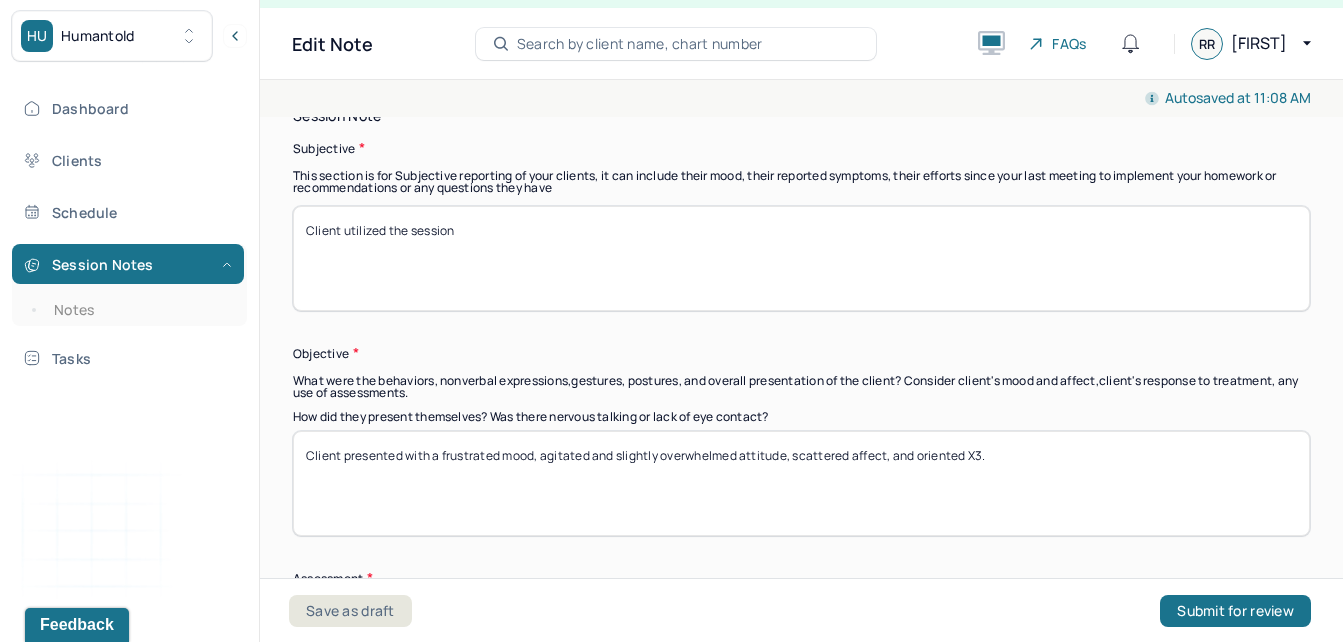 type on "Client presented with some anxiousness anf frustration and low mood throughout the session." 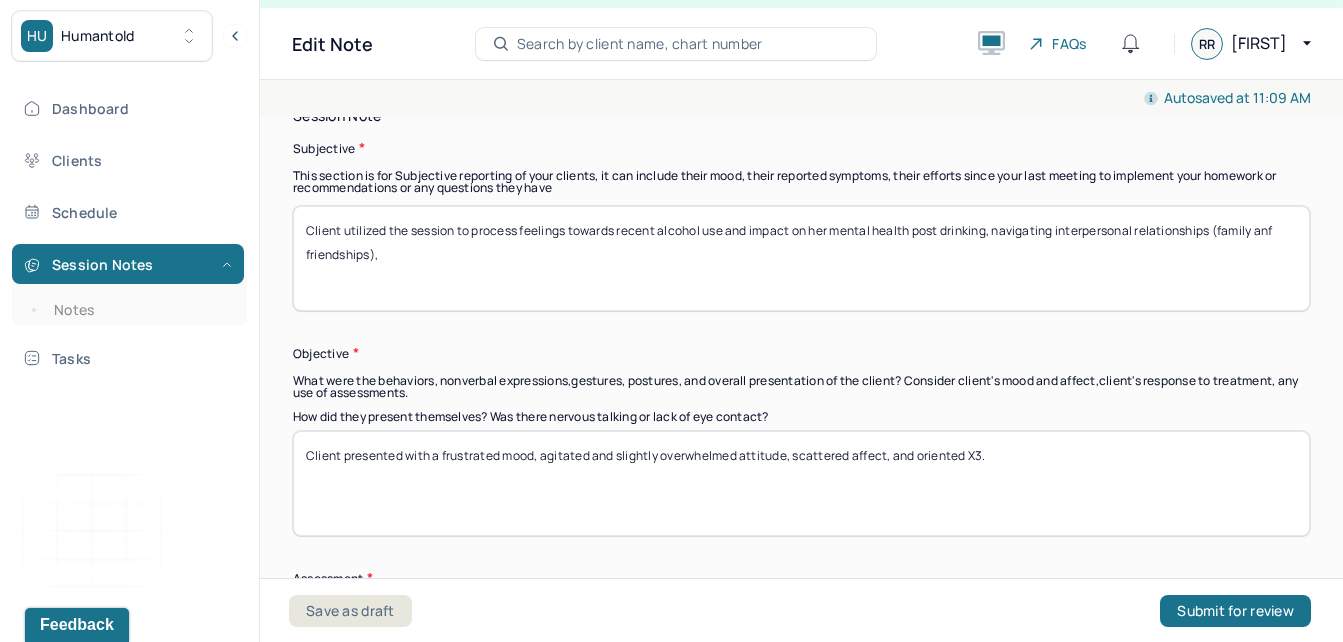click on "Client utilized the session to process feelings towards recent alcohol use and impact on her mental health post drinking, navigating interpersonal relationships (family anf friendships)," at bounding box center [801, 258] 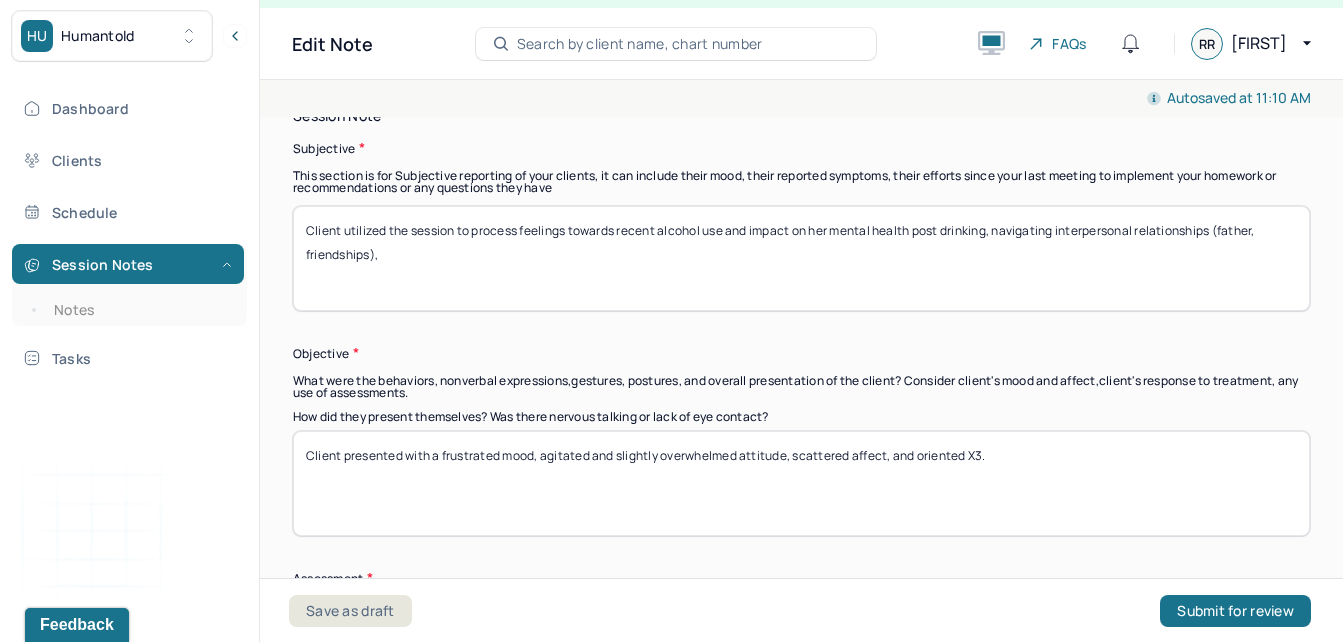 click on "Client utilized the session to process feelings towards recent alcohol use and impact on her mental health post drinking, navigating interpersonal relationships (father, friendships)," at bounding box center (801, 258) 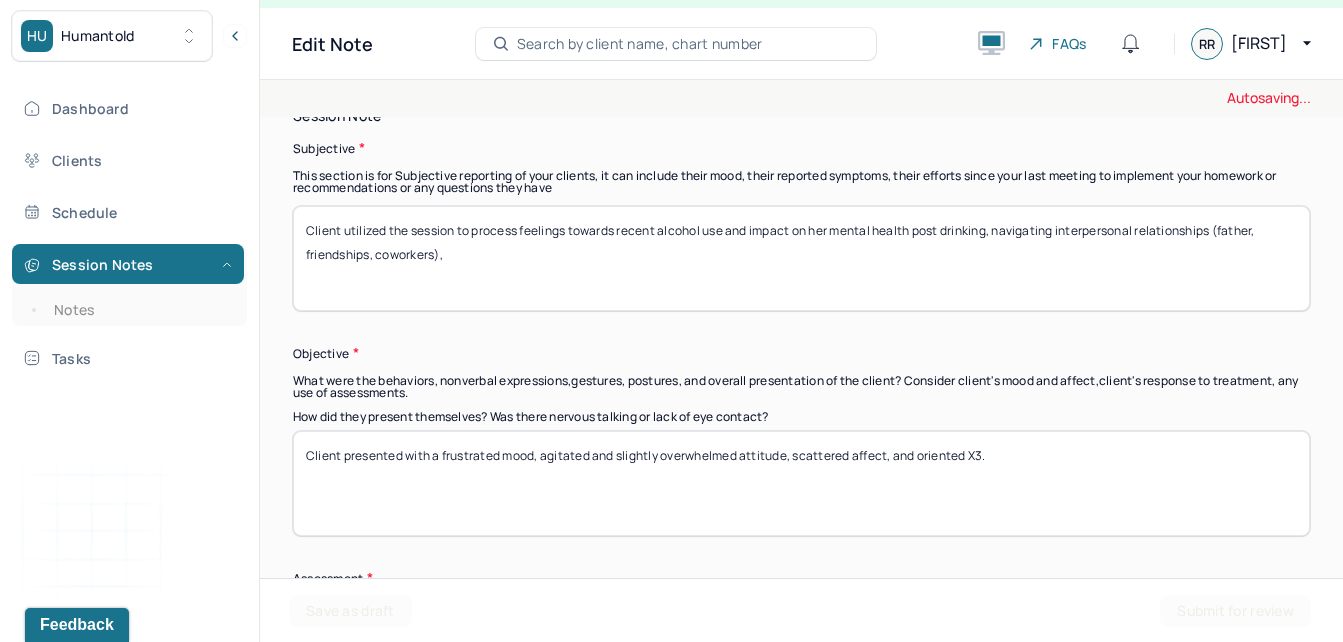click on "Client utilized the session to process feelings towards recent alcohol use and impact on her mental health post drinking, navigating interpersonal relationships (father, friendships)," at bounding box center (801, 258) 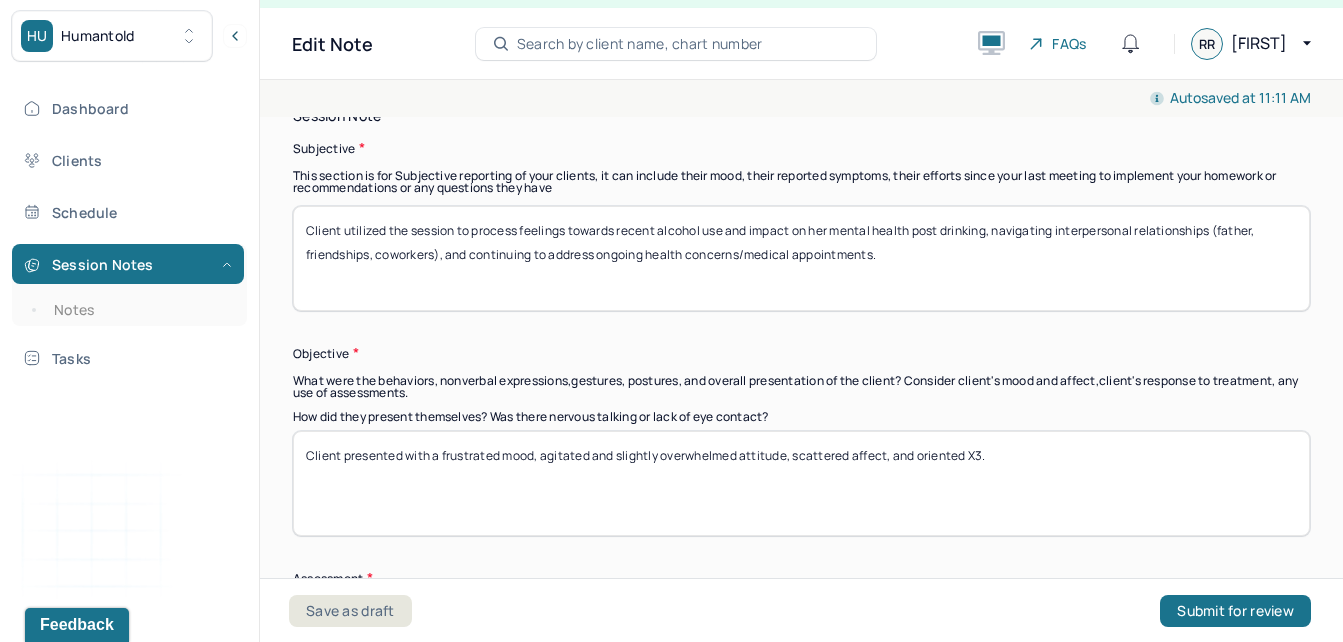 click on "Client utilized the session to process feelings towards recent alcohol use and impact on her mental health post drinking, navigating interpersonal relationships (father, friendships, coworkers), and continuing to address ongoing health concerns/medical appointments." at bounding box center [801, 258] 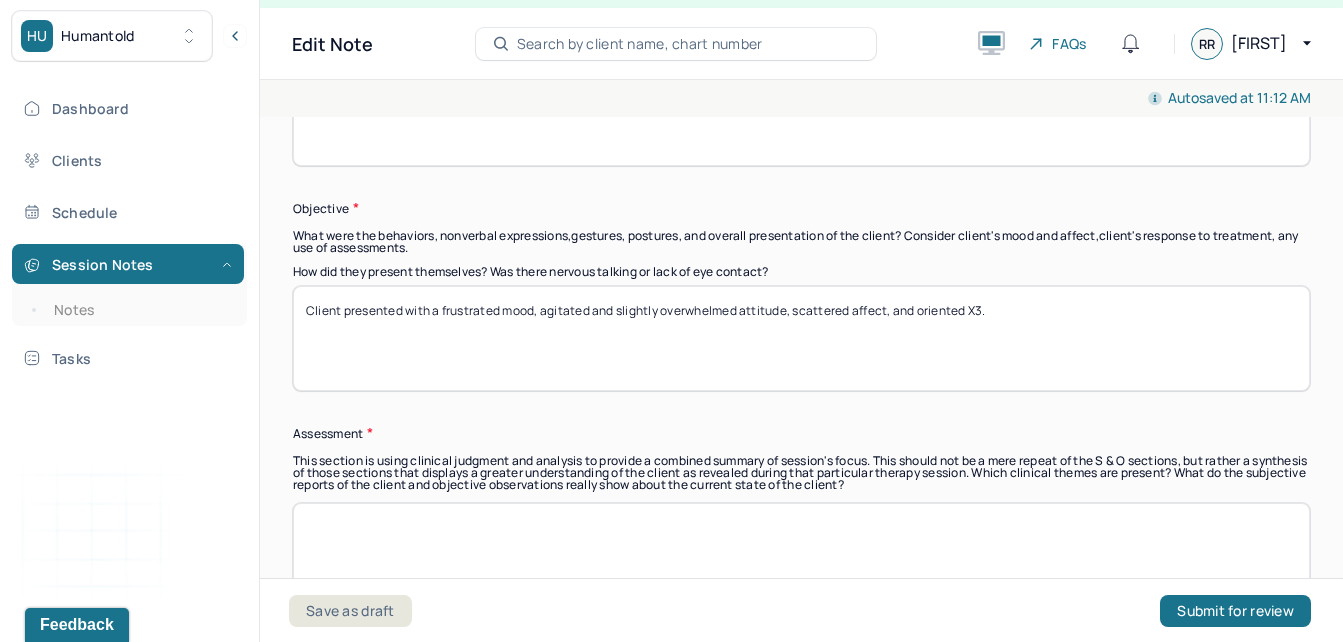 scroll, scrollTop: 1589, scrollLeft: 0, axis: vertical 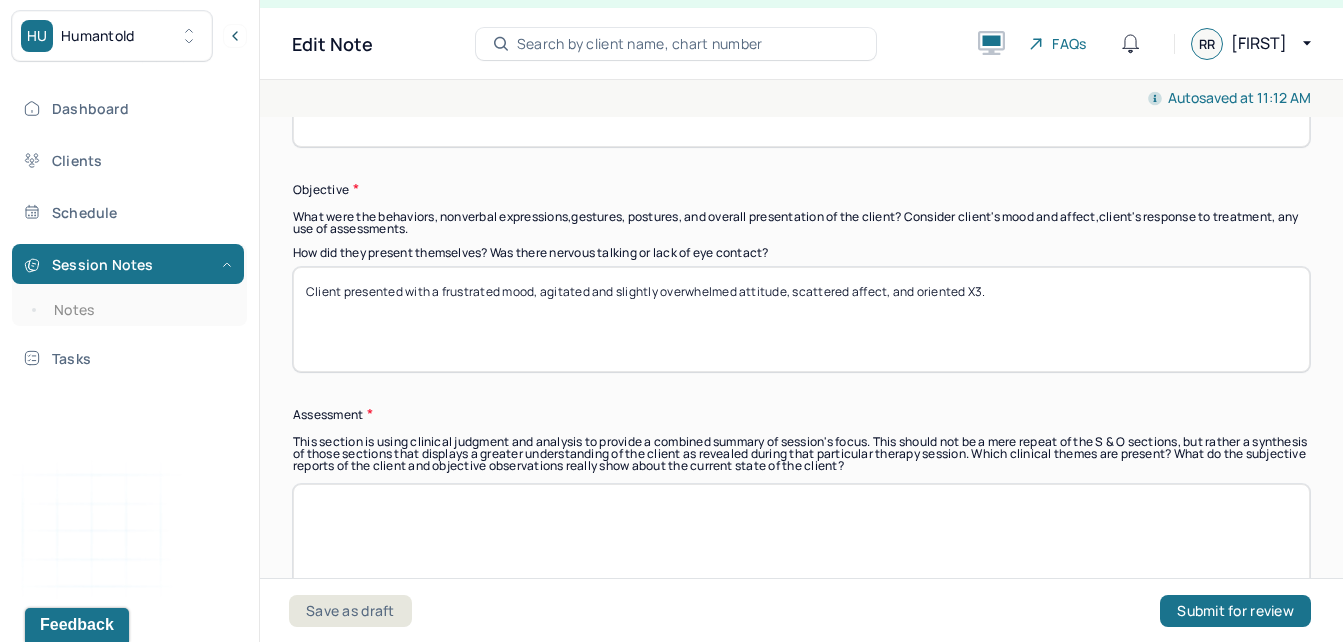 type on "Client utilized the session to process feelings towards recent alcohol use and impact on her mental health post drinking, navigating interpersonal relationships (father, friendships, coworkers), and continuing to address ongoing health concerns/continuing to attend medical appointments." 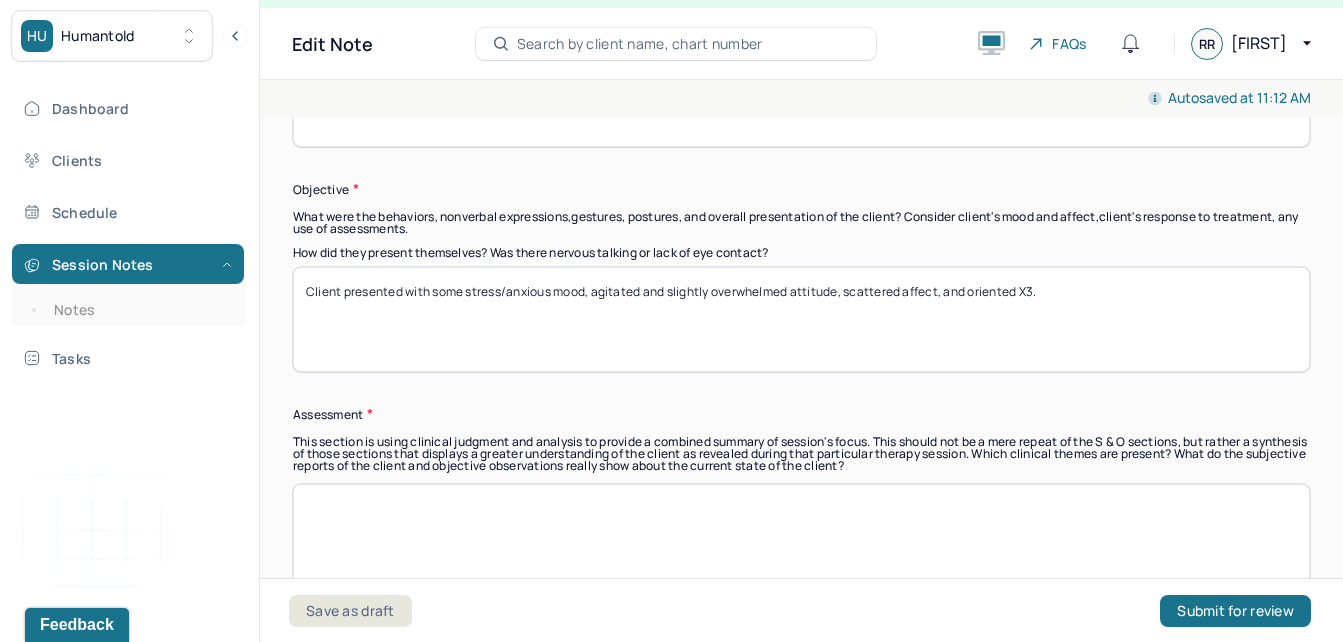 click on "Client presented with some stress/anxious mood, agitated and slightly overwhelmed attitude, scattered affect, and oriented X3." at bounding box center [801, 319] 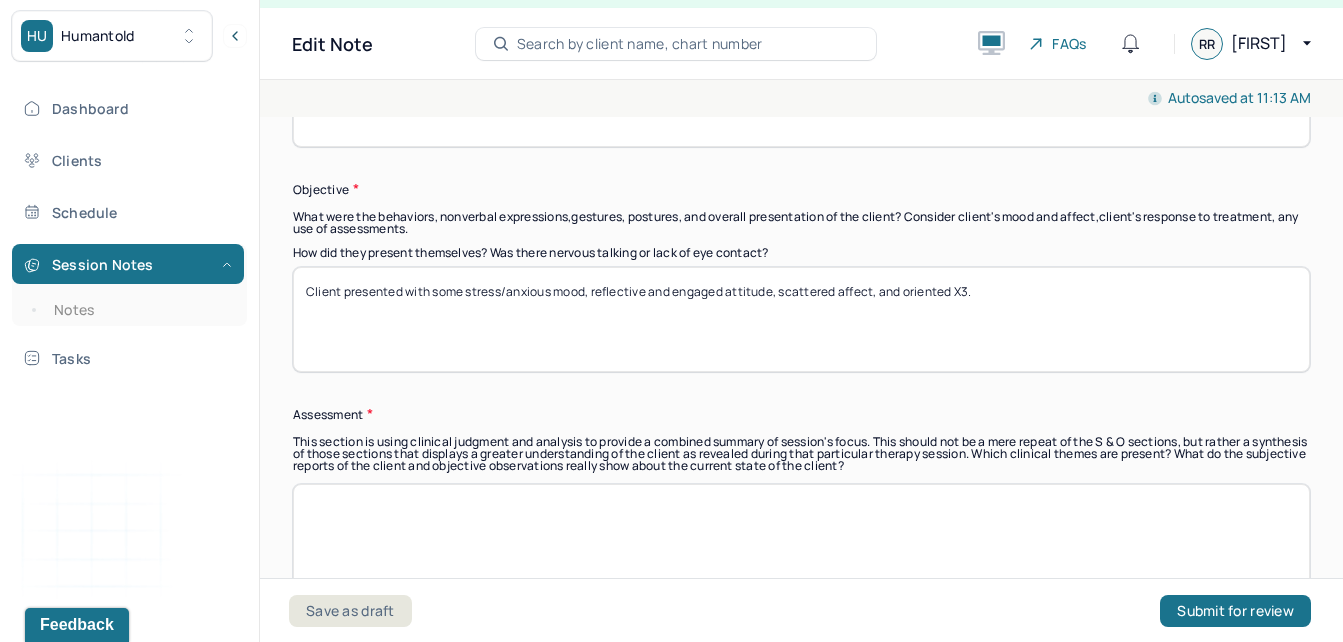 click on "Client presented with some stress/anxious mood, reflective and engaged attitude, scattered affect, and oriented X3." at bounding box center [801, 319] 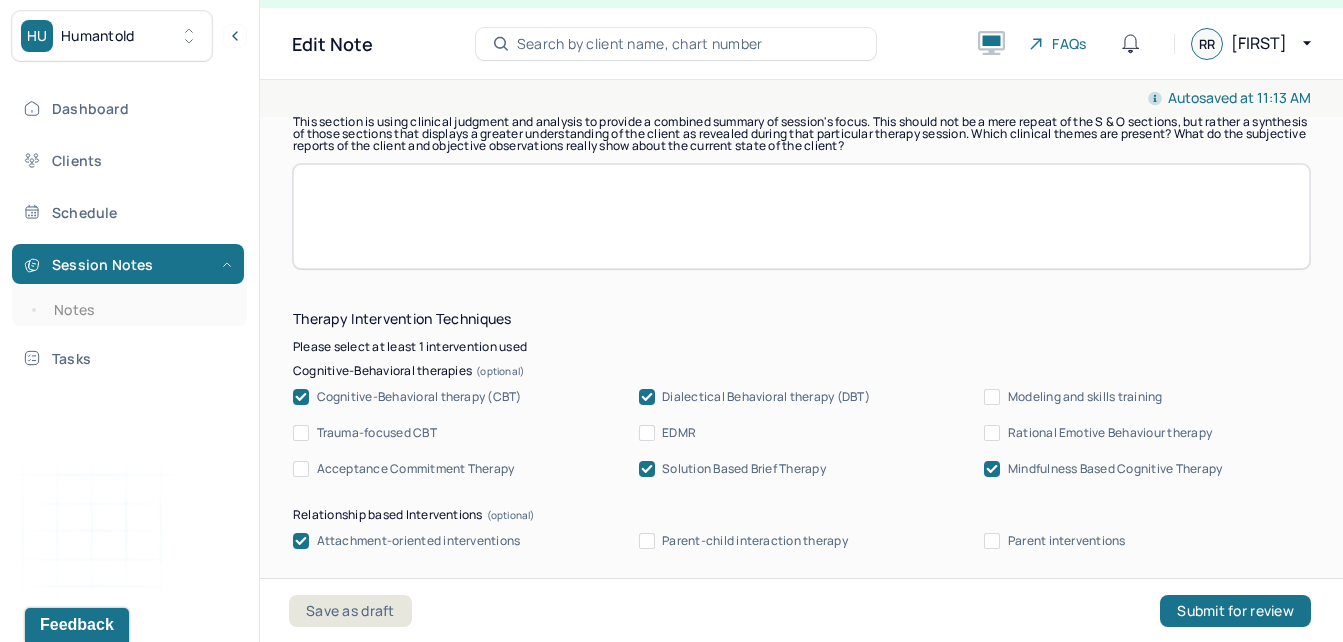 scroll, scrollTop: 1938, scrollLeft: 0, axis: vertical 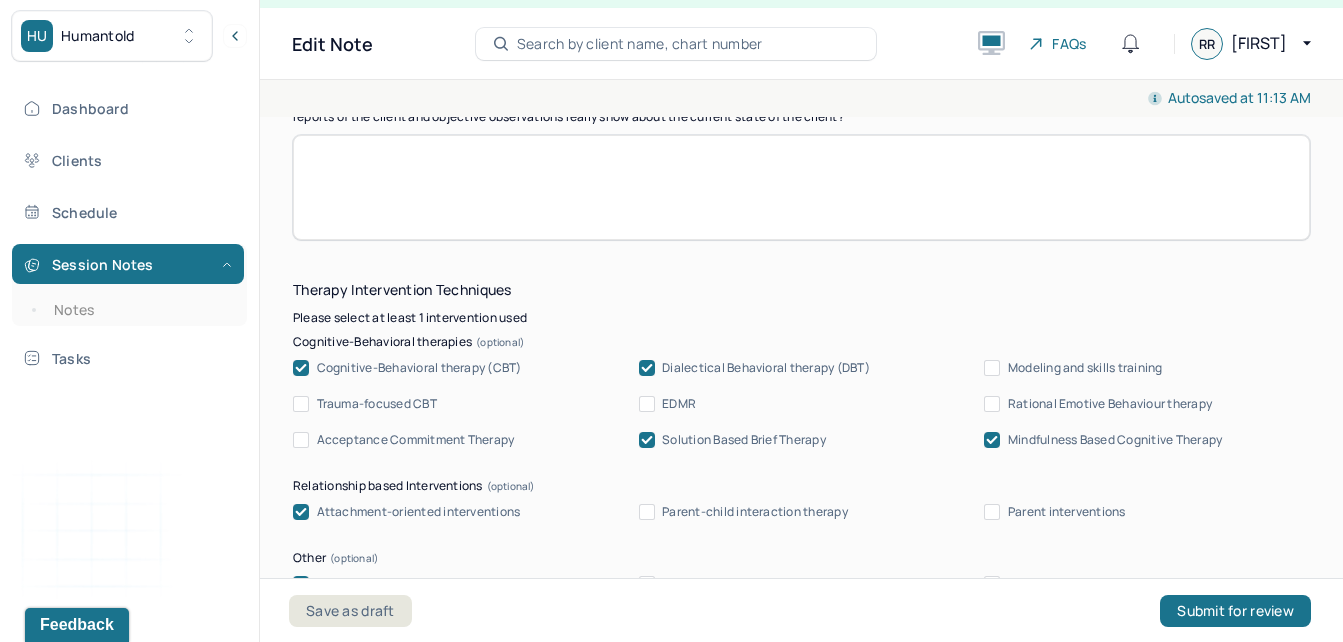 type on "Client presented with some stress/anxious mood, reflective and engaged attitude, full affect, and oriented X3." 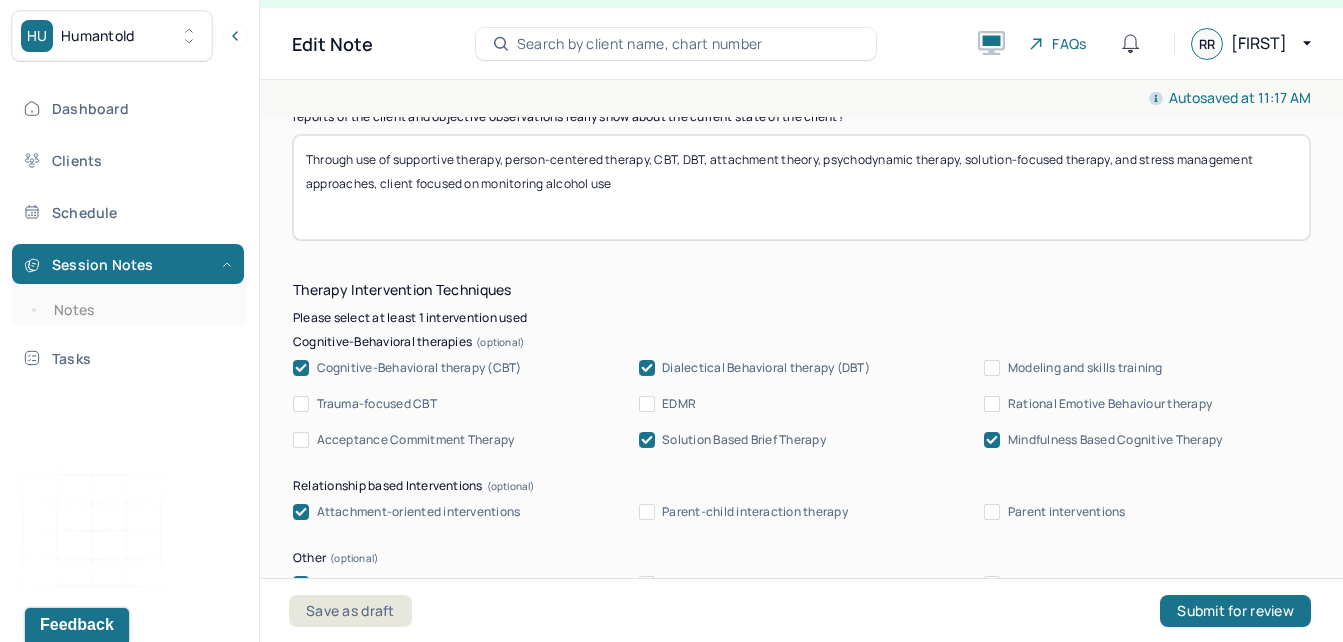 click on "Through use of supportive therapy, person-centered therapy, CBT, DBT, attachment theory, psychodynamic therapy, solution-focused therapy, and stress management approaches, client focused on monutiring alcohol use" at bounding box center (801, 187) 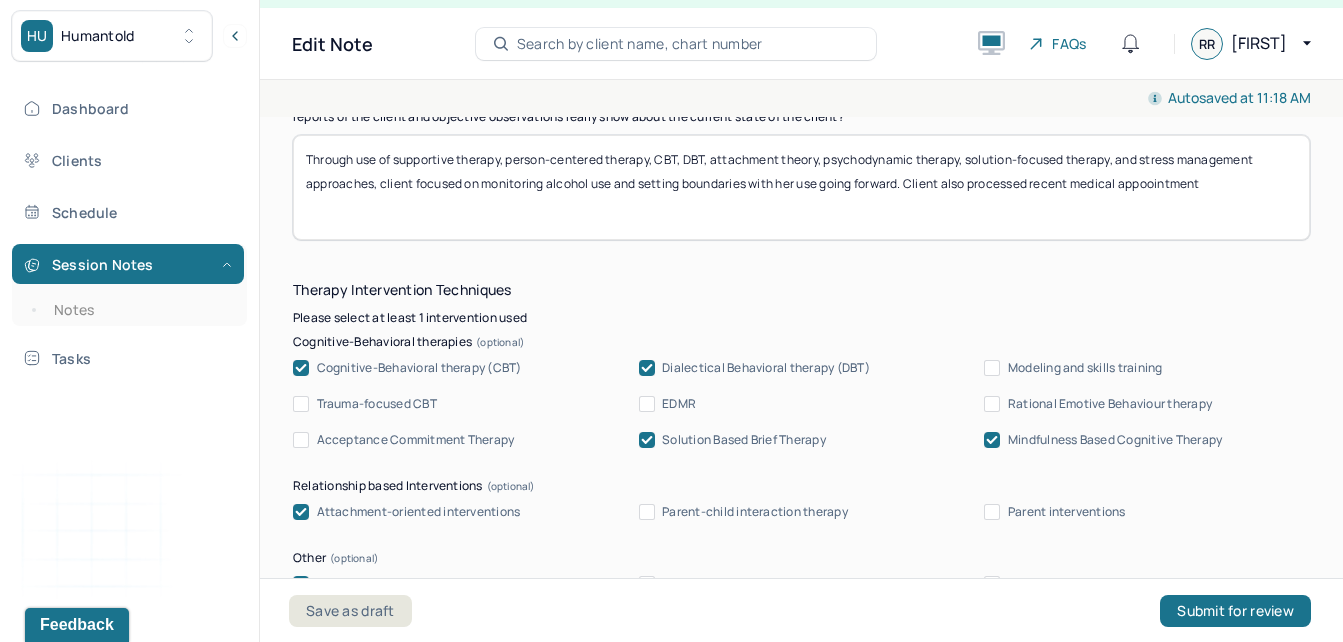 drag, startPoint x: 1143, startPoint y: 190, endPoint x: 763, endPoint y: 203, distance: 380.2223 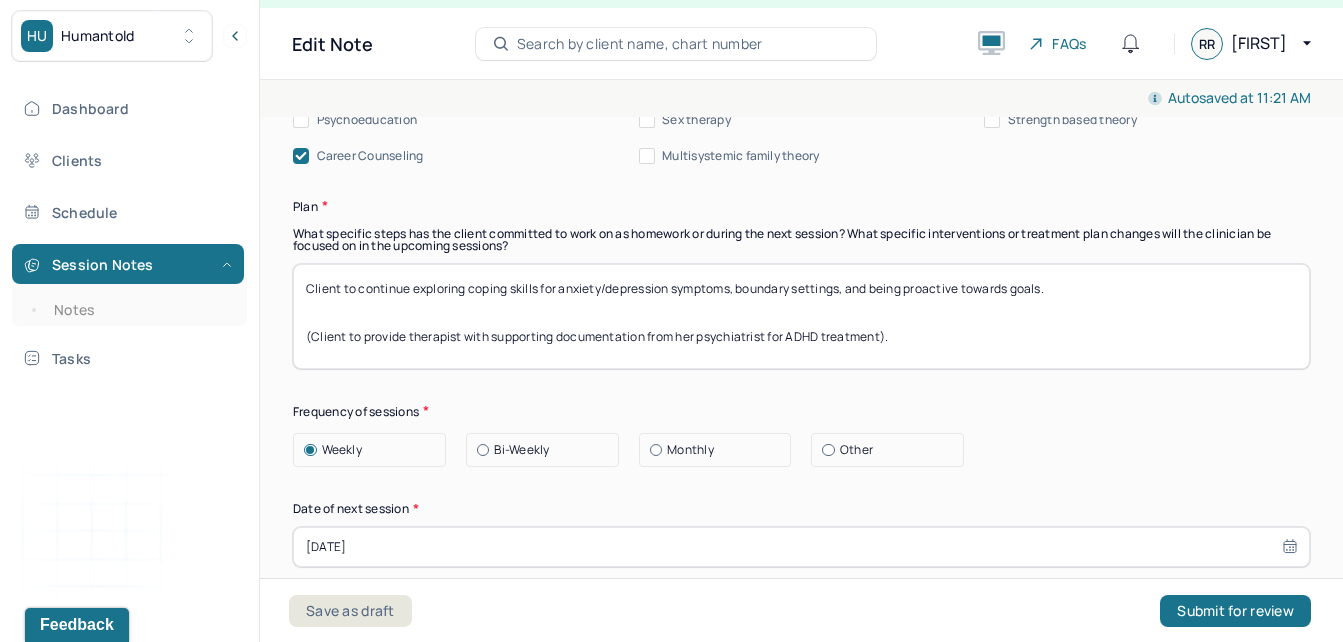 scroll, scrollTop: 2520, scrollLeft: 0, axis: vertical 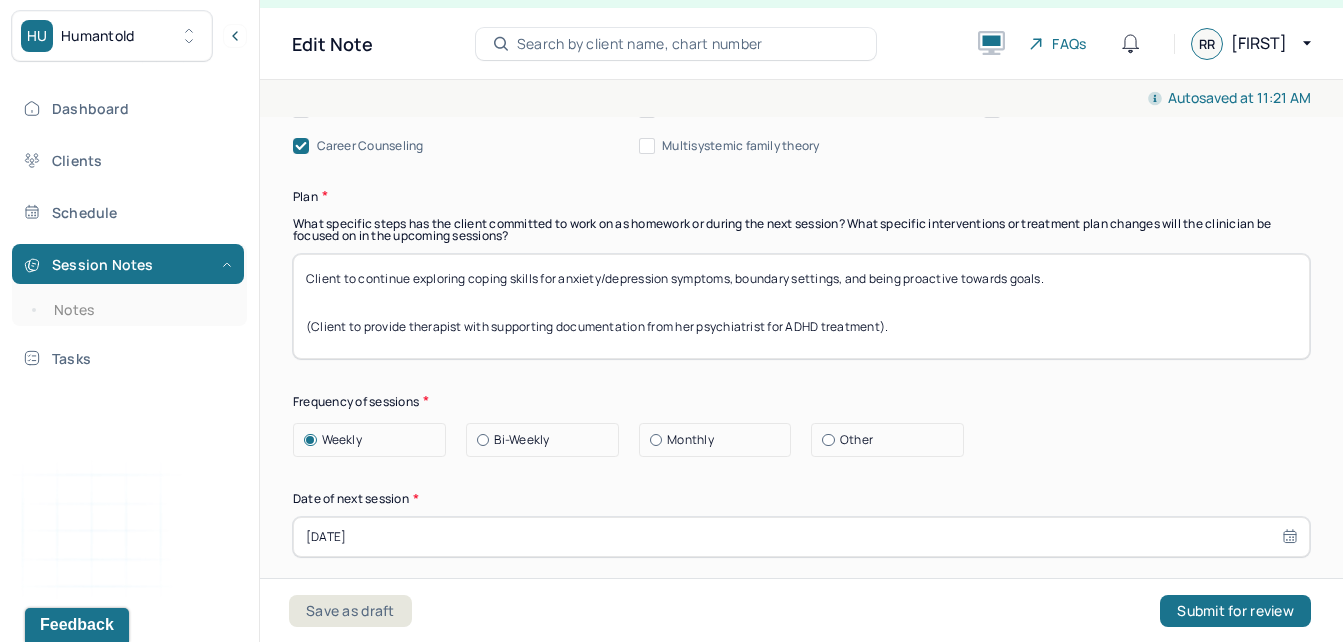 type on "Through use of supportive therapy, person-centered therapy, CBT, DBT, attachment theory, psychodynamic therapy, solution-focused therapy, and stress management approaches, client focused on monitoring alcohol use and setting boundaries with her use going forward. Client also processed recent medical appointment experiences, which has helped to validate her feelings and symptoms, and the importance in proactive towards addressing physical health concerns." 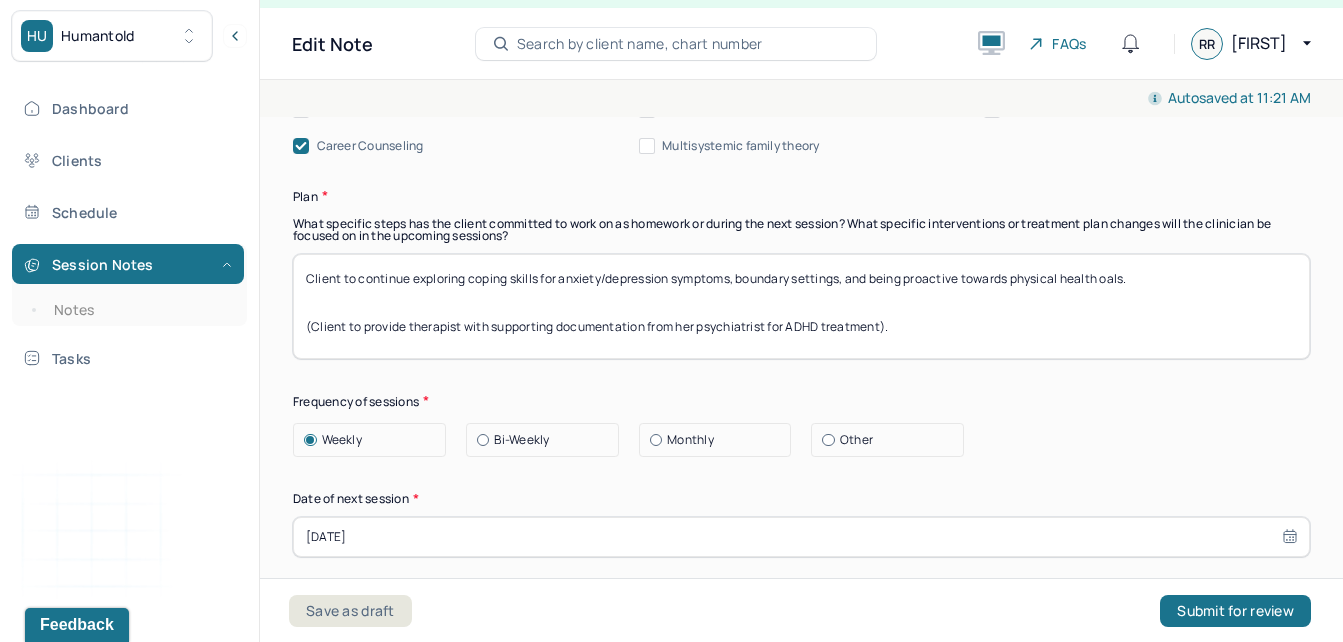 drag, startPoint x: 1110, startPoint y: 280, endPoint x: 599, endPoint y: 294, distance: 511.19174 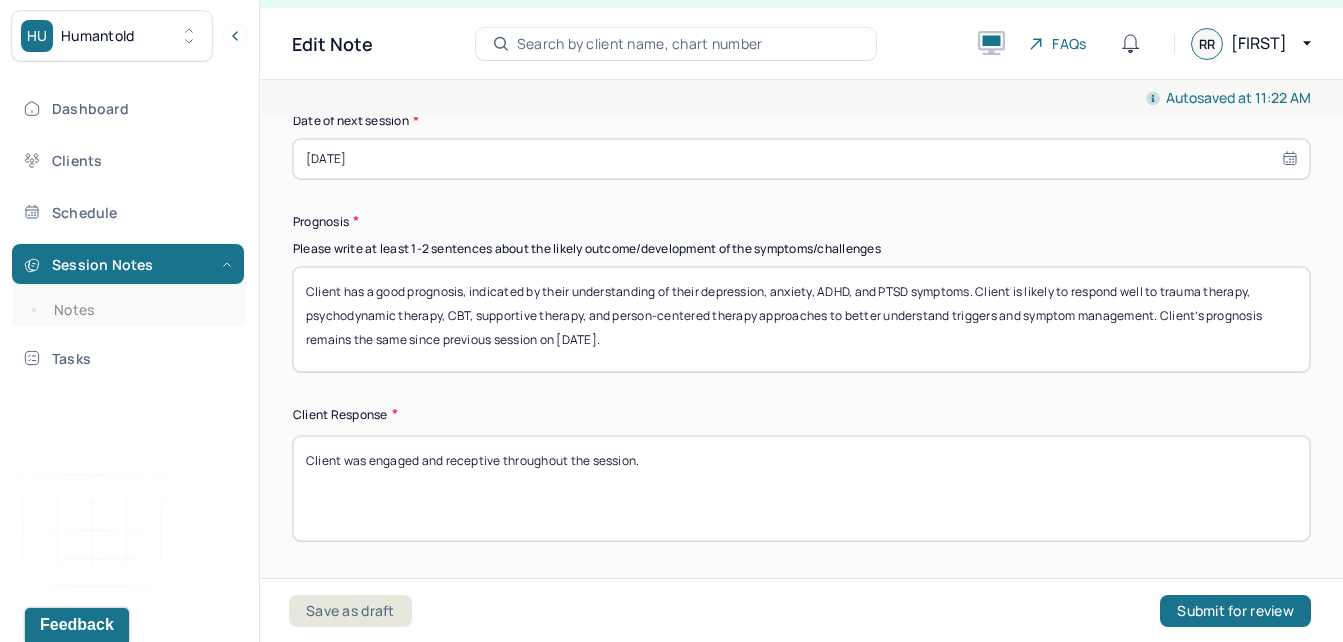 scroll, scrollTop: 2927, scrollLeft: 0, axis: vertical 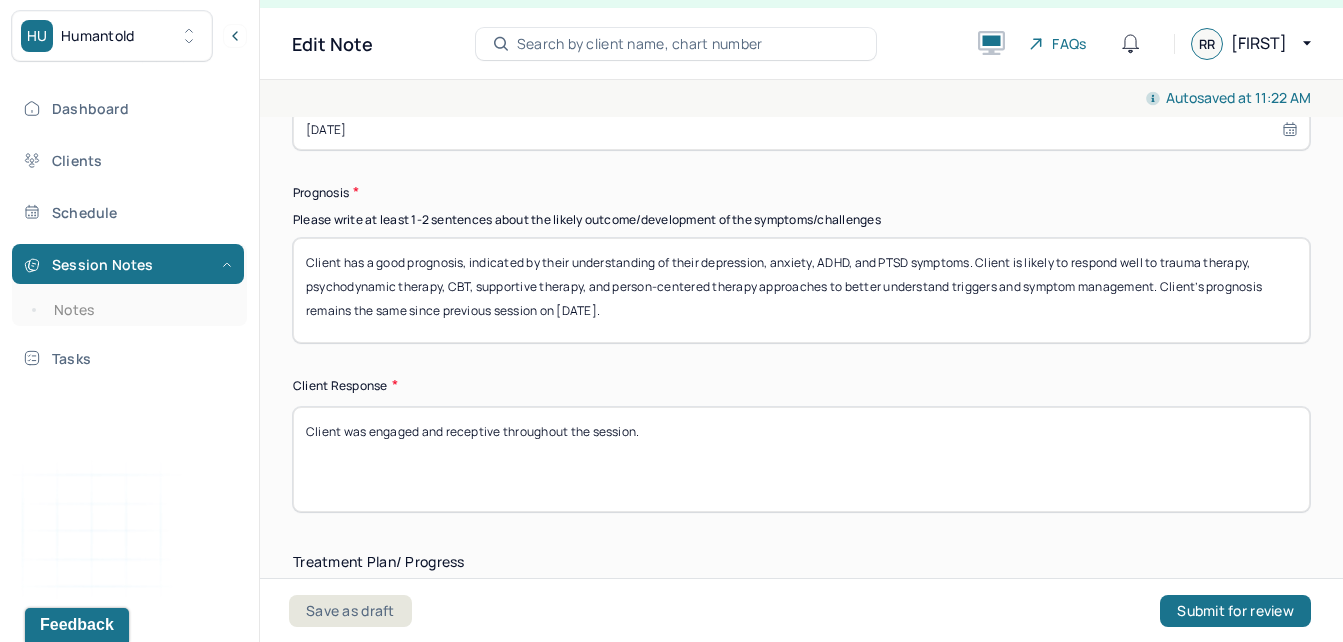 type on "Client to continue exploring coping skills for anxiety/depression symptoms, boundary settings, and being proactive towards physical health goals.
(Client to provide therapist with supporting documentation from her psychiatrist for ADHD treatment)." 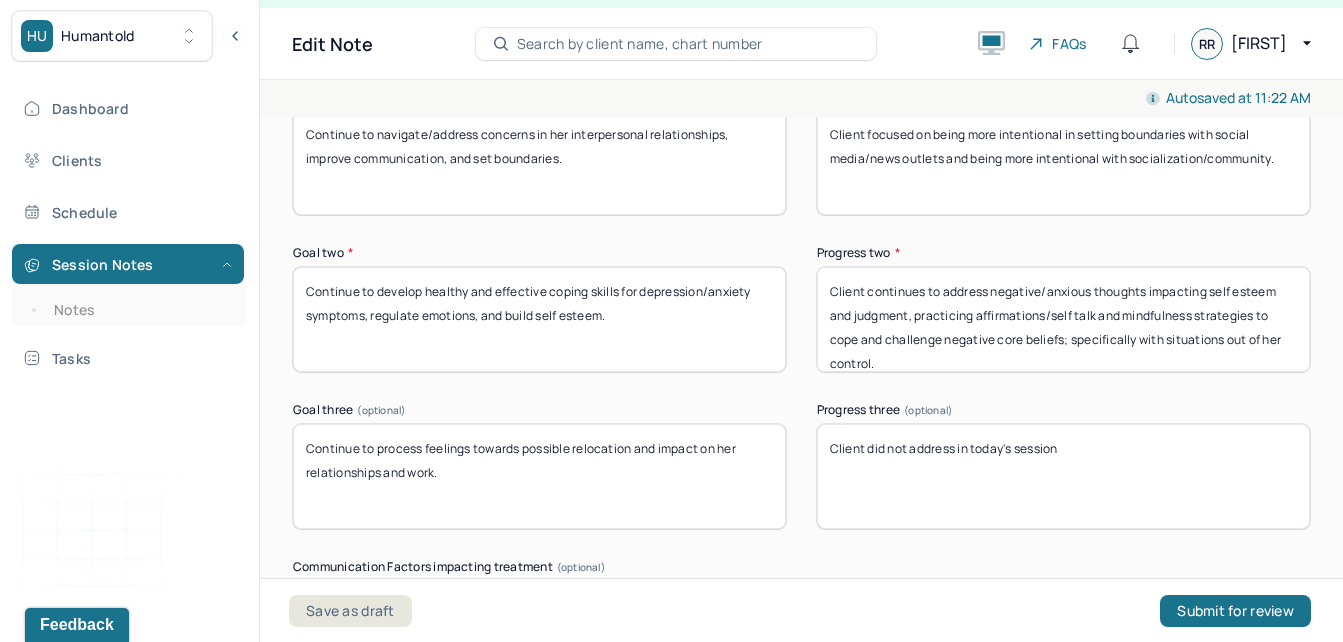 scroll, scrollTop: 3450, scrollLeft: 0, axis: vertical 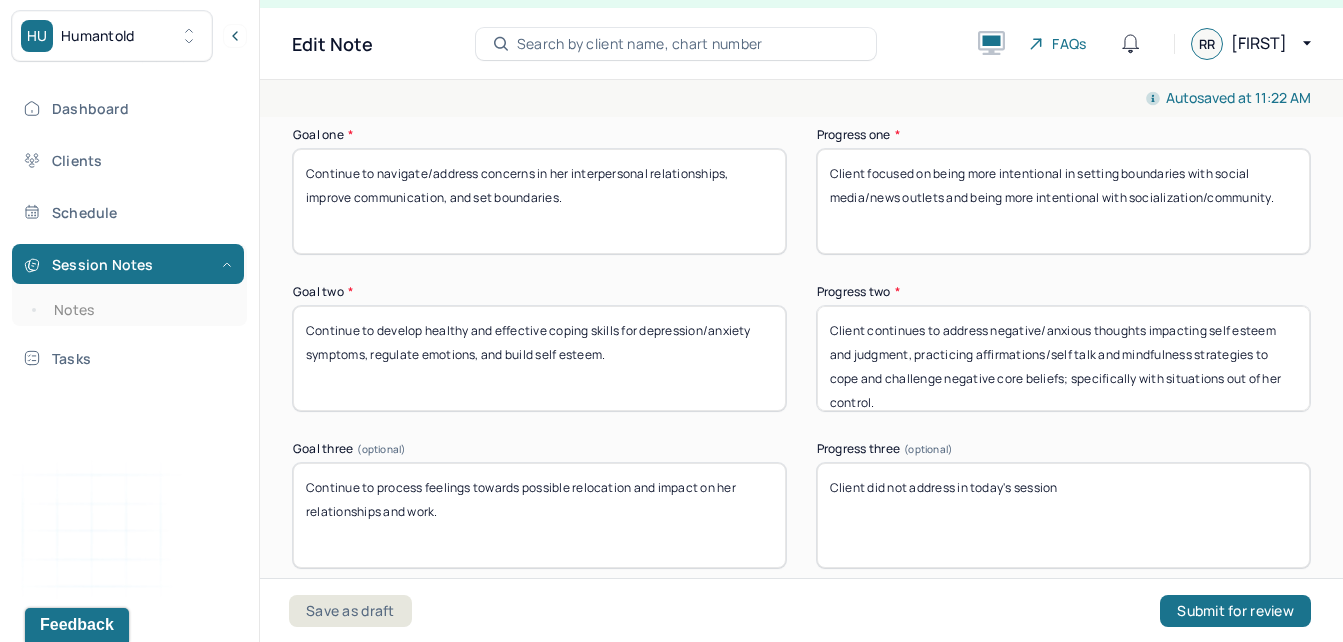 type on "Client was present and direct throughout the session." 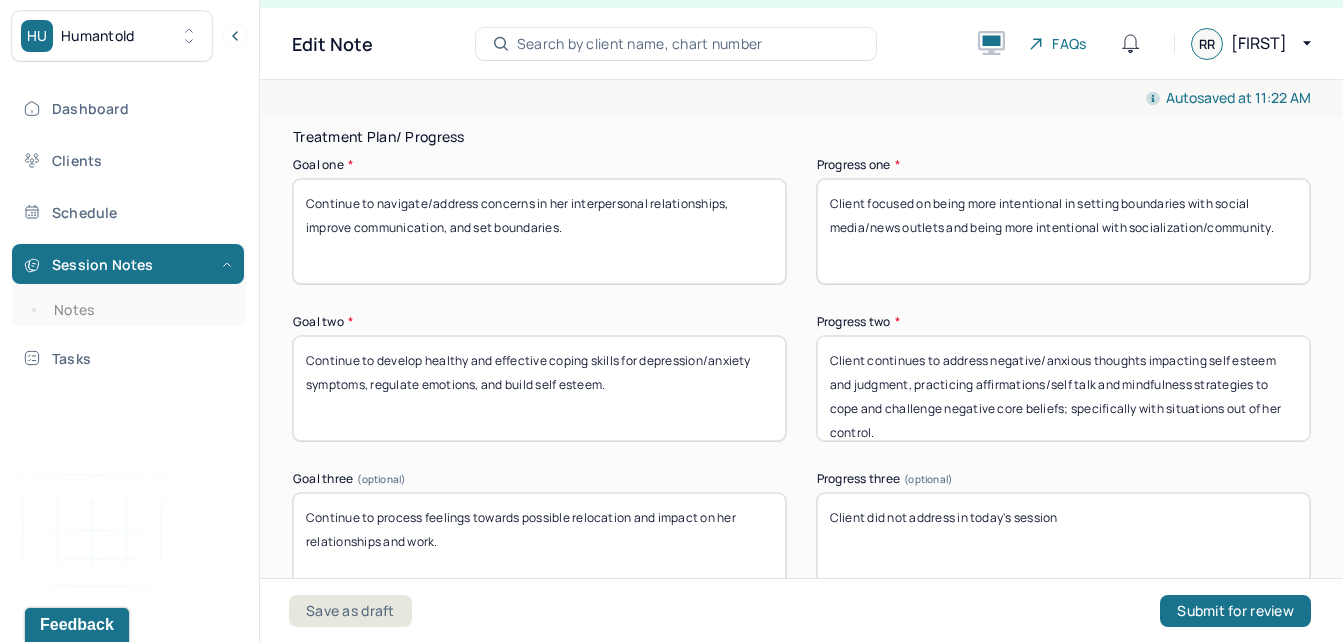 drag, startPoint x: 1285, startPoint y: 198, endPoint x: 891, endPoint y: 117, distance: 402.24 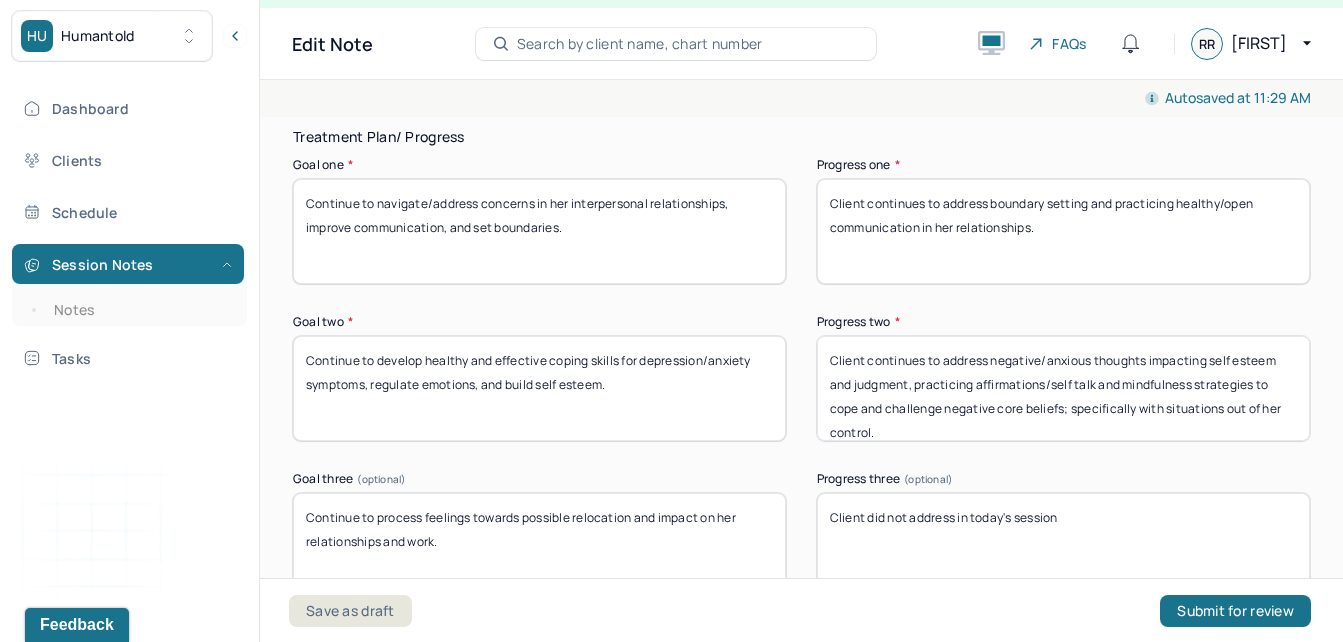 type on "Client continues to address boundary setting and practicing healthy/open communication in her relationships." 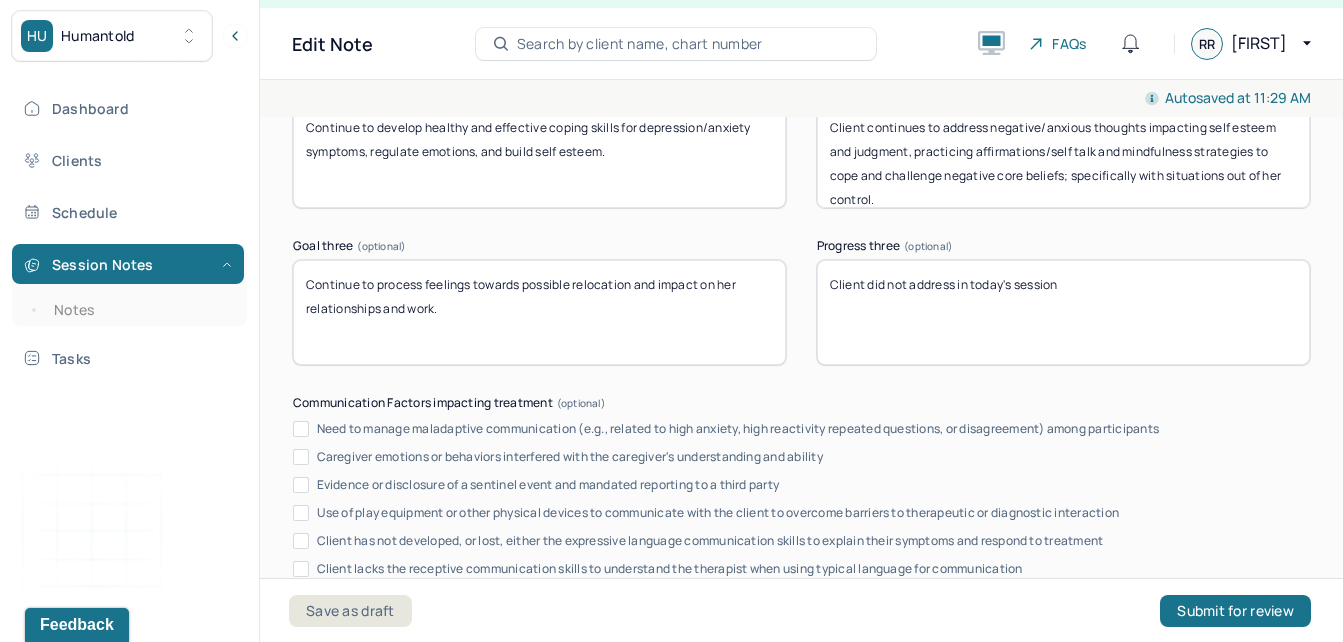 scroll, scrollTop: 3575, scrollLeft: 0, axis: vertical 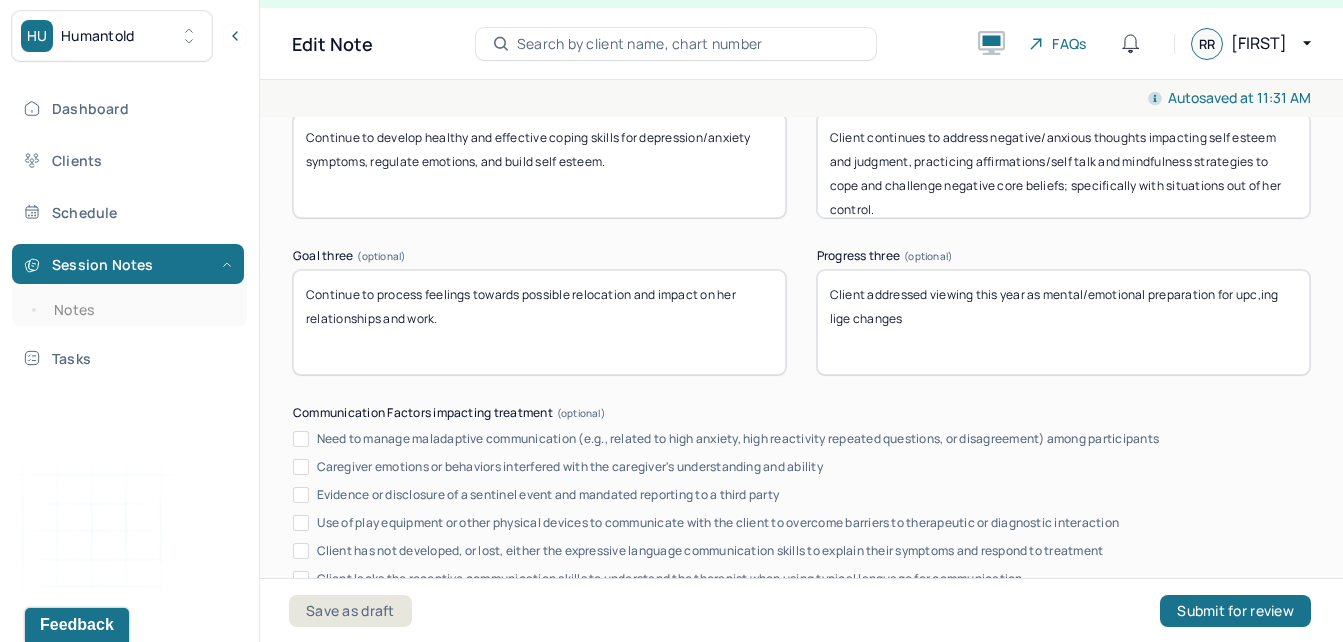 type on "Client addressed viewing this year as mental/emotional preparation for upc,ing lige changes." 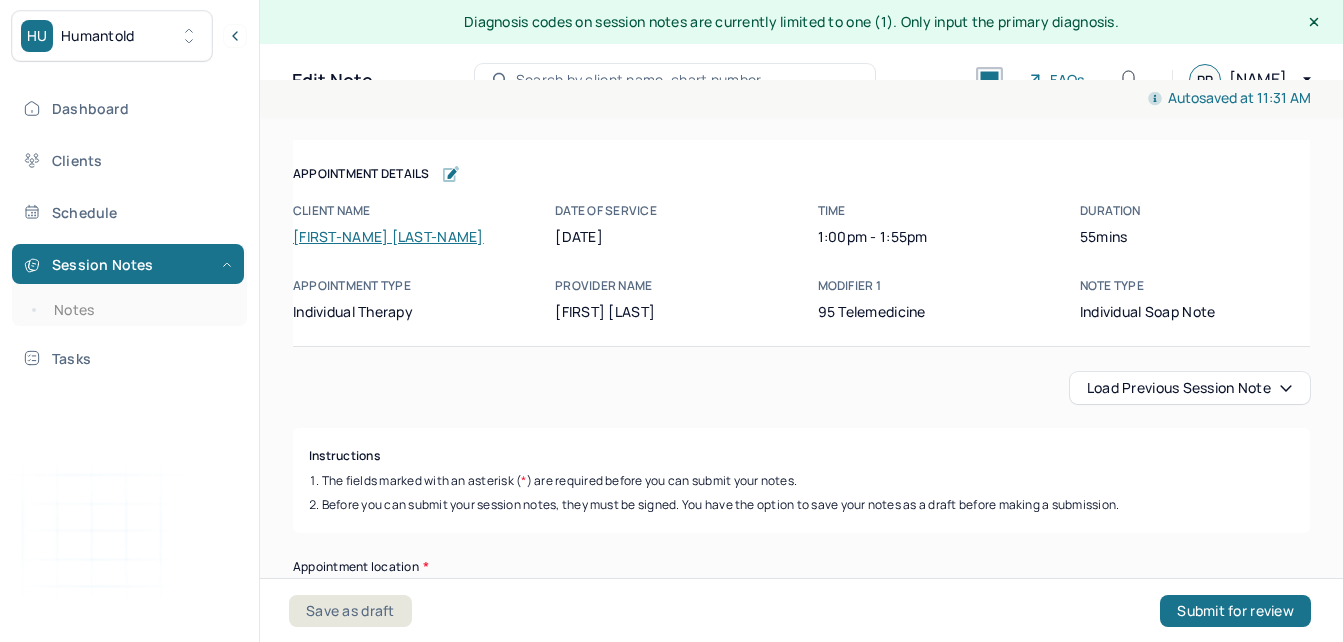 scroll, scrollTop: 36, scrollLeft: 0, axis: vertical 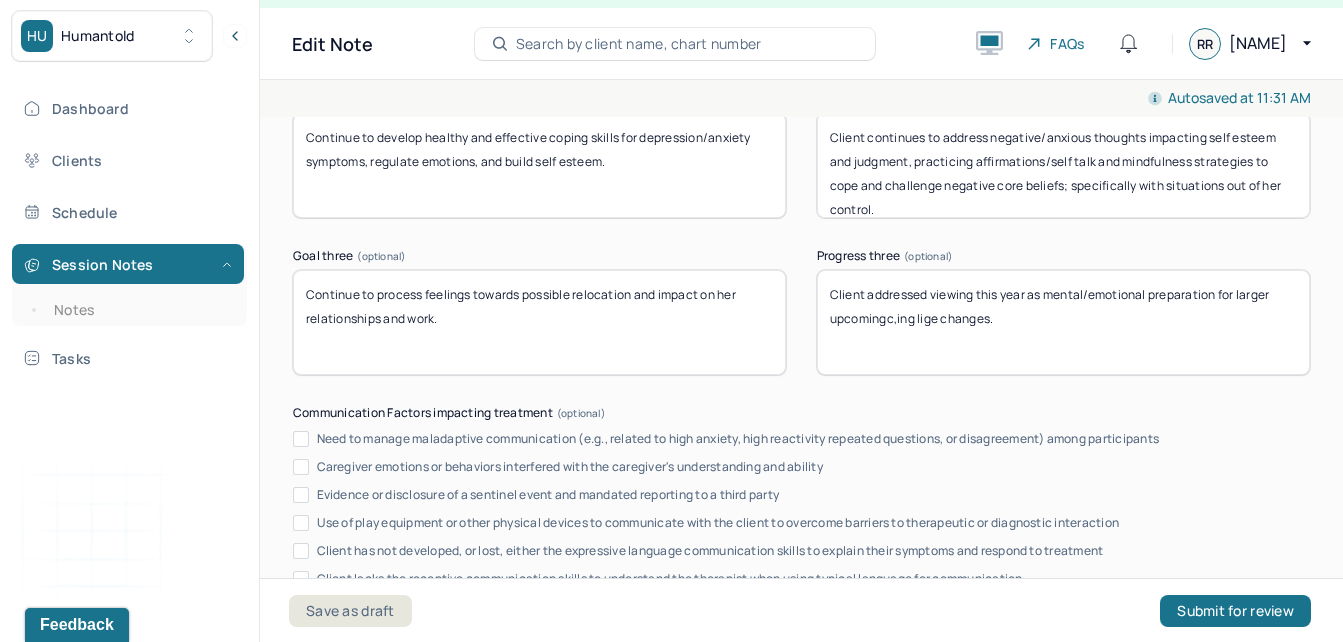 click on "Client addressed viewing this year as mental/emotional preparation for larger upcomingc,ing lige changes." at bounding box center [1063, 322] 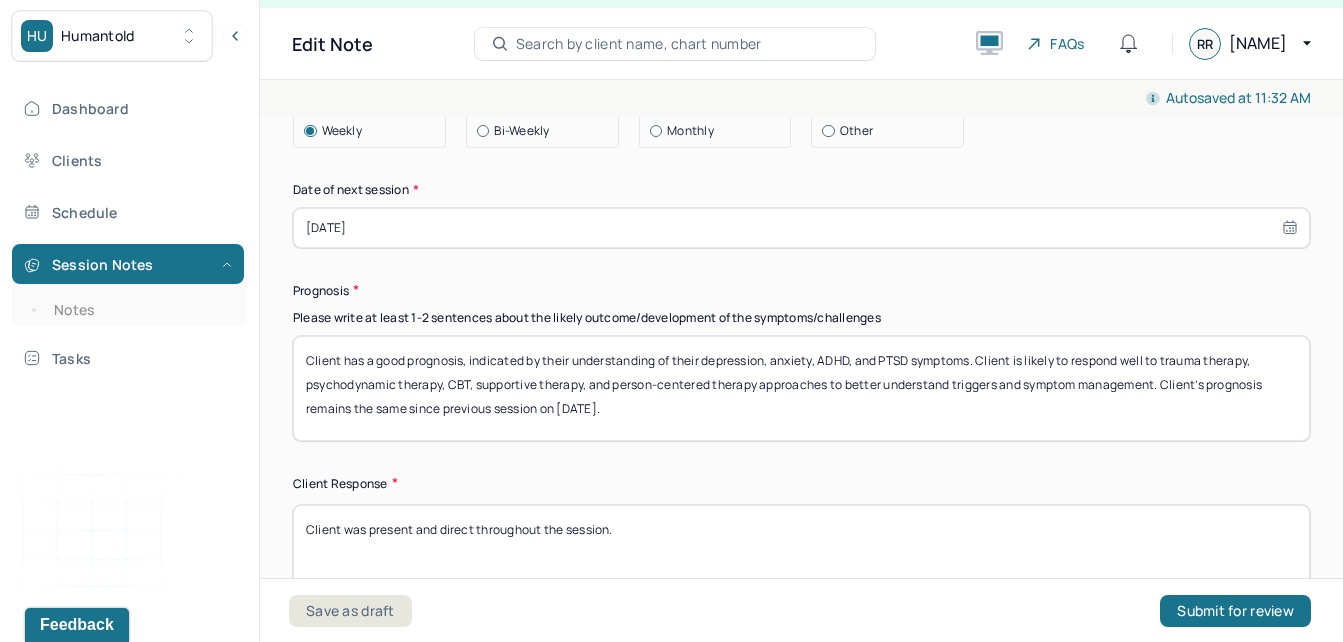 scroll, scrollTop: 4022, scrollLeft: 0, axis: vertical 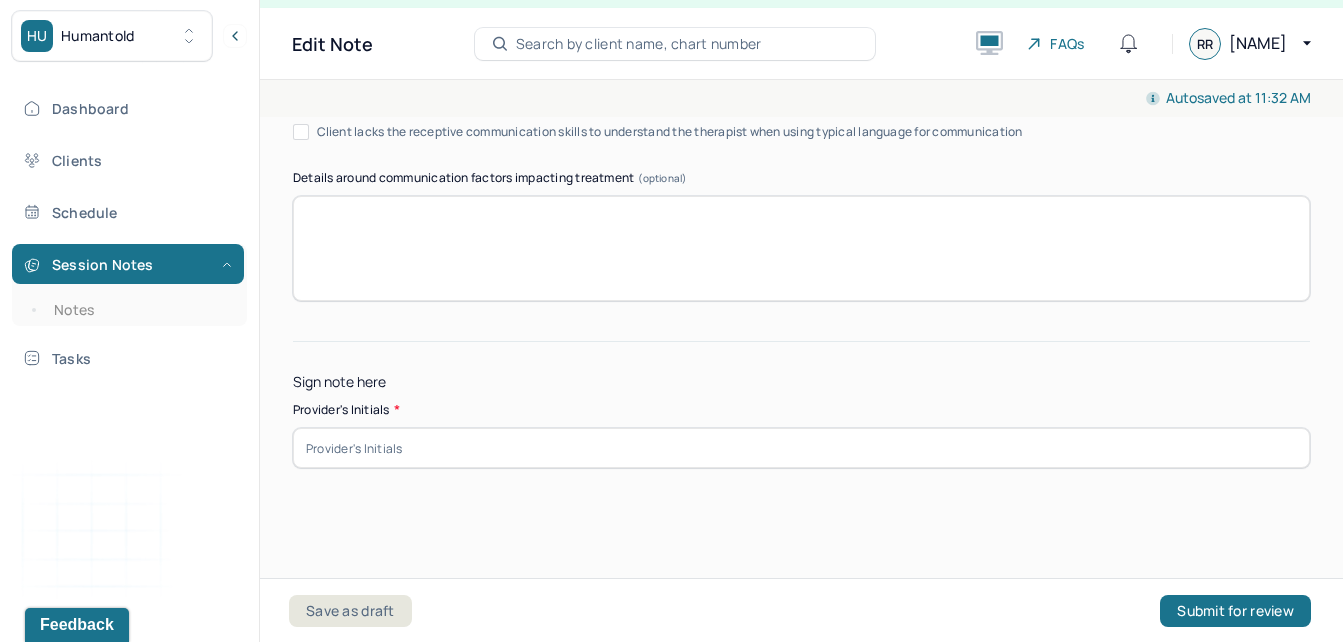 type on "Client addressed viewing this year as mental/emotional preparation for larger upcoming life changes." 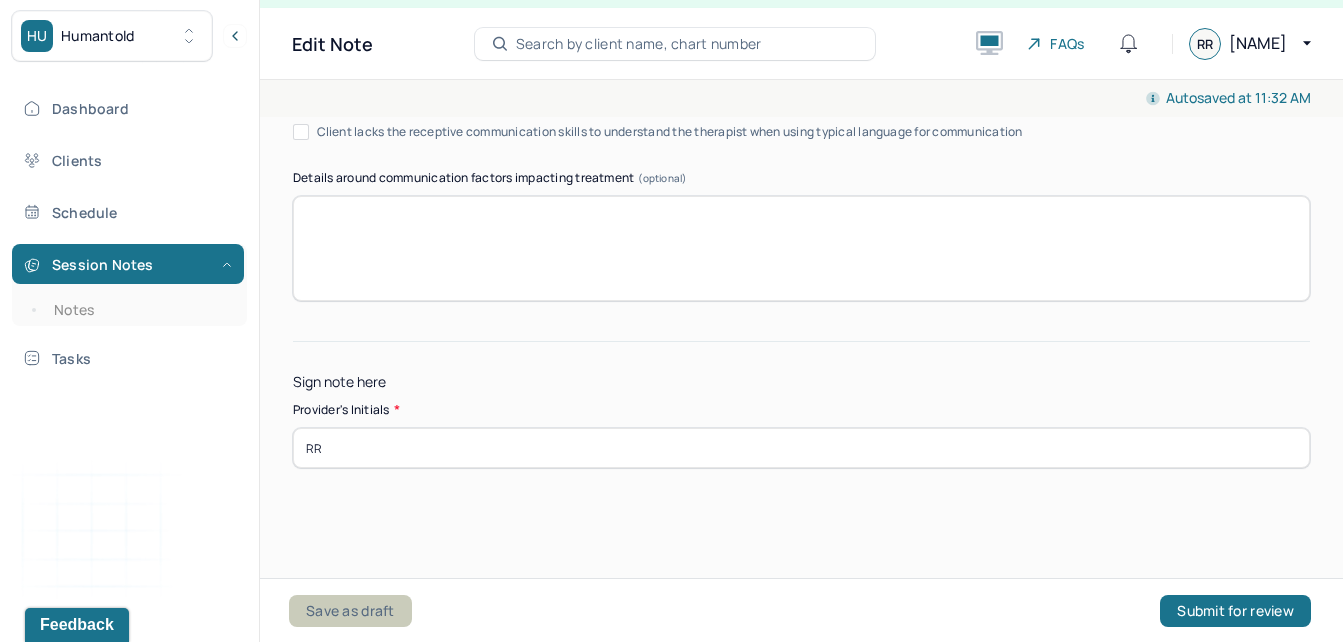 type on "RR" 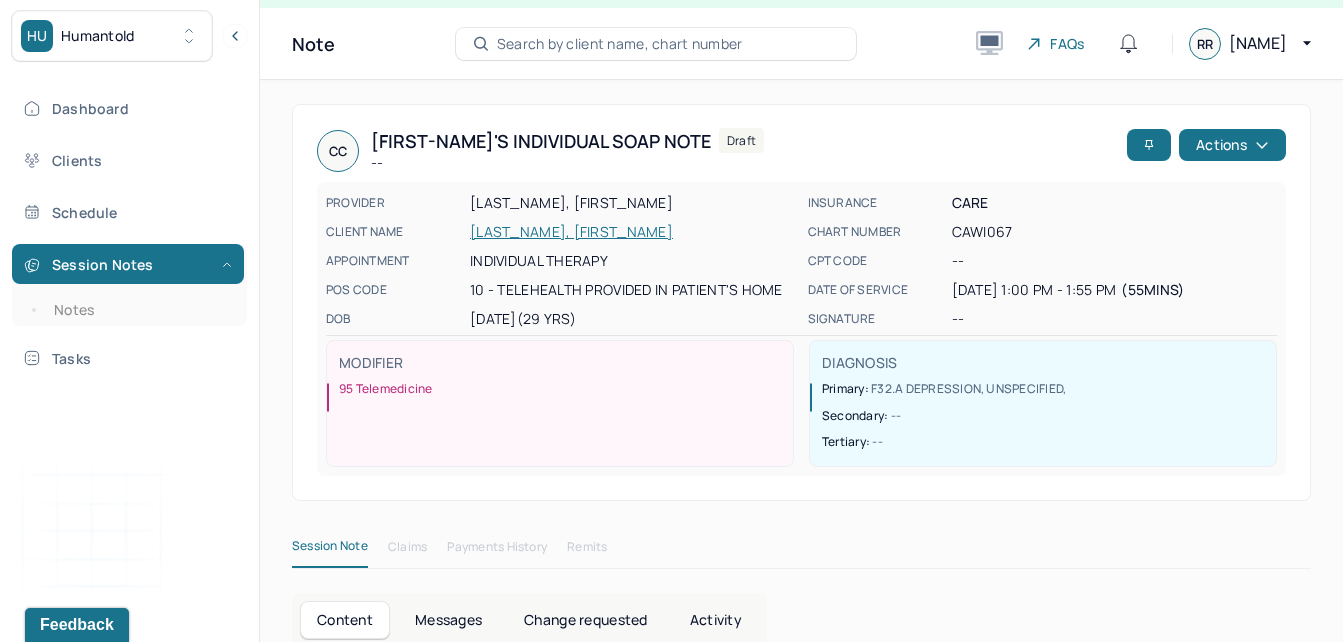 click on "CC [LAST_NAME], [FIRST_NAME]   Individual soap note -- Draft       Actions" at bounding box center (801, 151) 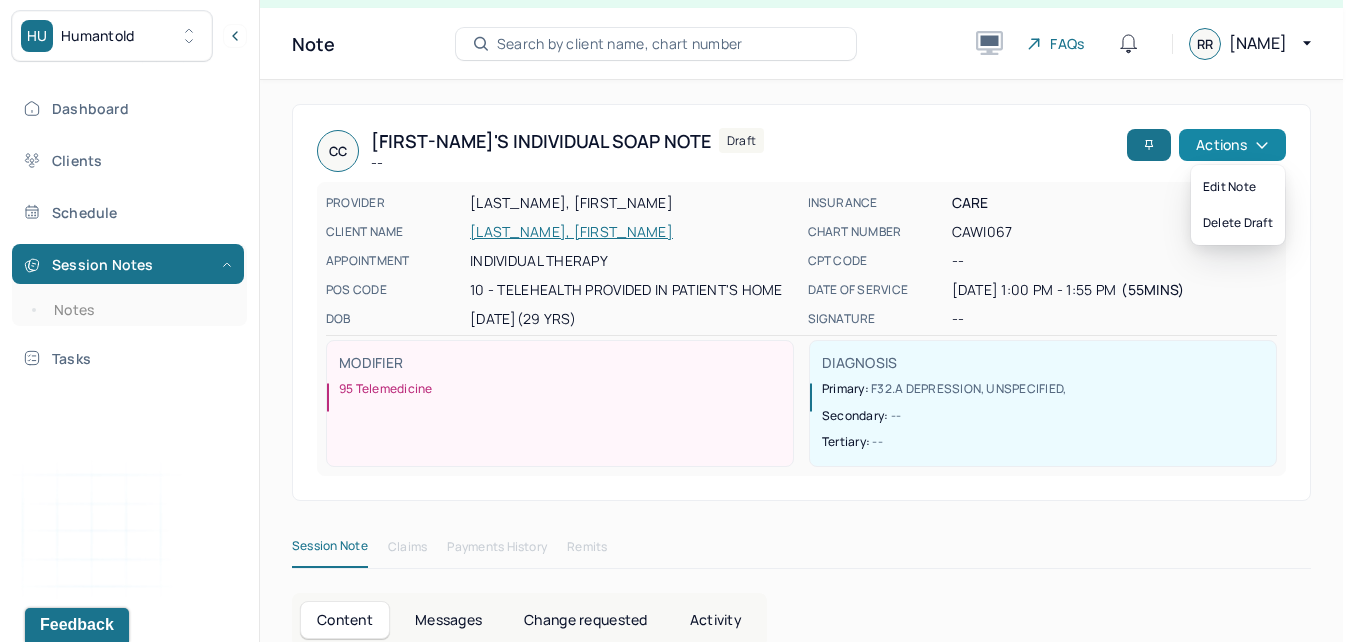 click on "Actions" at bounding box center [1232, 145] 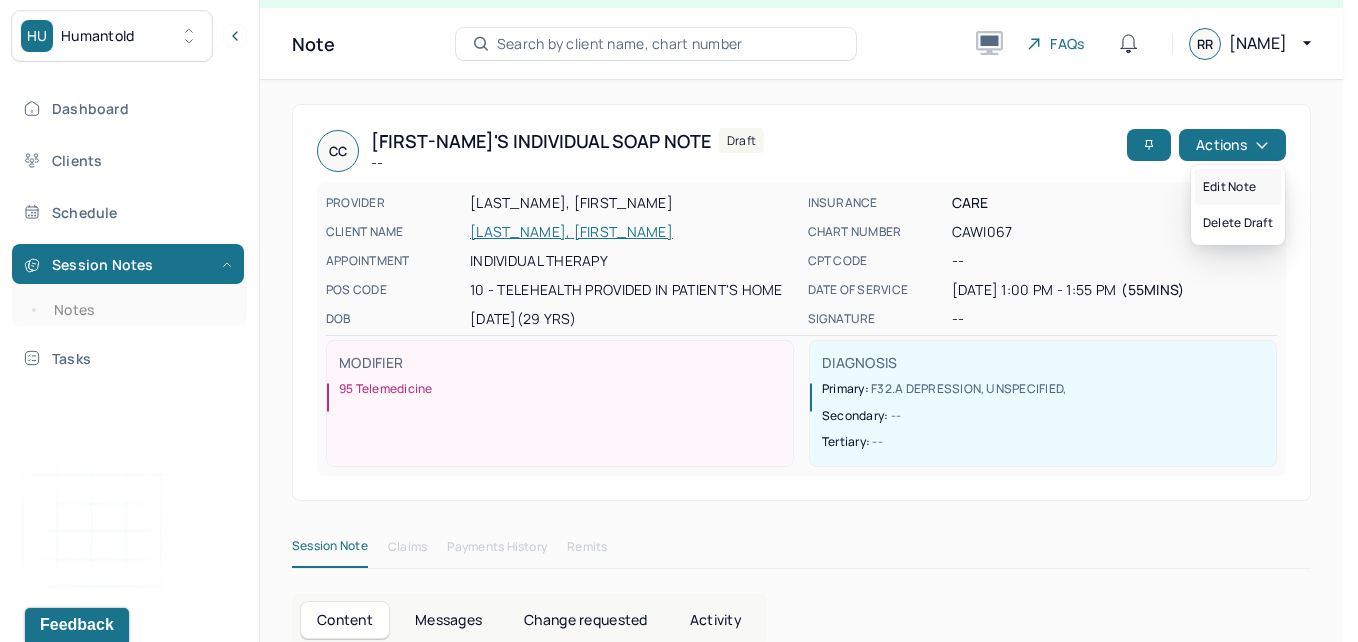 click on "Edit note" at bounding box center (1238, 187) 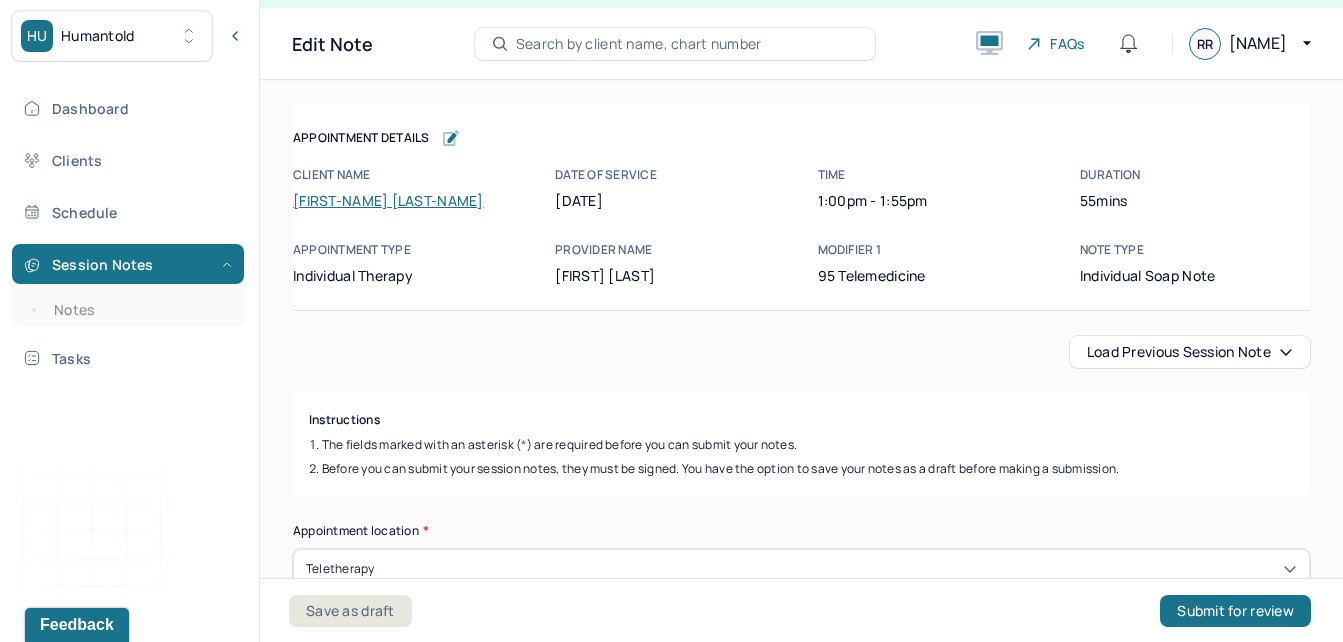 scroll, scrollTop: 4022, scrollLeft: 0, axis: vertical 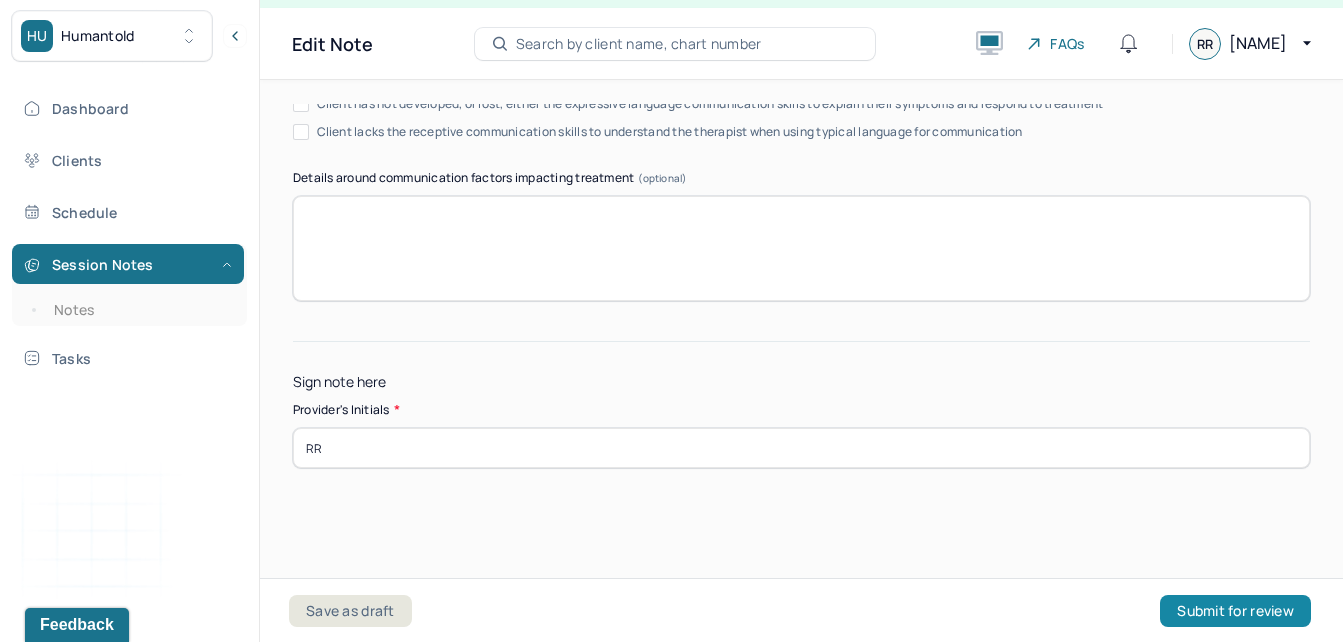 click on "Submit for review" at bounding box center (1235, 611) 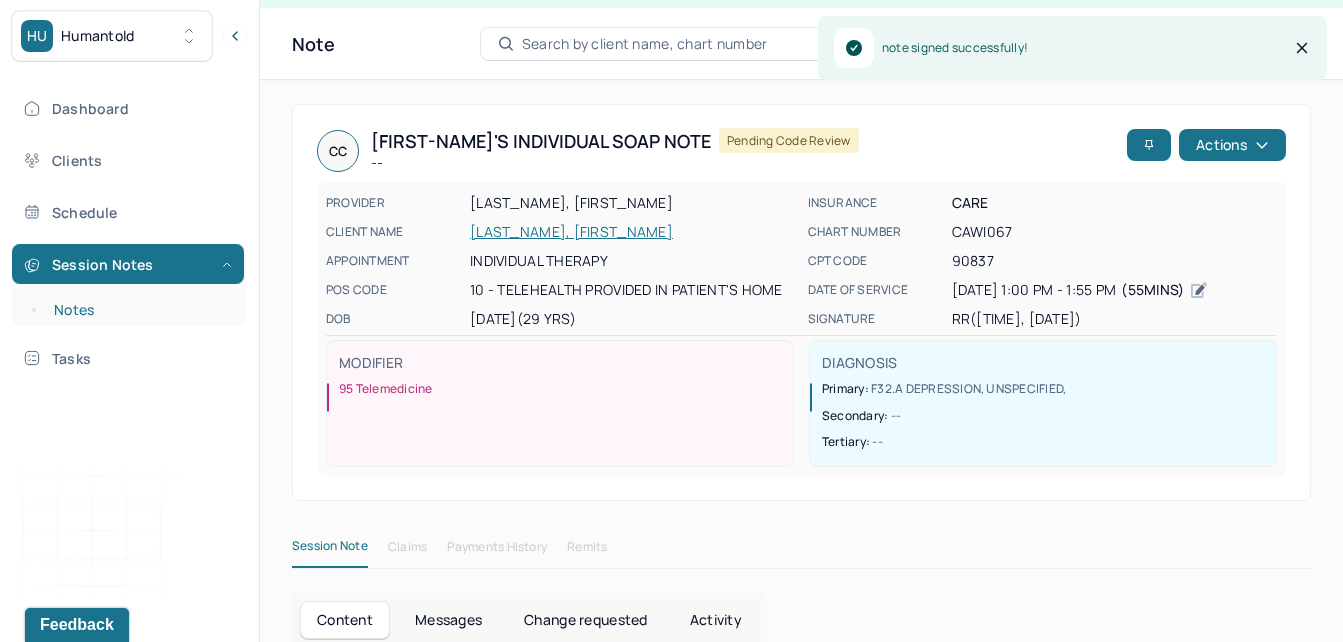 click on "Notes" at bounding box center (139, 310) 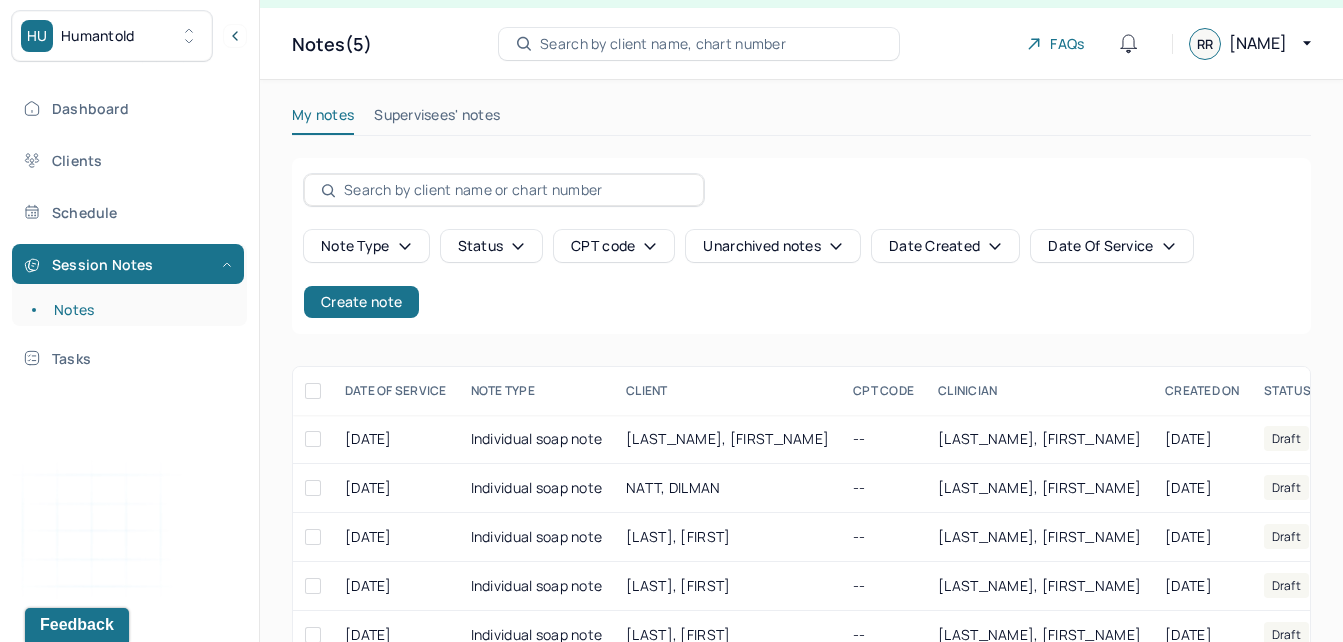 scroll, scrollTop: 94, scrollLeft: 0, axis: vertical 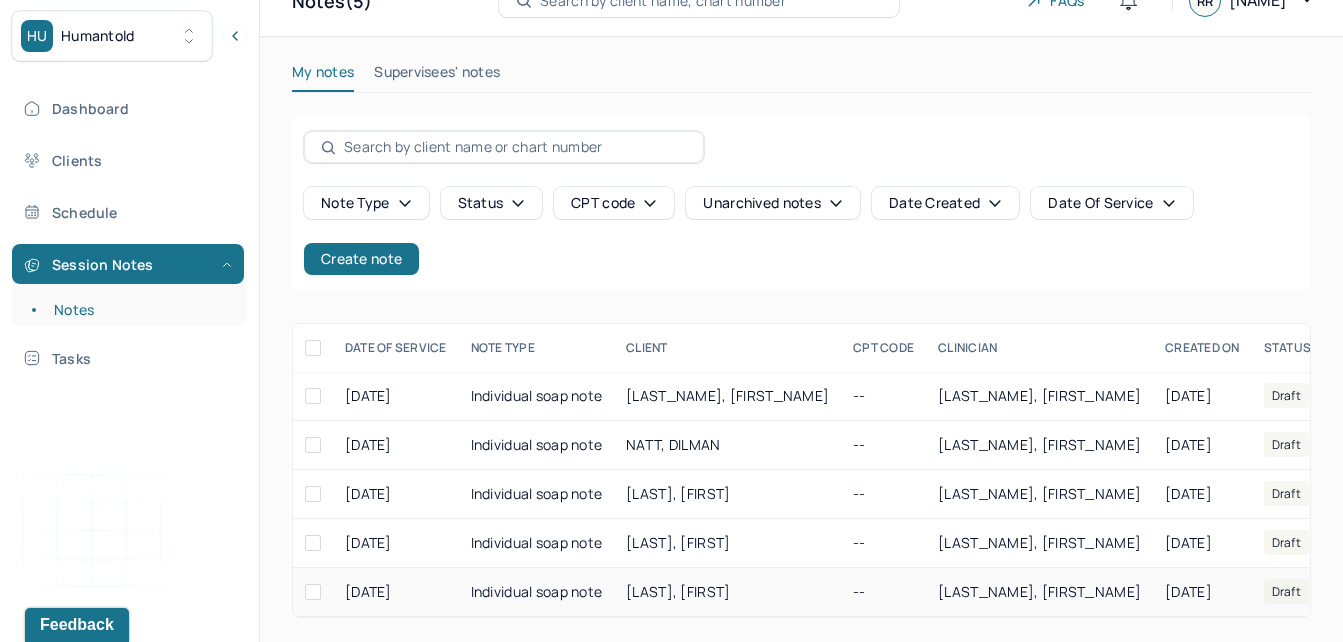 click on "[LAST], [FIRST]" at bounding box center [727, 592] 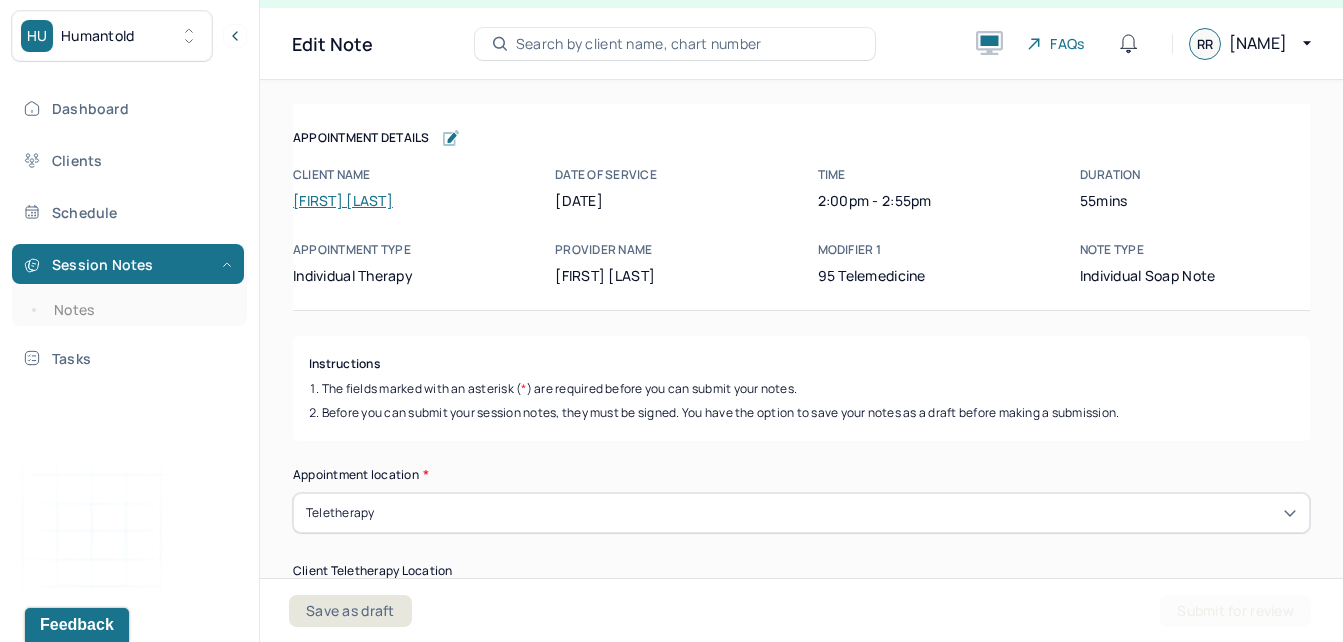 scroll, scrollTop: 36, scrollLeft: 0, axis: vertical 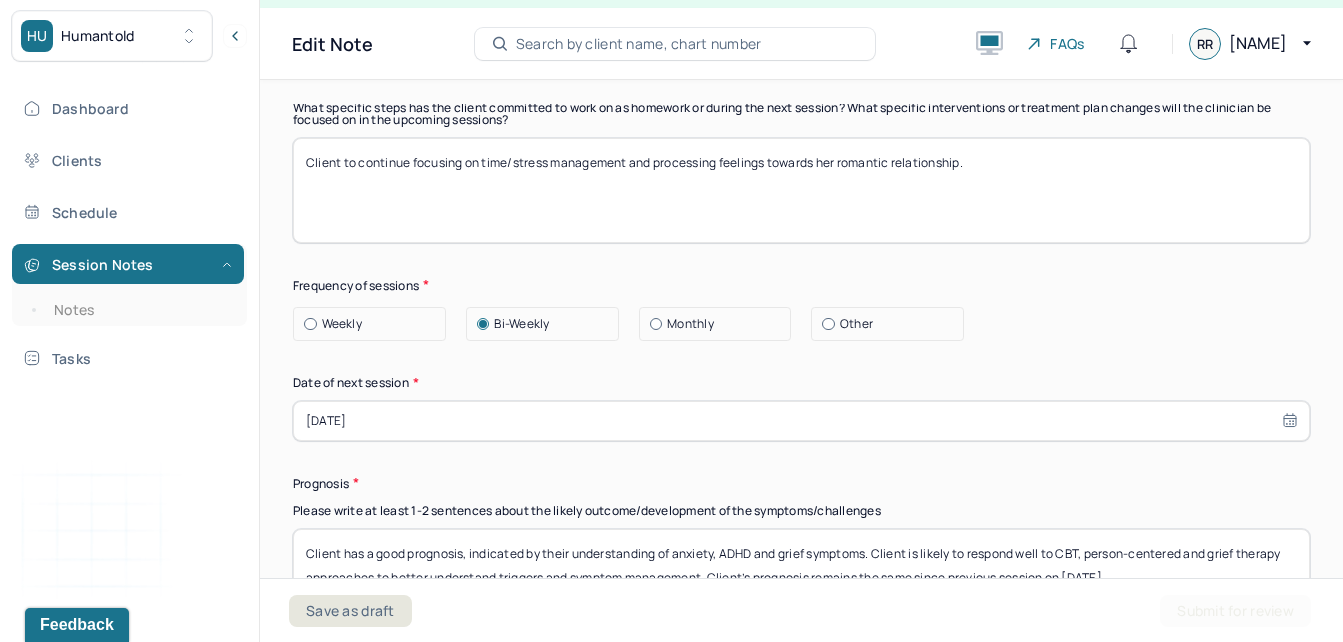click at bounding box center [828, 324] 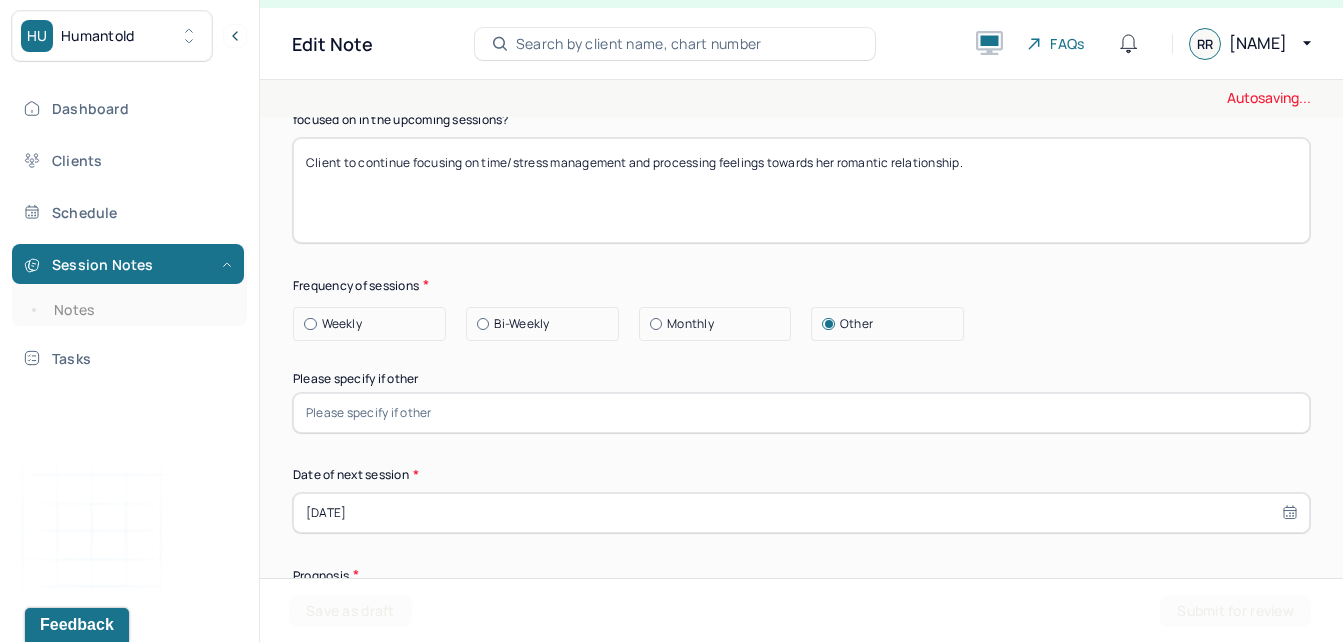 click at bounding box center [801, 413] 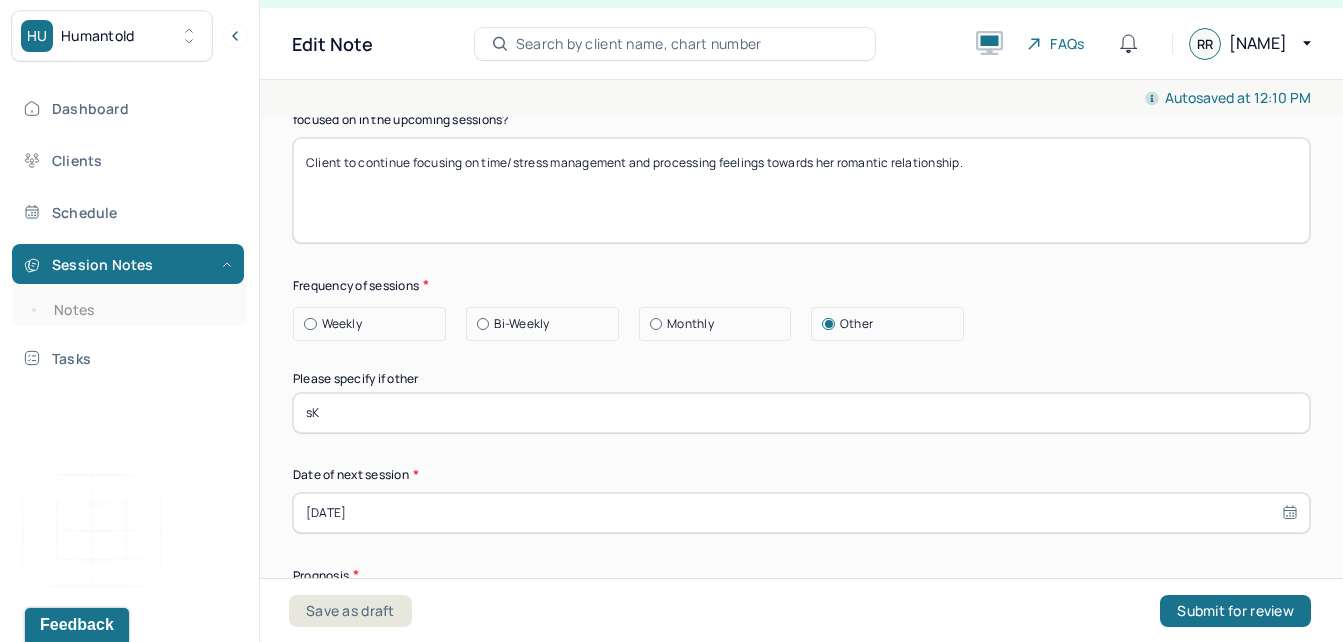 type on "s" 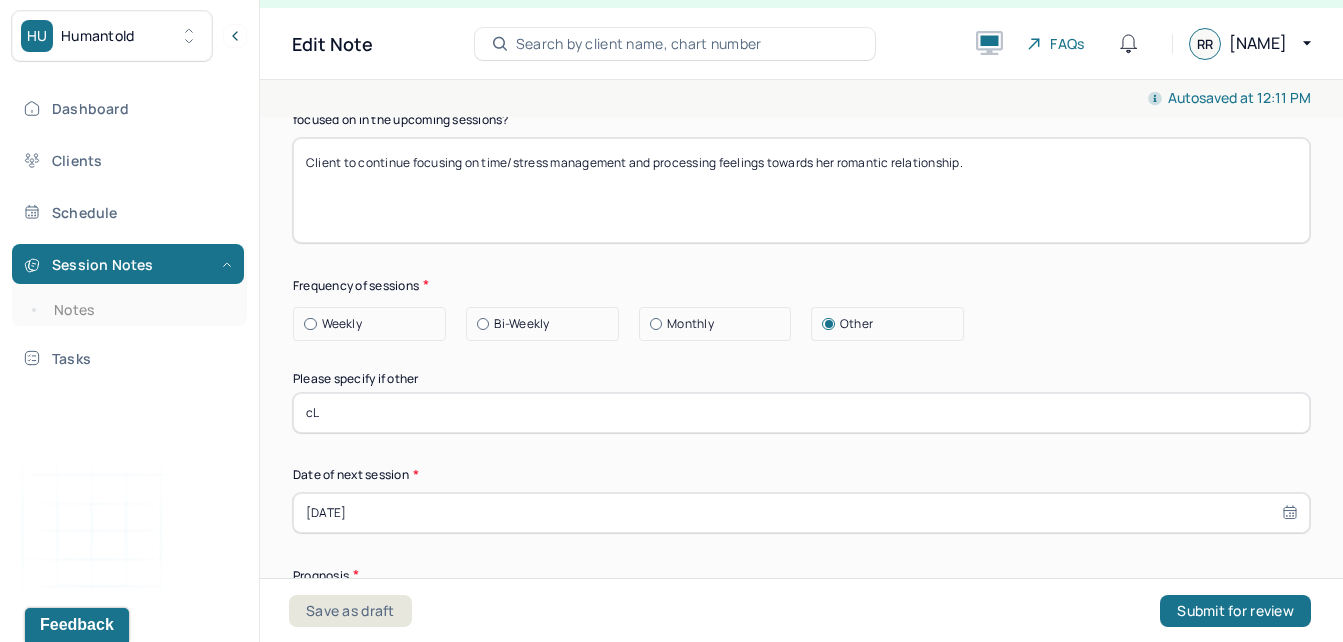 type on "c" 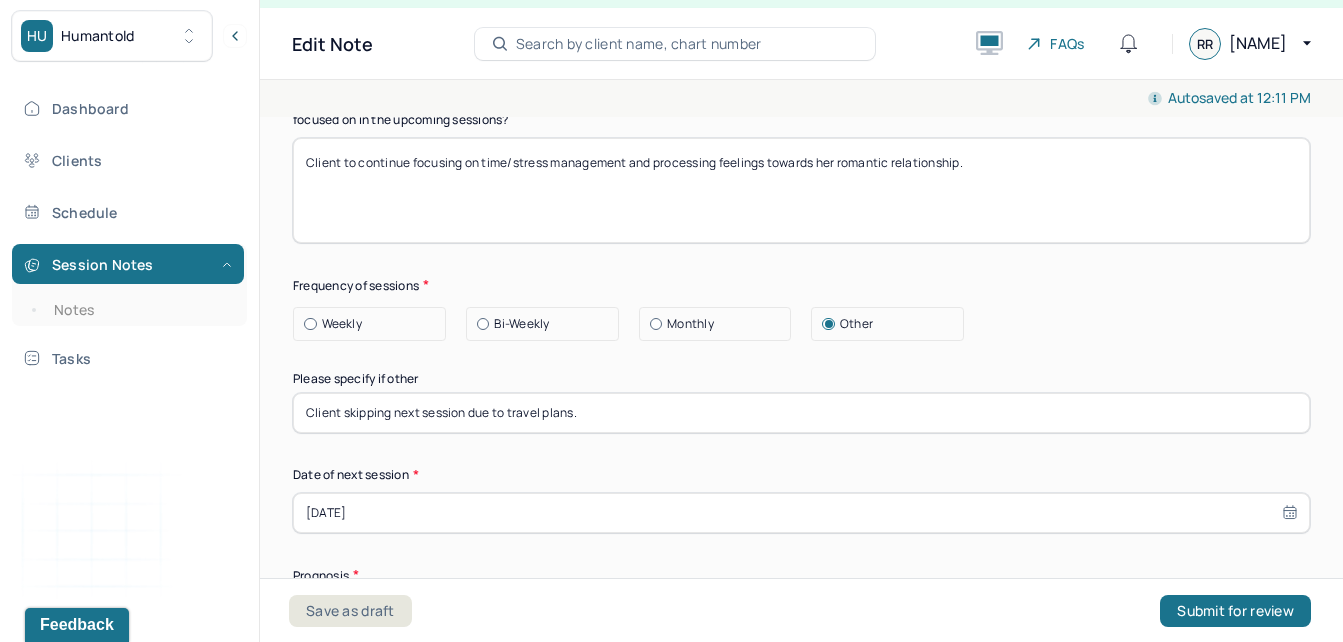 type on "Client skipping next session due to travel plans." 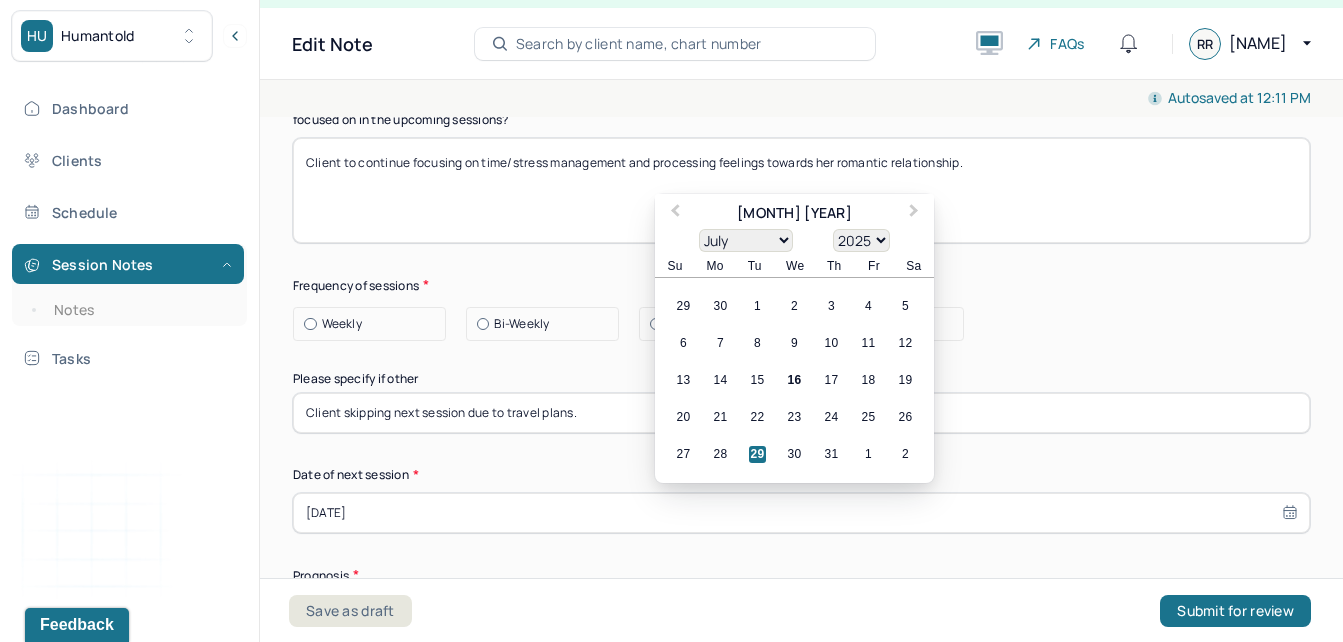 click on "[DATE]" at bounding box center (801, 513) 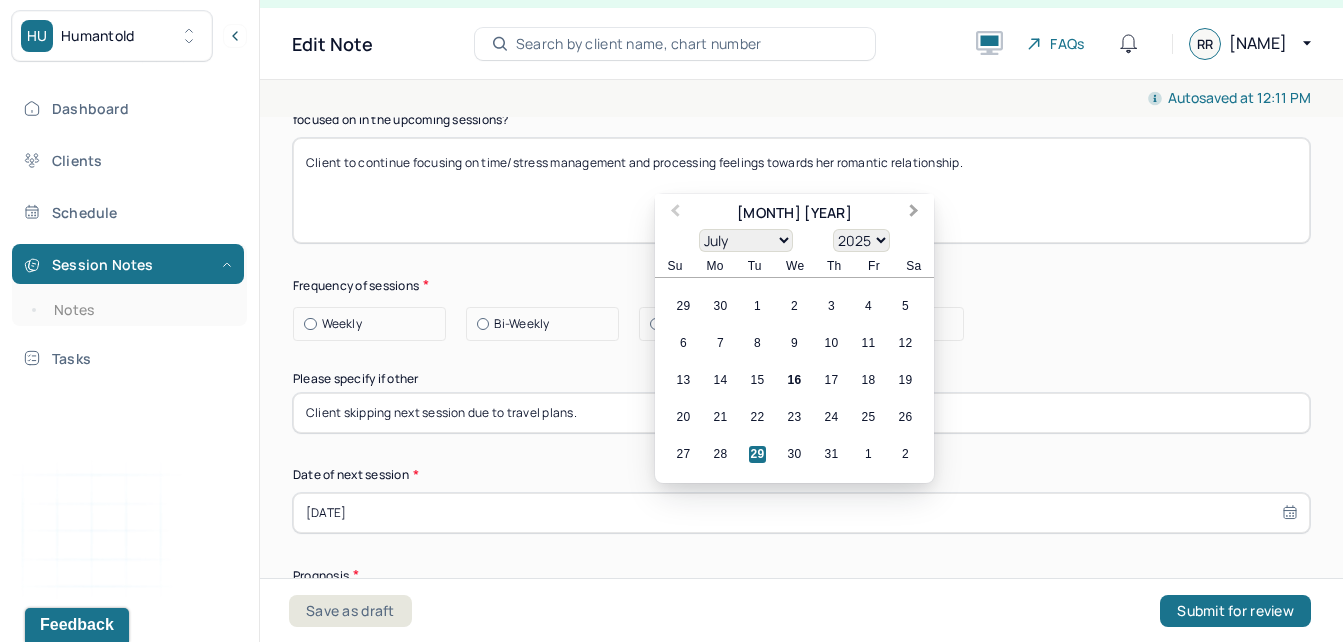 click on "Next Month" at bounding box center (914, 213) 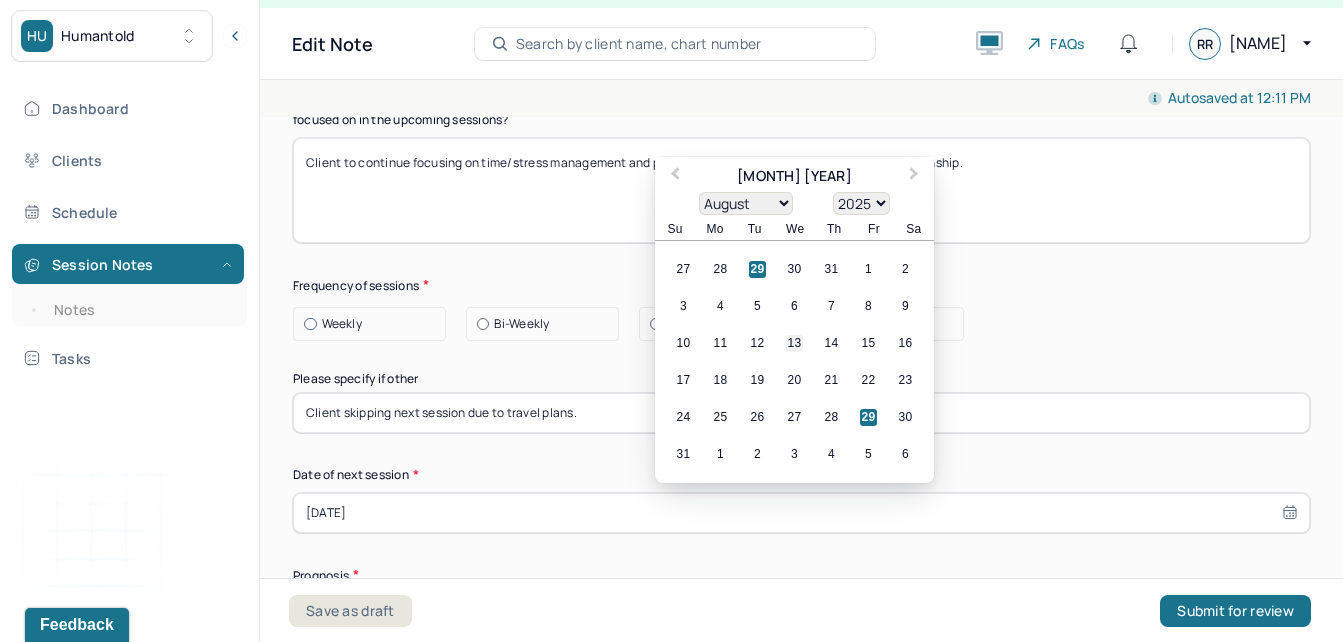 click on "13" at bounding box center [794, 343] 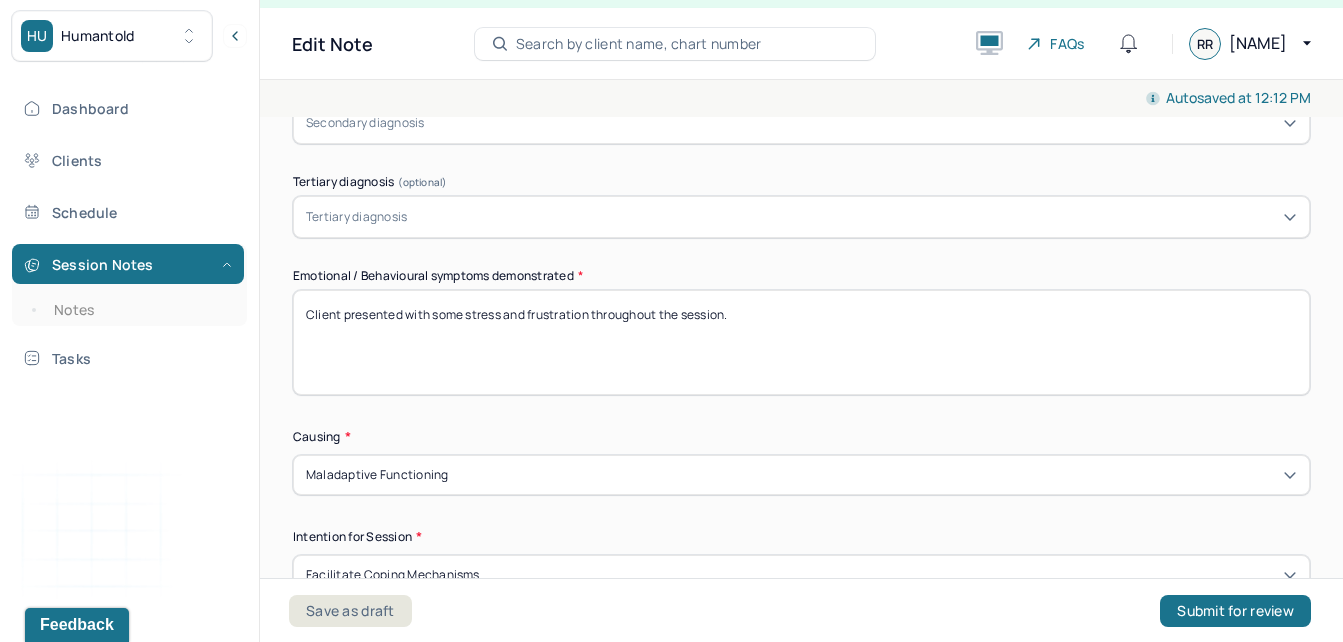 scroll, scrollTop: 886, scrollLeft: 0, axis: vertical 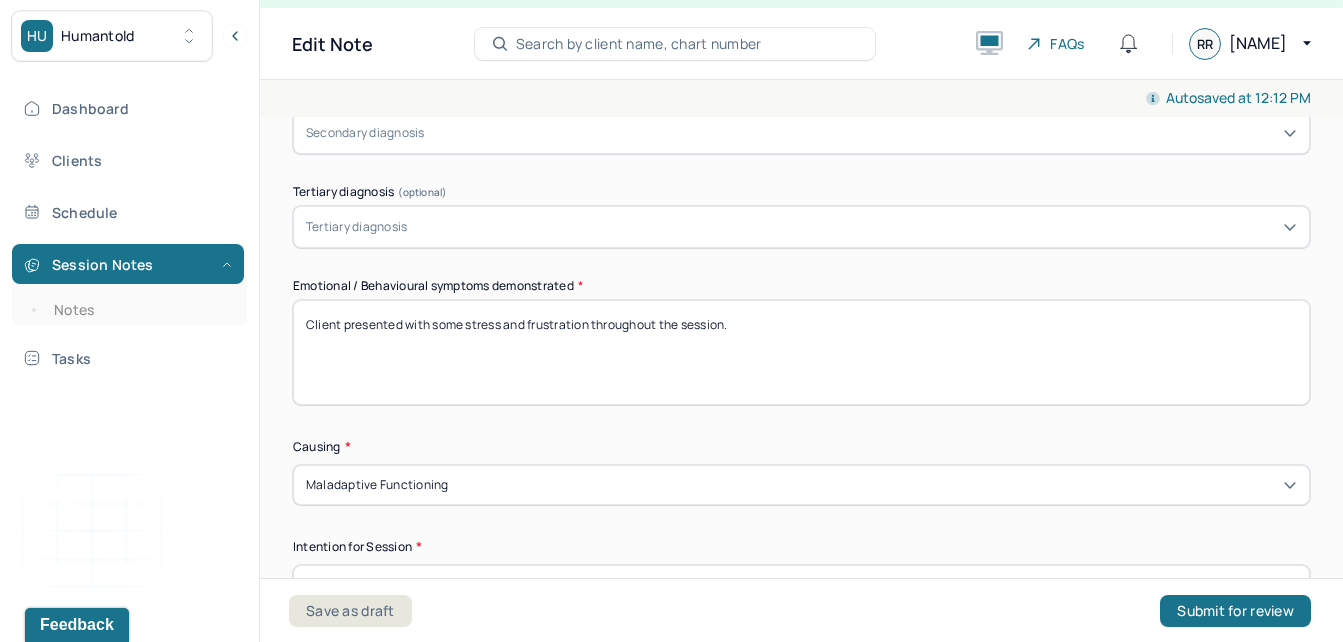 drag, startPoint x: 593, startPoint y: 327, endPoint x: 529, endPoint y: 327, distance: 64 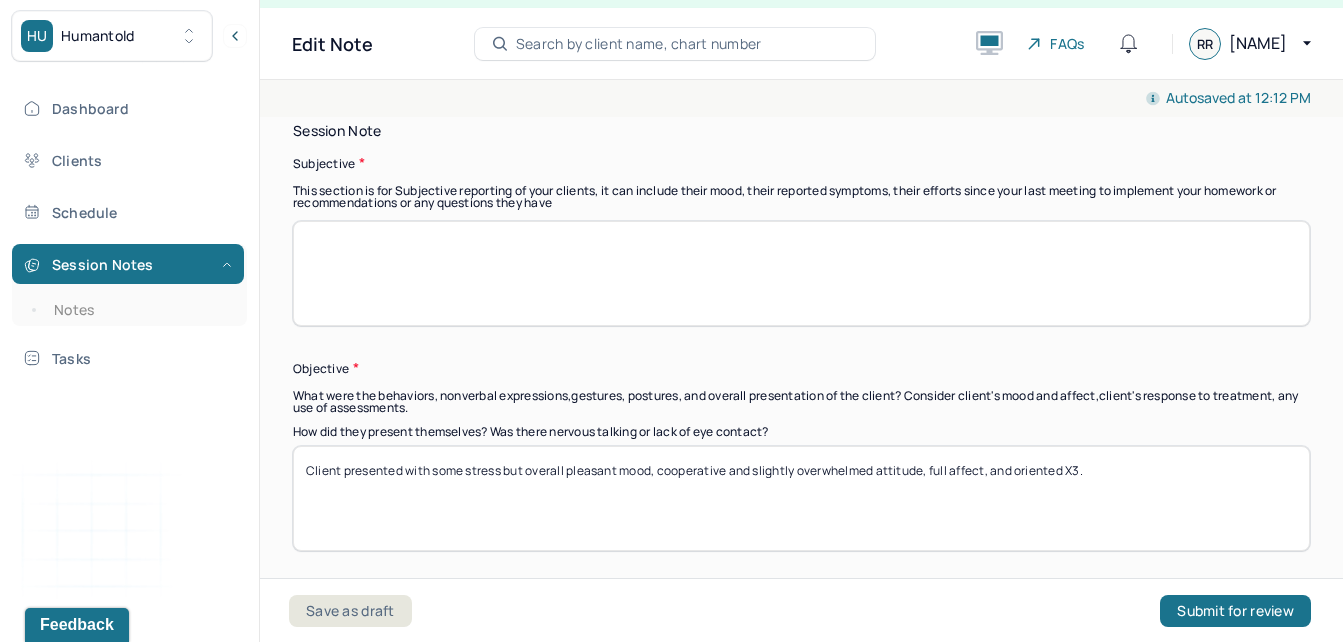 scroll, scrollTop: 1420, scrollLeft: 0, axis: vertical 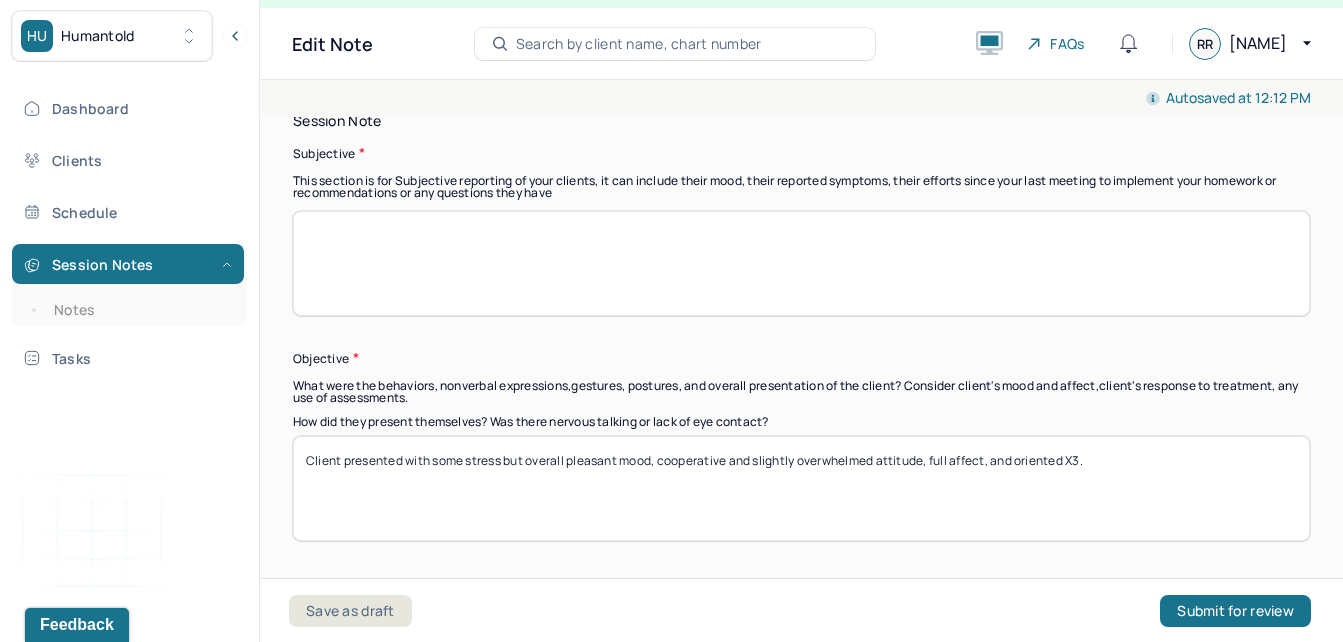 type on "Client presented with some stress and anxiouness throughout the session." 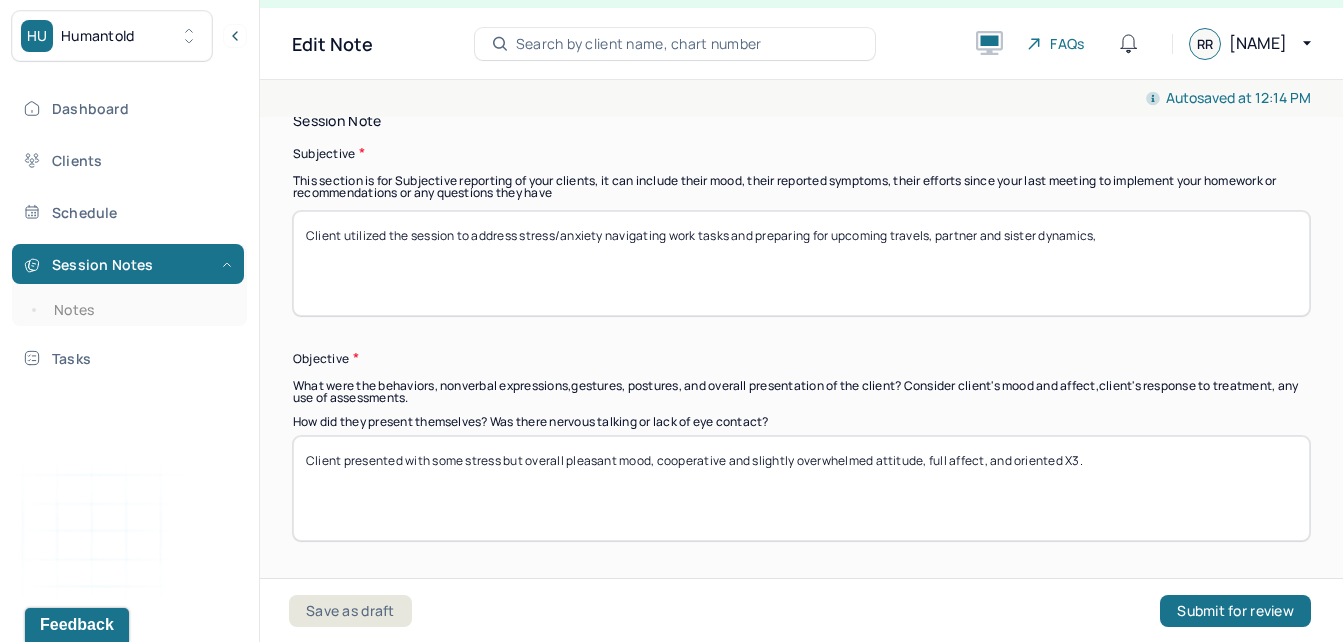 click on "Client utilized the session to address stress/anxiety navigating work tasks and preparing for upcoming travels, partner and sister dynamics," at bounding box center [801, 263] 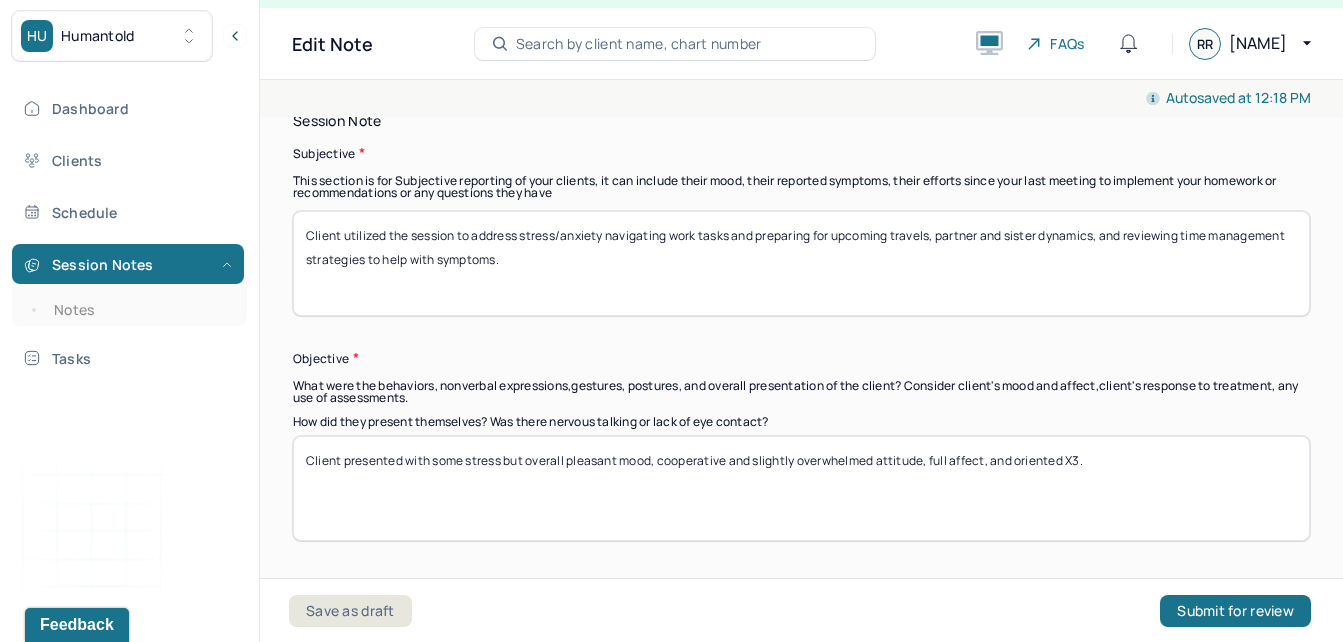 type on "Client utilized the session to address stress/anxiety navigating work tasks and preparing for upcoming travels, partner and sister dynamics, and reviewing time management strategies to help with symptoms." 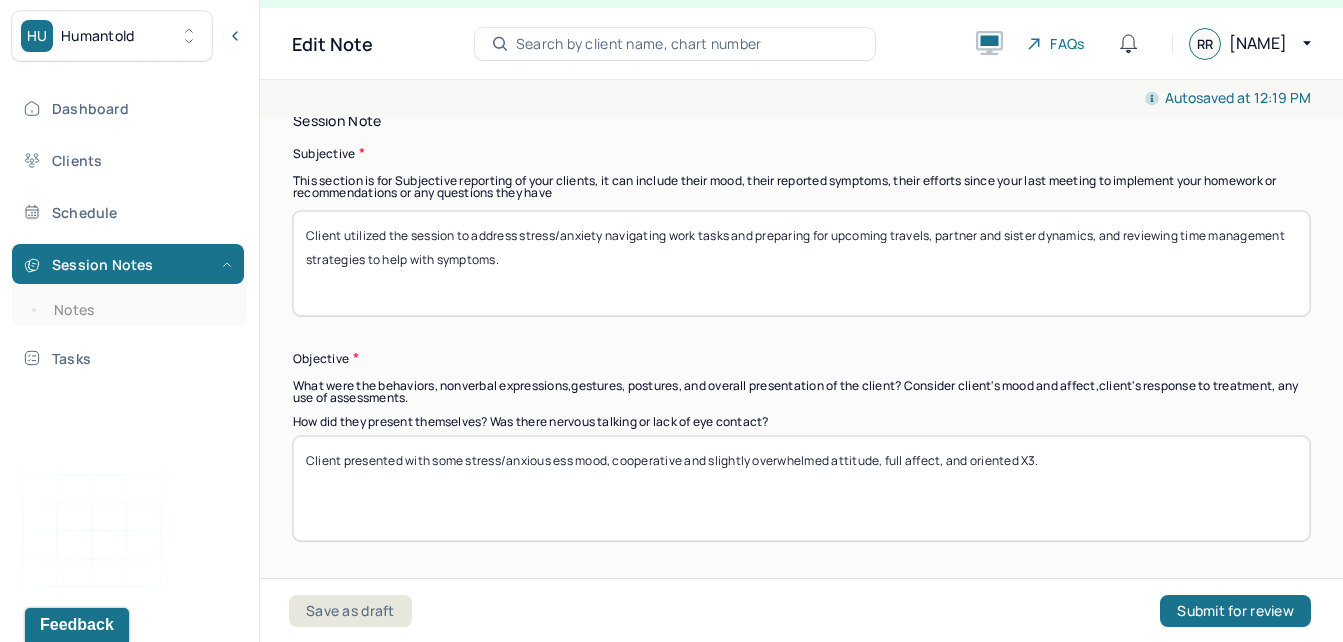 click on "Client presented with some stress/anxoius ess mood, cooperative and slightly overwhelmed attitude, full affect, and oriented X3." at bounding box center (801, 488) 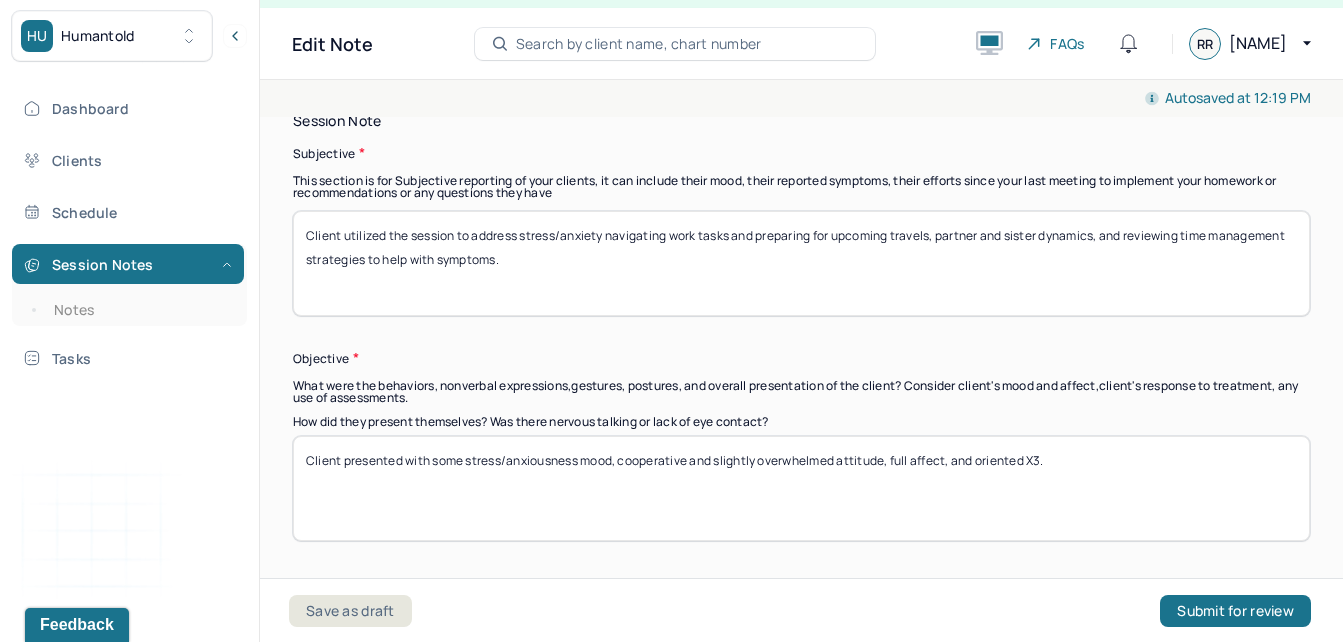 click on "Client presented with some stress/anxiousness mood, cooperative and slightly overwhelmed attitude, full affect, and oriented X3." at bounding box center (801, 488) 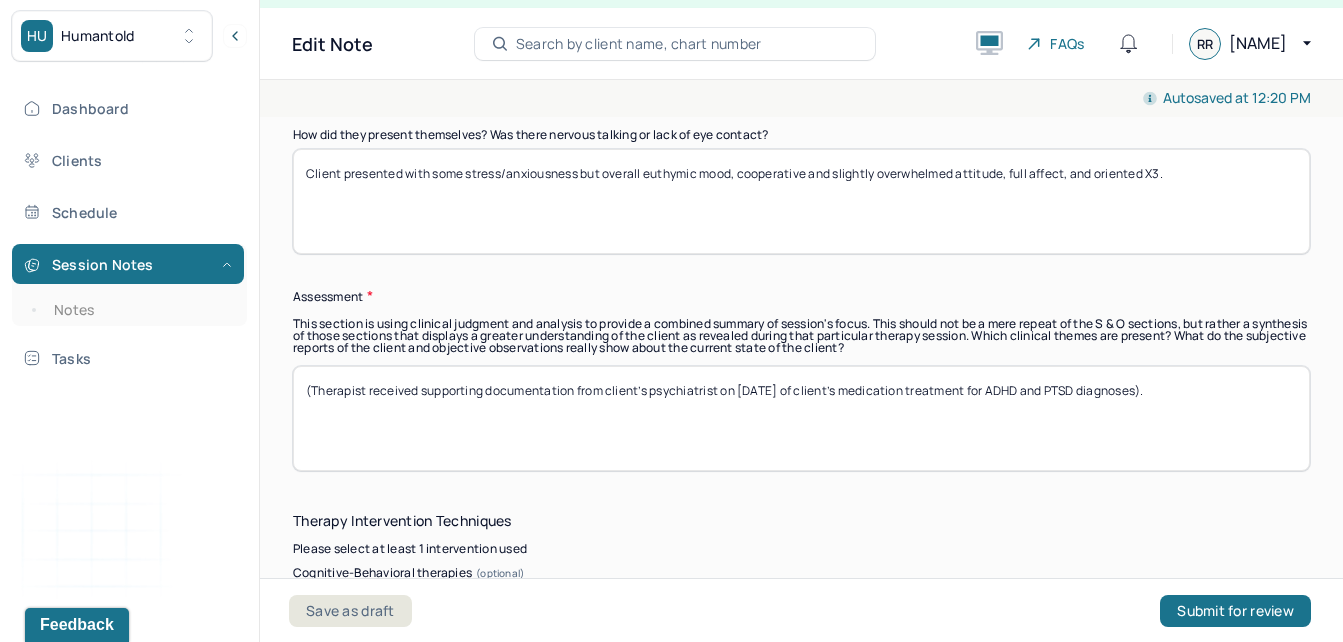 scroll, scrollTop: 1637, scrollLeft: 0, axis: vertical 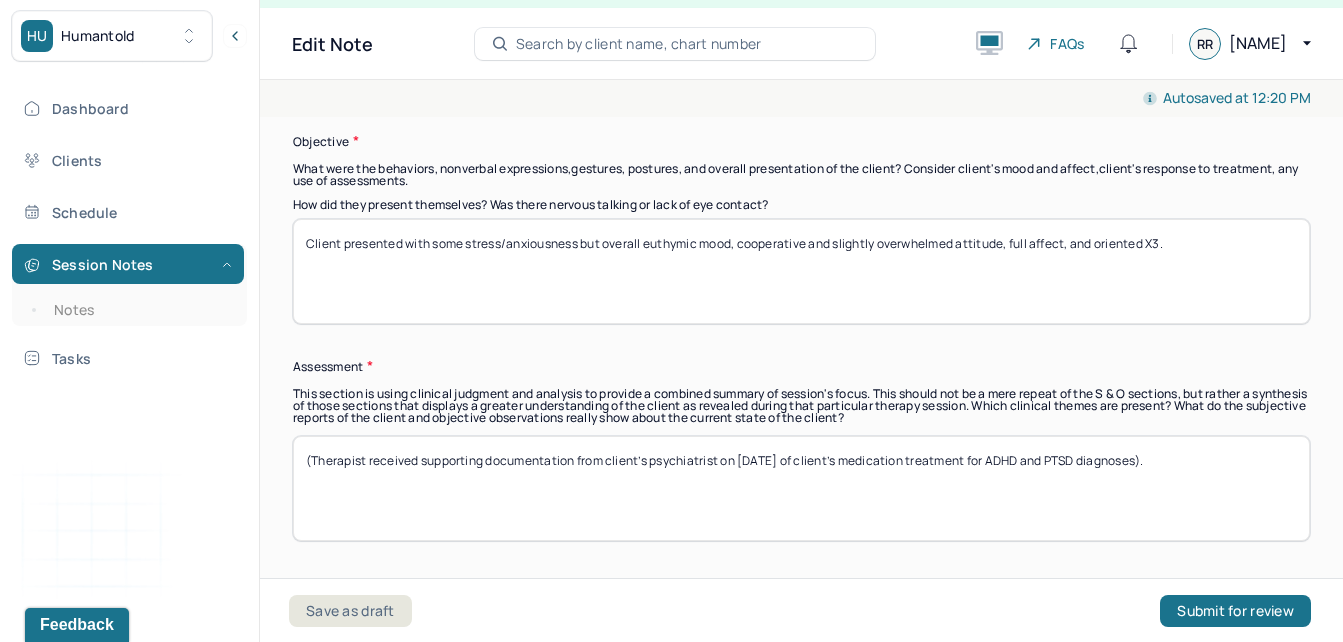 drag, startPoint x: 813, startPoint y: 245, endPoint x: 740, endPoint y: 251, distance: 73.24616 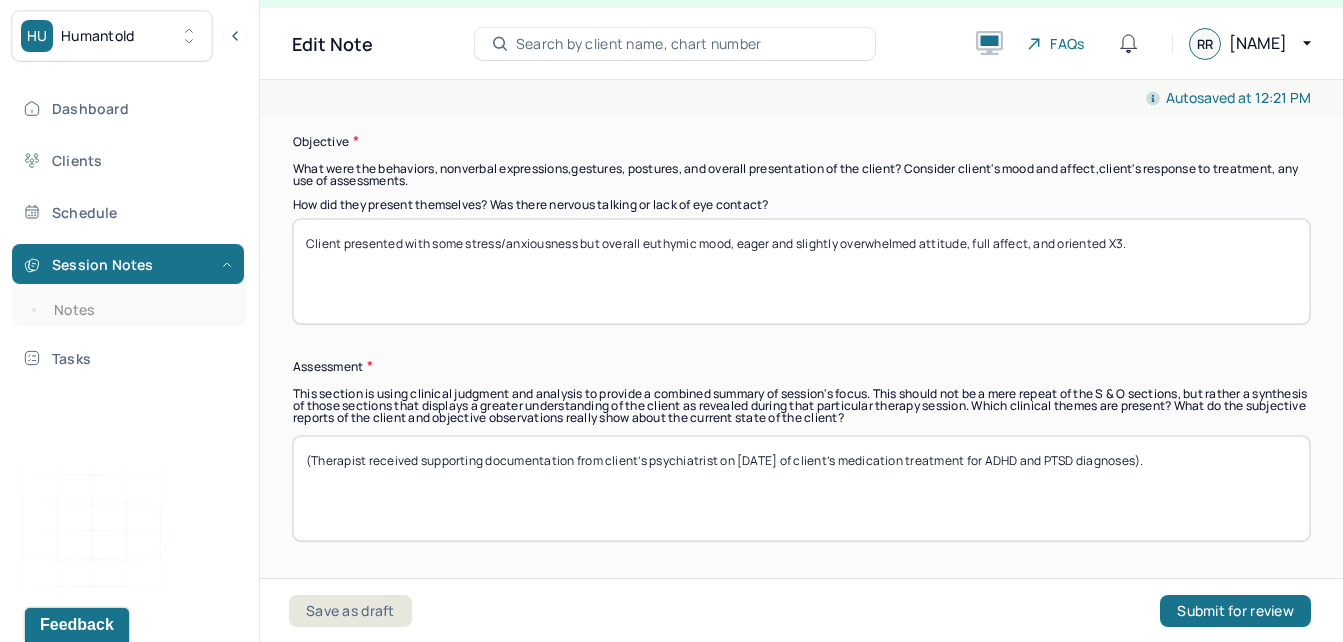 click on "Client presented with some stress/anxiousness but overall euthymic mood, eager and slightly overwhelmed attitude, full affect, and oriented X3." at bounding box center [801, 271] 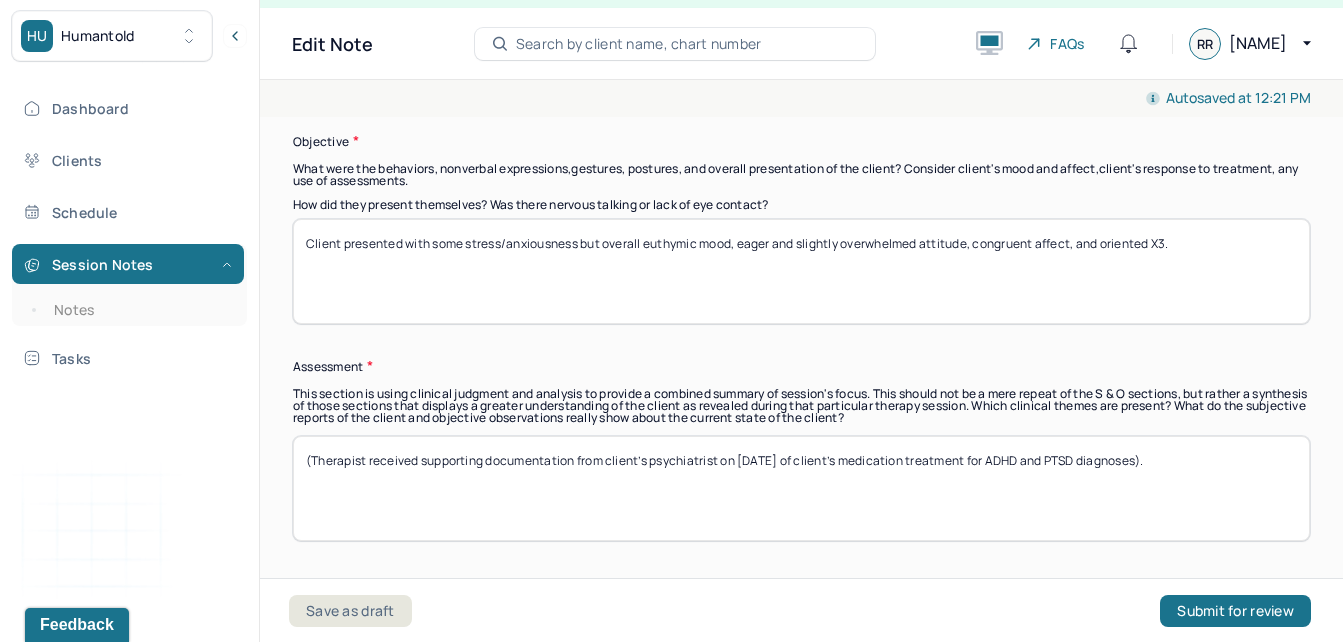 click on "Client presented with some stress/anxiousness but overall euthymic mood, eager and slightly overwhelmed attitude, congruent affect, and oriented X3." at bounding box center (801, 271) 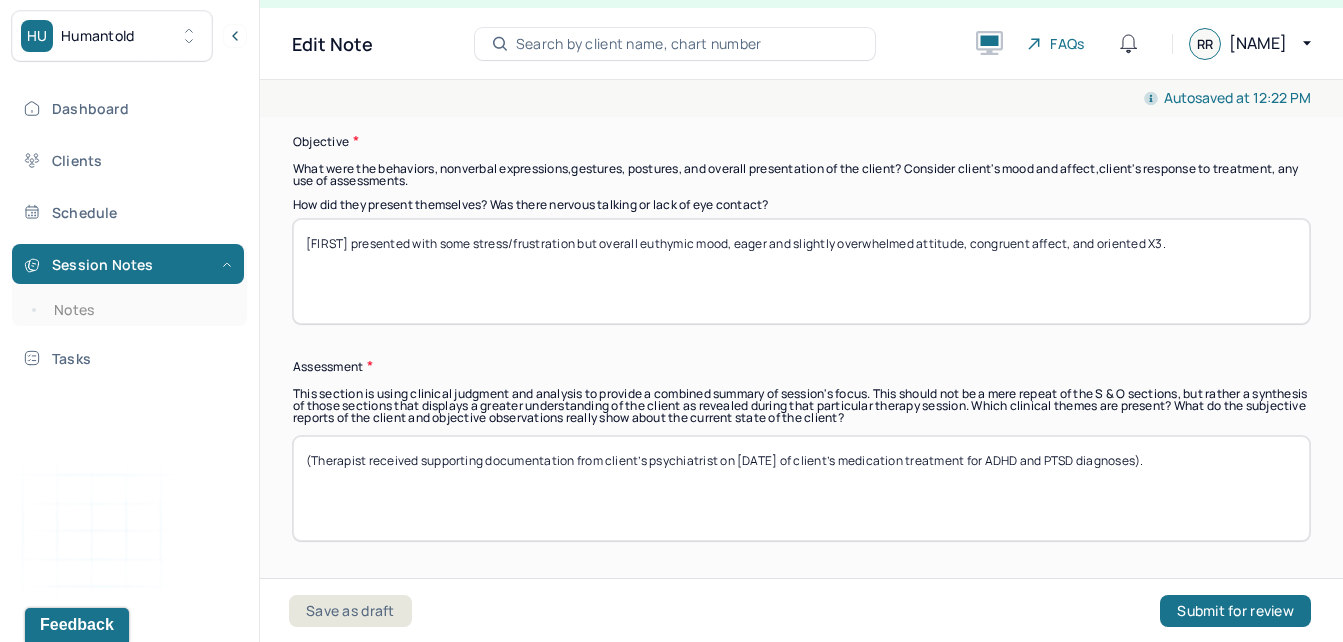 drag, startPoint x: 913, startPoint y: 236, endPoint x: 731, endPoint y: 239, distance: 182.02472 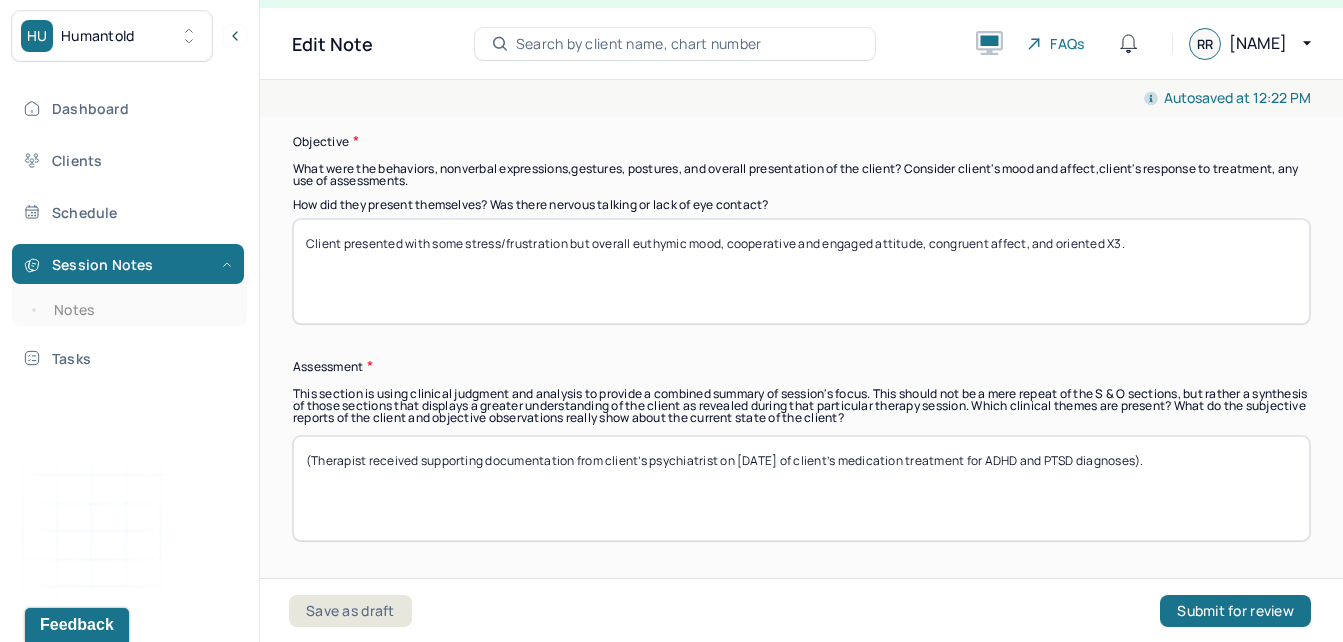 type on "Client presented with some stress/frustration but overall euthymic mood, cooperative and engaged attitude, congruent affect, and oriented X3." 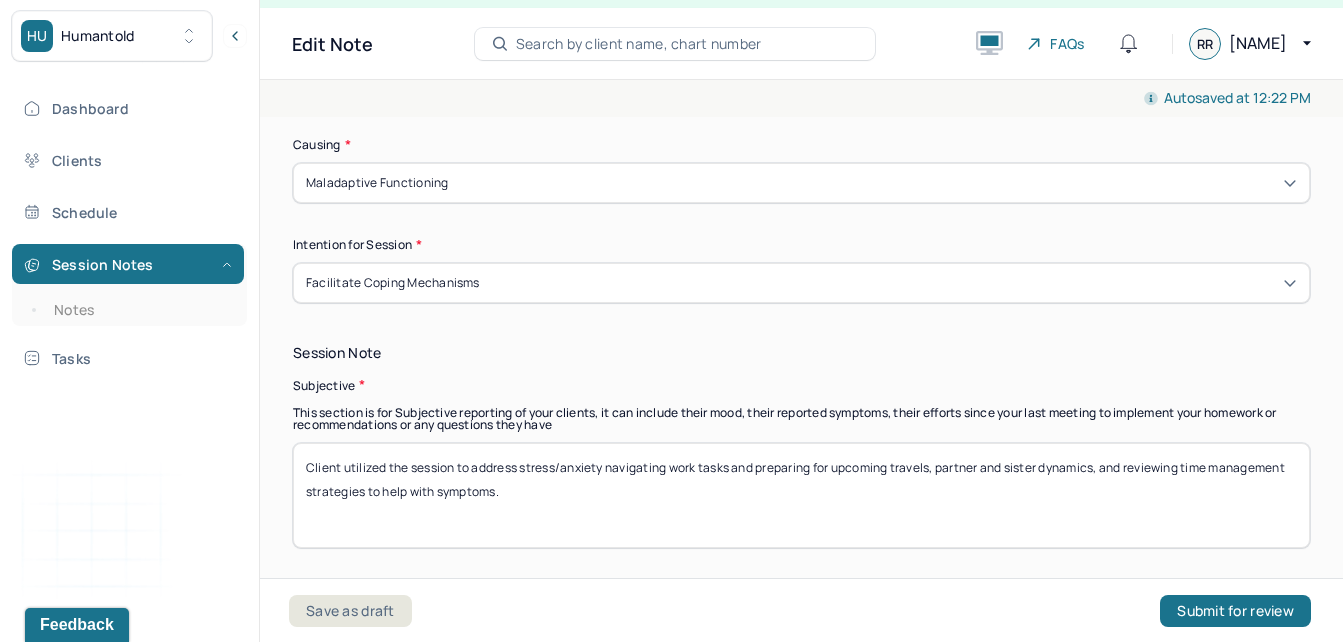 drag, startPoint x: 1301, startPoint y: 271, endPoint x: 868, endPoint y: 122, distance: 457.91922 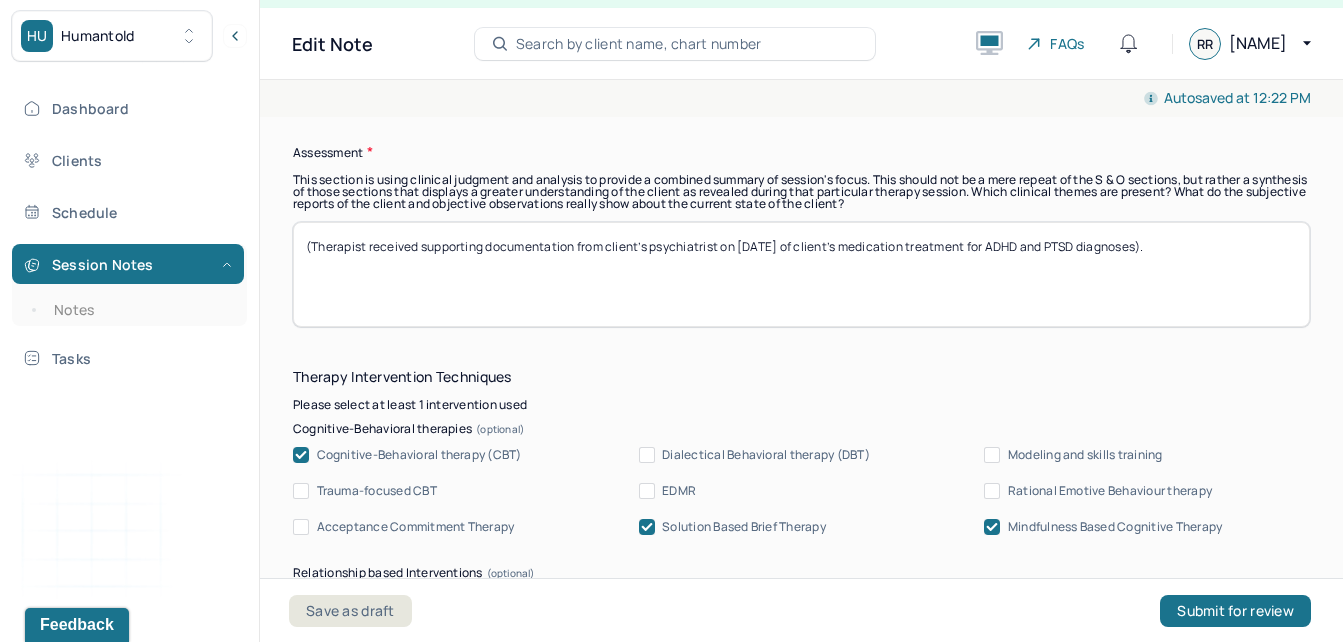 scroll, scrollTop: 1861, scrollLeft: 0, axis: vertical 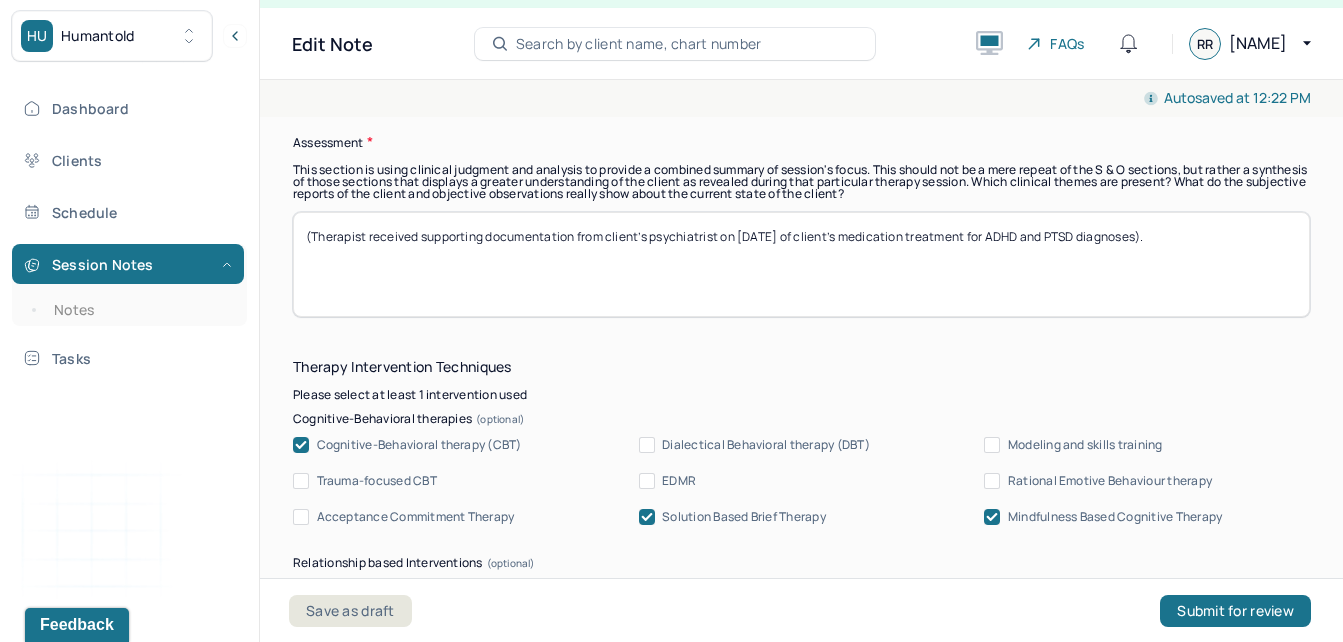 click on "(Therapist received supporting documentation from client’s psychiatrist on [DATE] of client’s medication treatment for ADHD and PTSD diagnoses)." at bounding box center [801, 264] 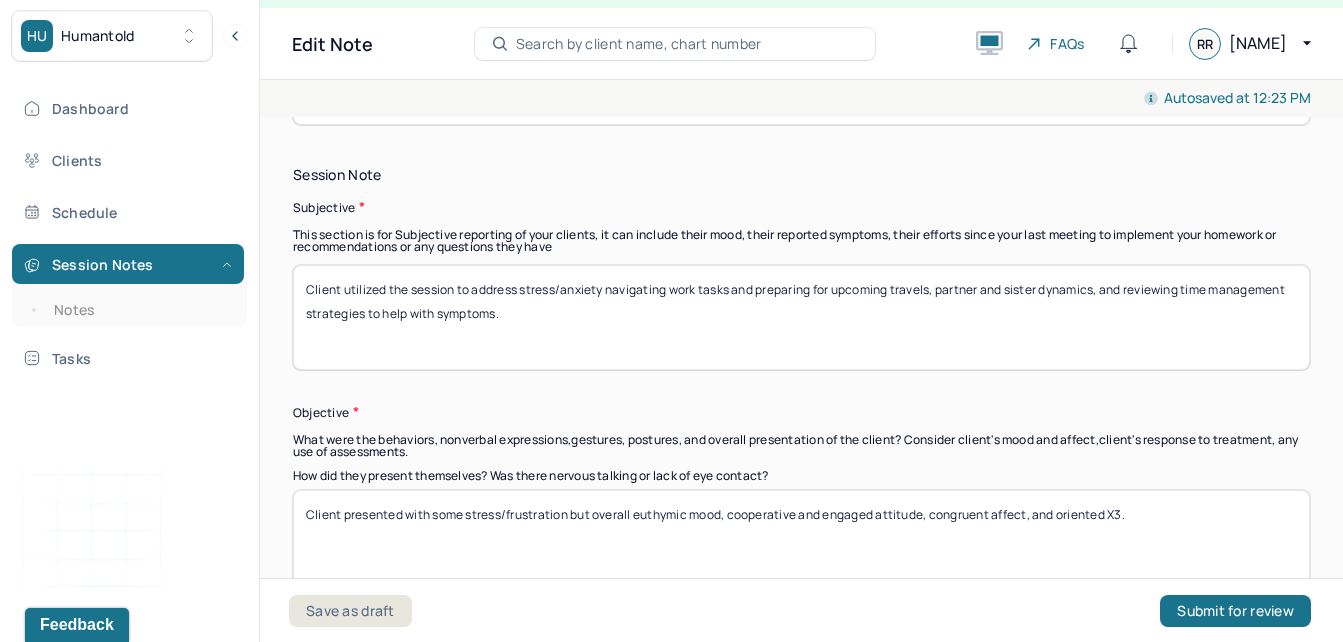 scroll, scrollTop: 1356, scrollLeft: 0, axis: vertical 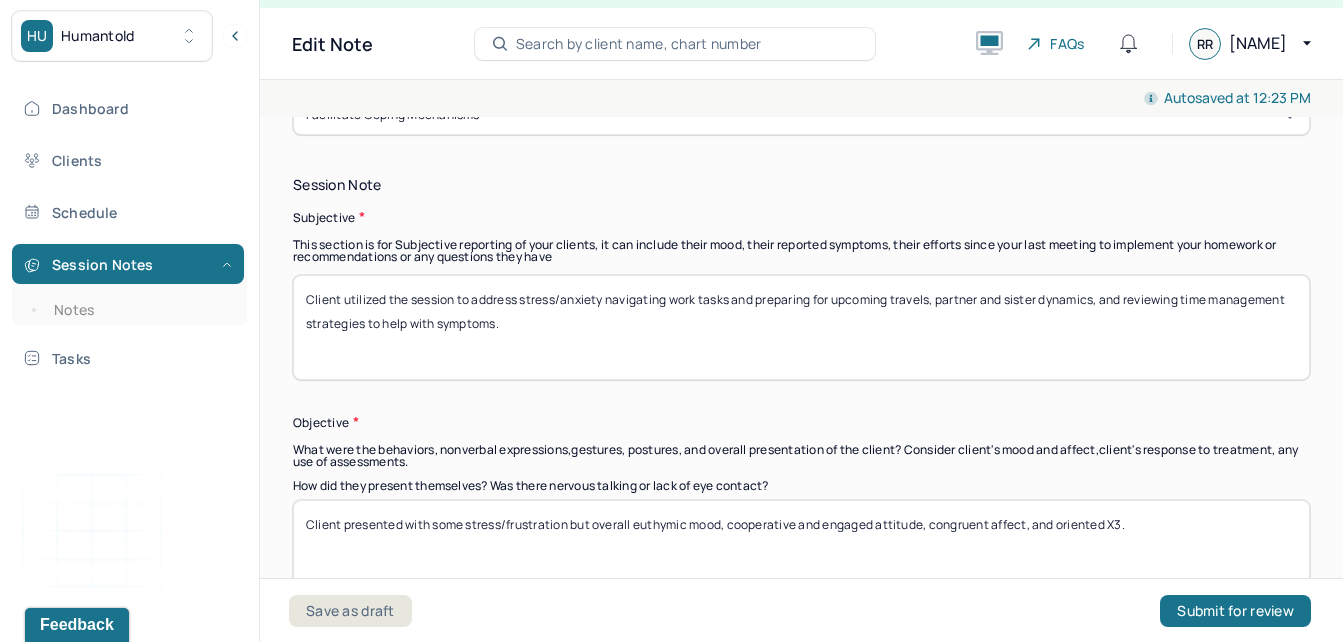 type on "Throgh
(Therapist received supporting documentation from client’s psychiatrist on [DATE] of client’s medication treatment for ADHD and PTSD diagnoses)." 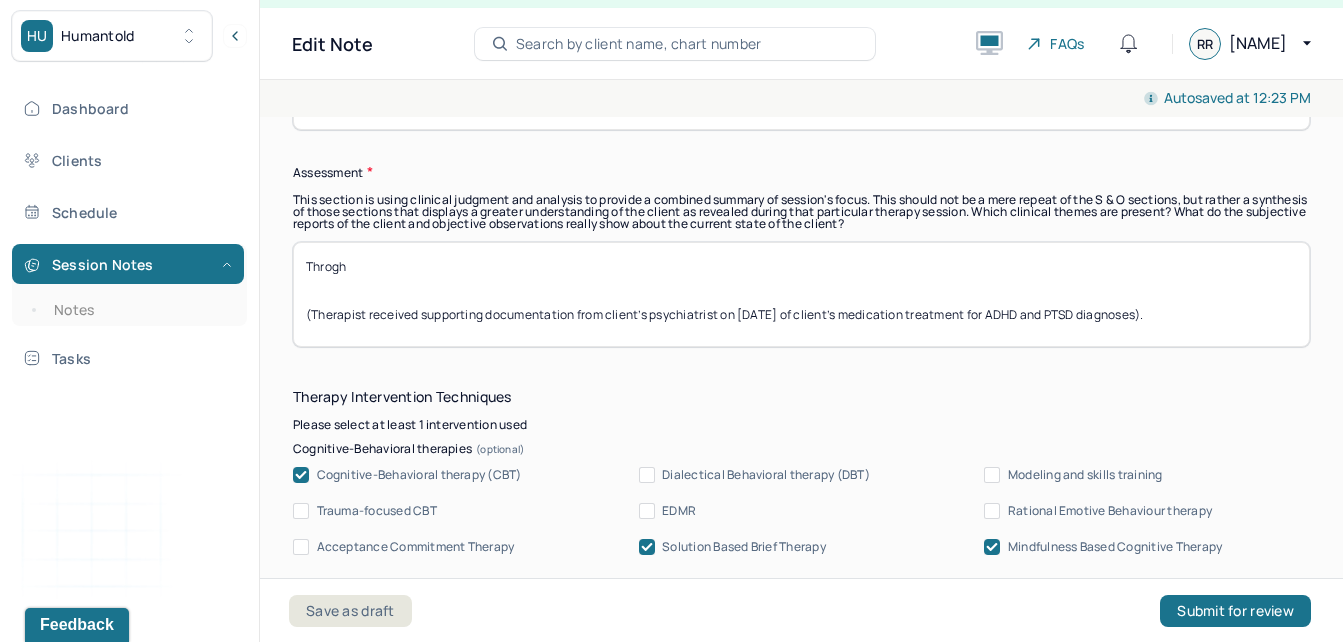scroll, scrollTop: 1871, scrollLeft: 0, axis: vertical 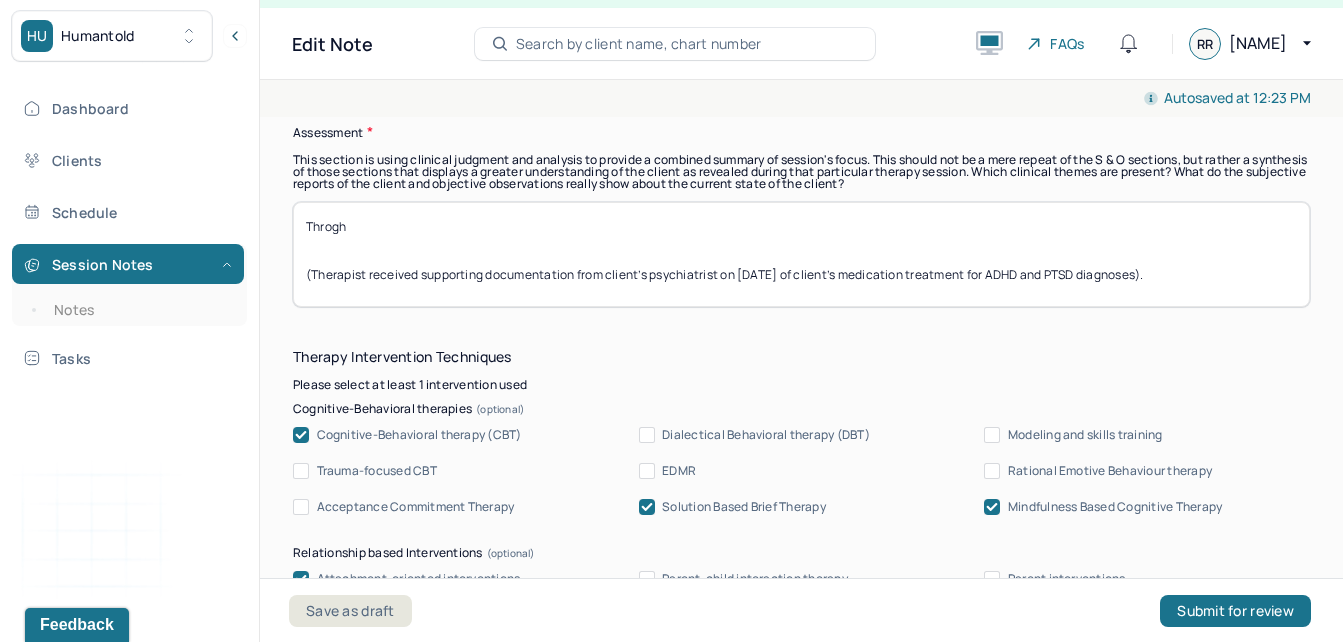 type on "Client utilized the session to address stress/anxiety navigating work tasks and preparing for upcoming travels/work conference, partner and sister dynamics, and reviewing time management strategies to help with symptoms." 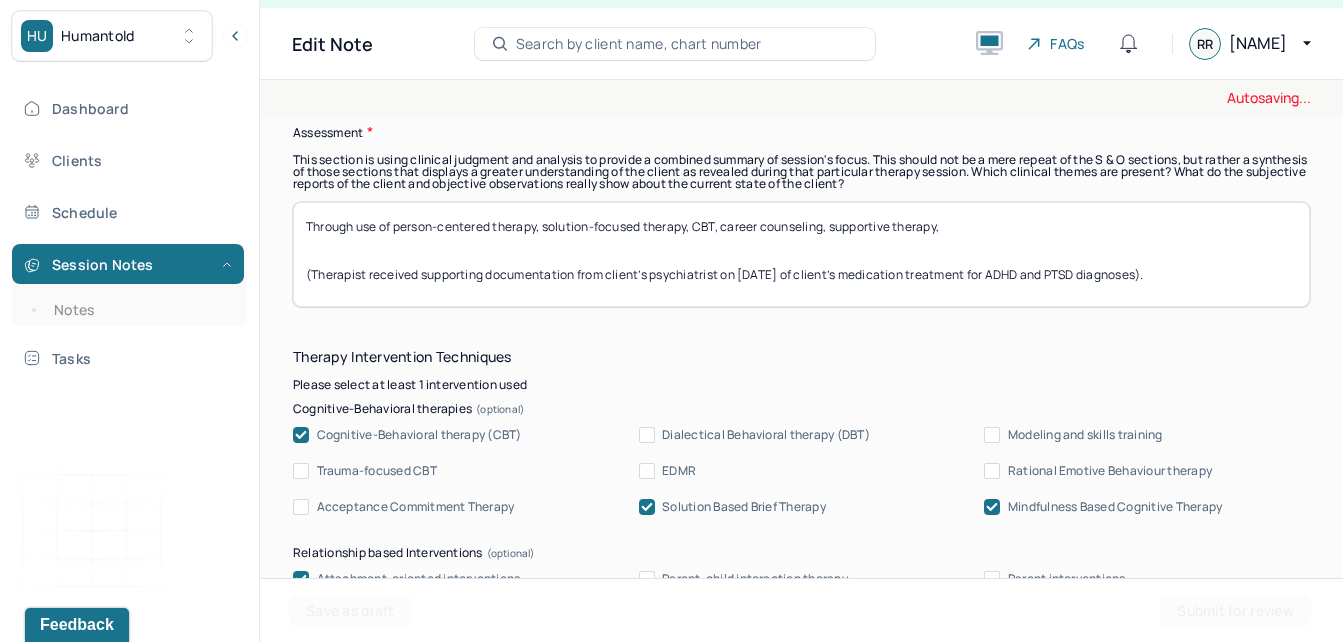 click on "Through use of person-centered therapy, solution-focused therapy, CBT, career counseling, supprtove therapy,
(Therapist received supporting documentation from client’s psychiatrist on [DATE] of client’s medication treatment for ADHD and PTSD diagnoses)." at bounding box center (801, 254) 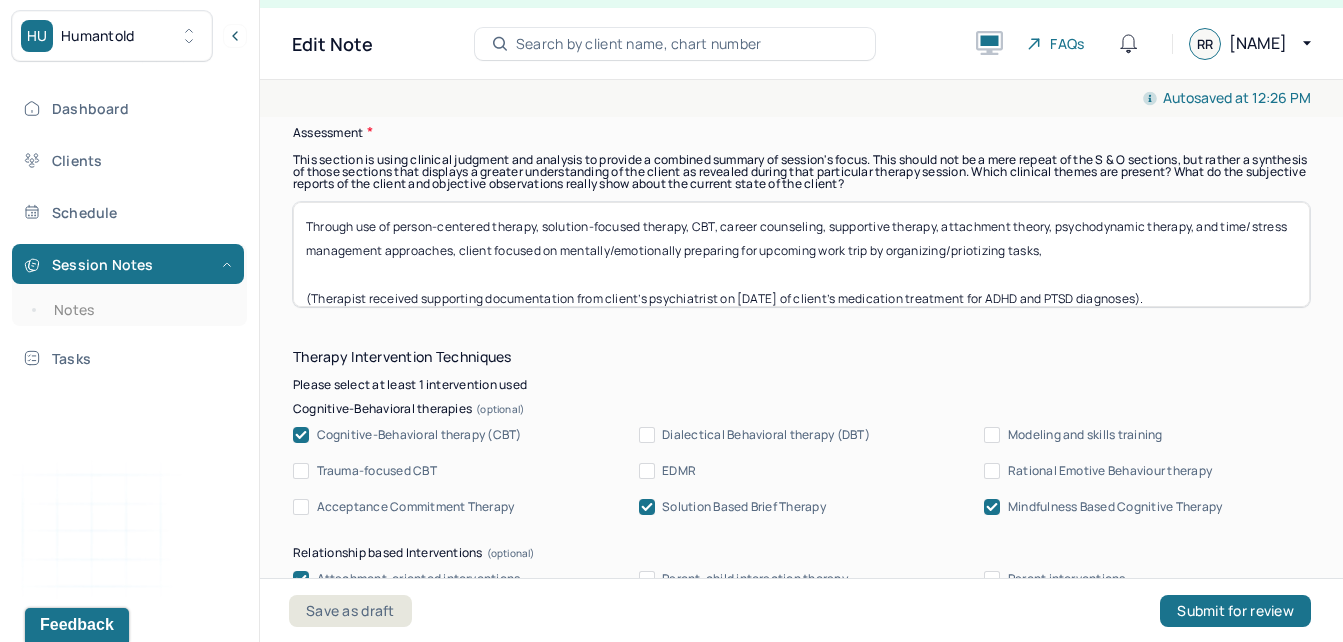 drag, startPoint x: 1062, startPoint y: 255, endPoint x: 1034, endPoint y: 224, distance: 41.773197 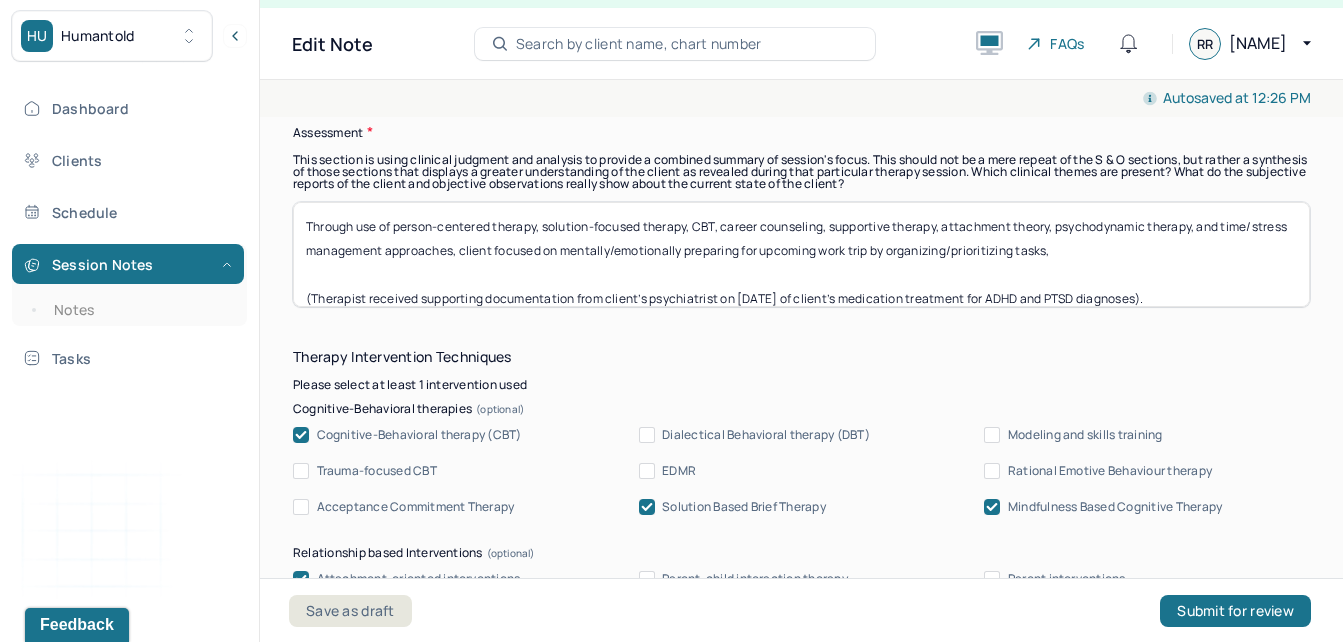 click on "Through use of person-centered therapy, solution-focused therapy, CBT, career counseling, supportive therapy, attachment theory, psychodynamic therapy, and time/stress management approaches, client focused on mentally/emotionally preparing for upcoming work trip by organizing/priotizing tasks,
(Therapist received supporting documentation from client’s psychiatrist on [DATE] of client’s medication treatment for ADHD and PTSD diagnoses)." at bounding box center [801, 254] 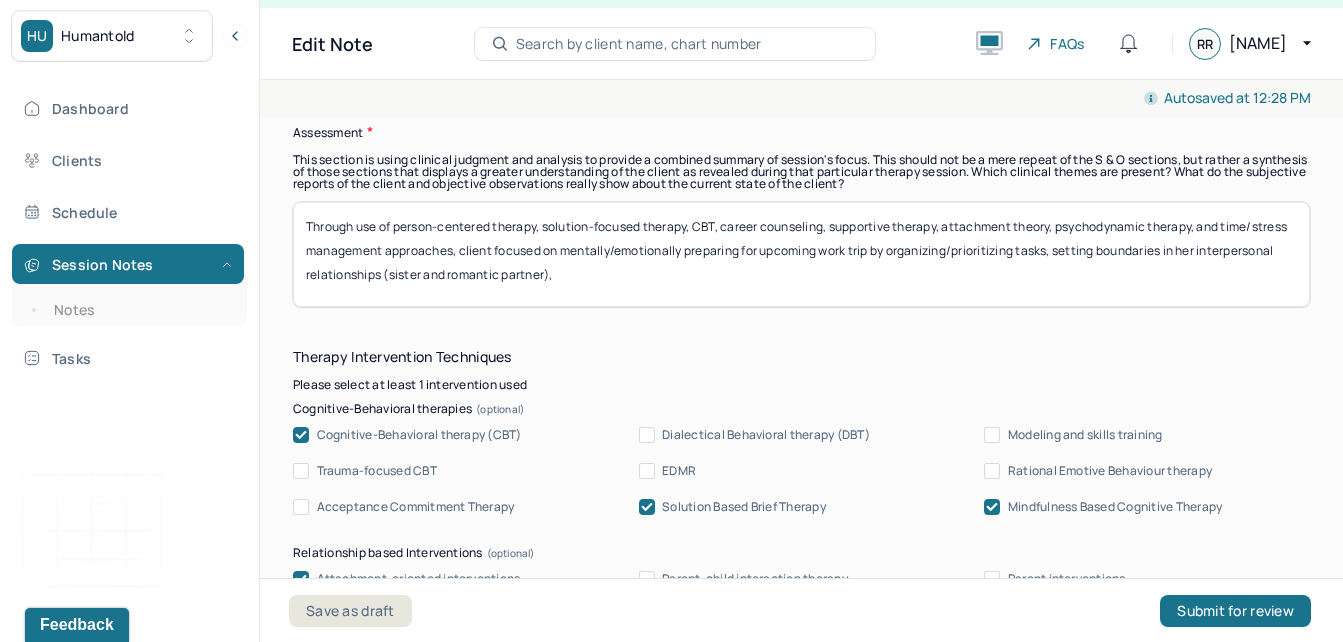 click on "Through use of person-centered therapy, solution-focused therapy, CBT, career counseling, supportive therapy, attachment theory, psychodynamic therapy, and time/stress management approaches, client focused on mentally/emotionally preparing for upcoming work trip by organizing/prioritizing tasks, setting boundaries in her interpersonal relationships (sister and romantic partner),
(Therapist received supporting documentation from client’s psychiatrist on [DATE] of client’s medication treatment for ADHD and PTSD diagnoses)." at bounding box center [801, 254] 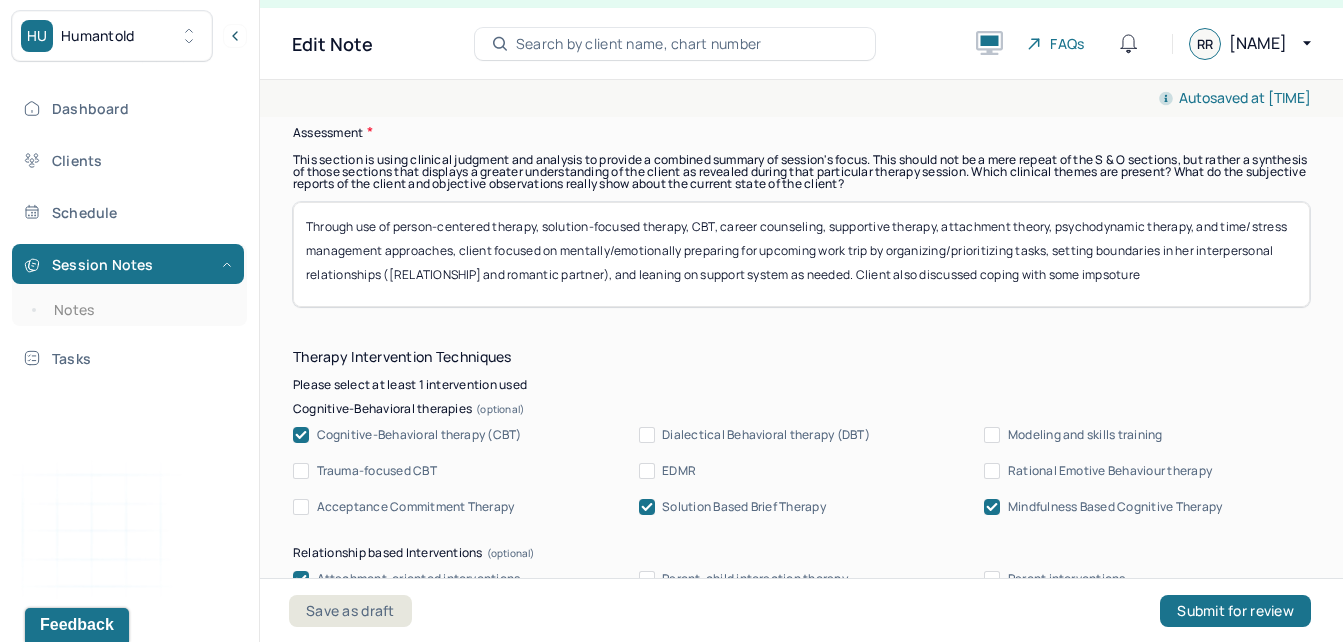 click on "Through use of person-centered therapy, solution-focused therapy, CBT, career counseling, supportive therapy, attachment theory, psychodynamic therapy, and time/stress management approaches, client focused on mentally/emotionally preparing for upcoming work trip by organizing/prioritizing tasks, setting boundaries in her interpersonal relationships ([RELATIONSHIP] and romantic partner), and leaning on support system as needed. Client also discussed coping with some impsoture
(Therapist received supporting documentation from client’s psychiatrist on [DATE] of client’s medication treatment for ADHD and PTSD diagnoses)." at bounding box center [801, 254] 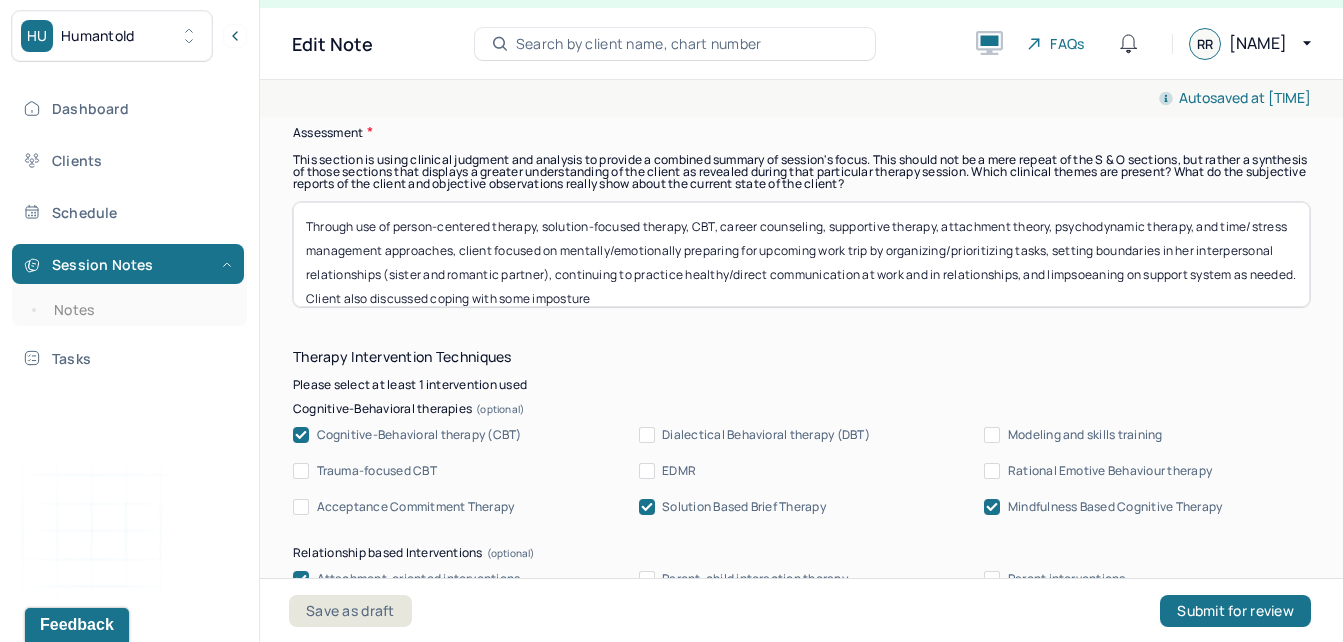 scroll, scrollTop: 1, scrollLeft: 0, axis: vertical 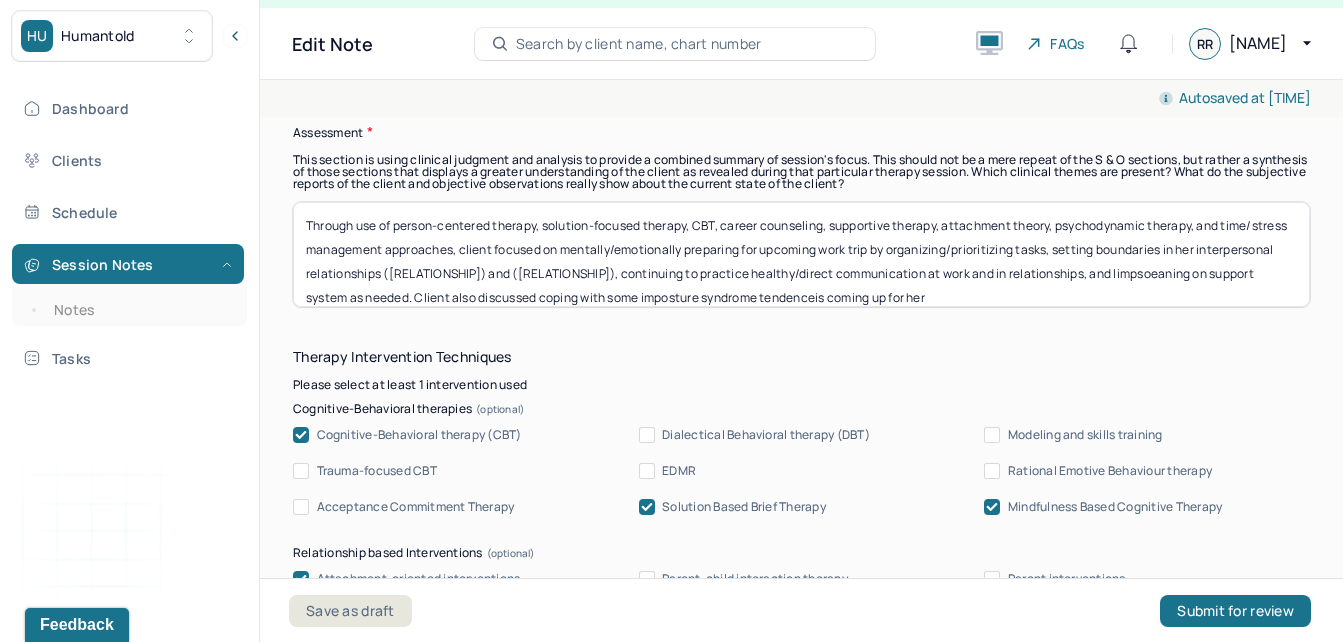 drag, startPoint x: 860, startPoint y: 284, endPoint x: 835, endPoint y: 298, distance: 28.653097 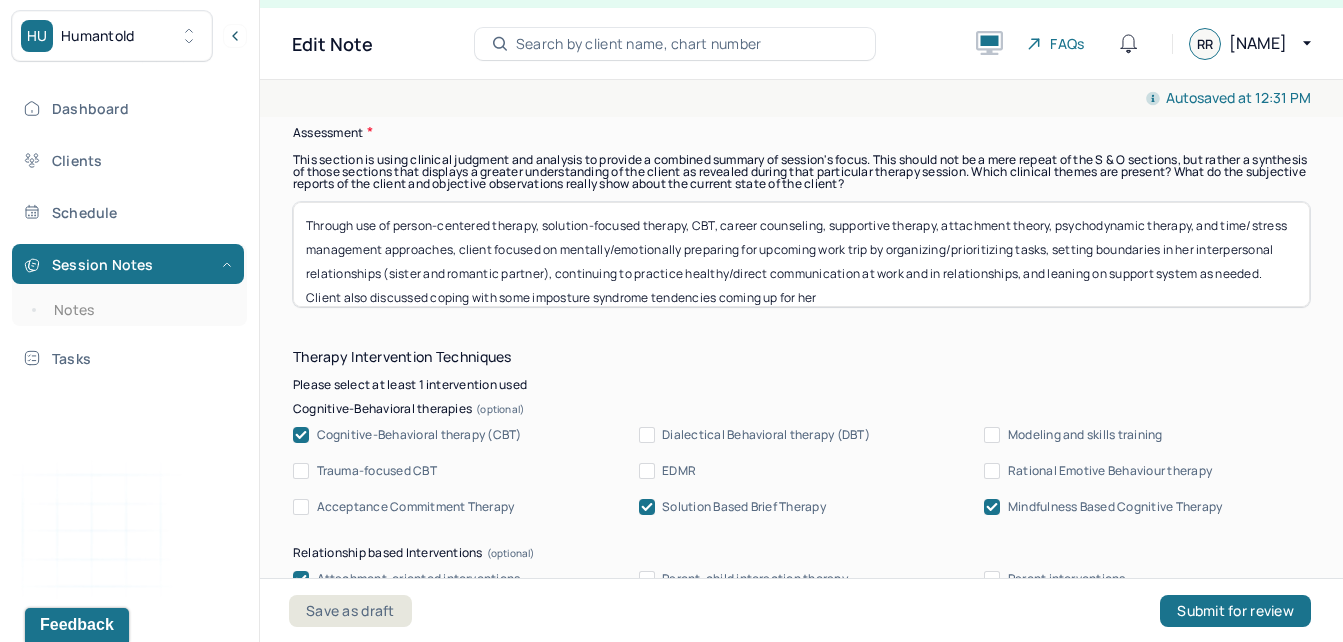 click on "Through use of person-centered therapy, solution-focused therapy, CBT, career counseling, supportive therapy, attachment theory, psychodynamic therapy, and time/stress management approaches, client focused on mentally/emotionally preparing for upcoming work trip by organizing/prioritizing tasks, setting boundaries in her interpersonal relationships (sister and romantic partner), continuing to practice healthy/direct communication at work and in relationships, and leaning on support system as needed. Client also discussed coping with some imposture syndrome tendencies coming up for her
(Therapist received supporting documentation from client’s psychiatrist on [DATE] of client’s medication treatment for ADHD and PTSD diagnoses)." at bounding box center [801, 254] 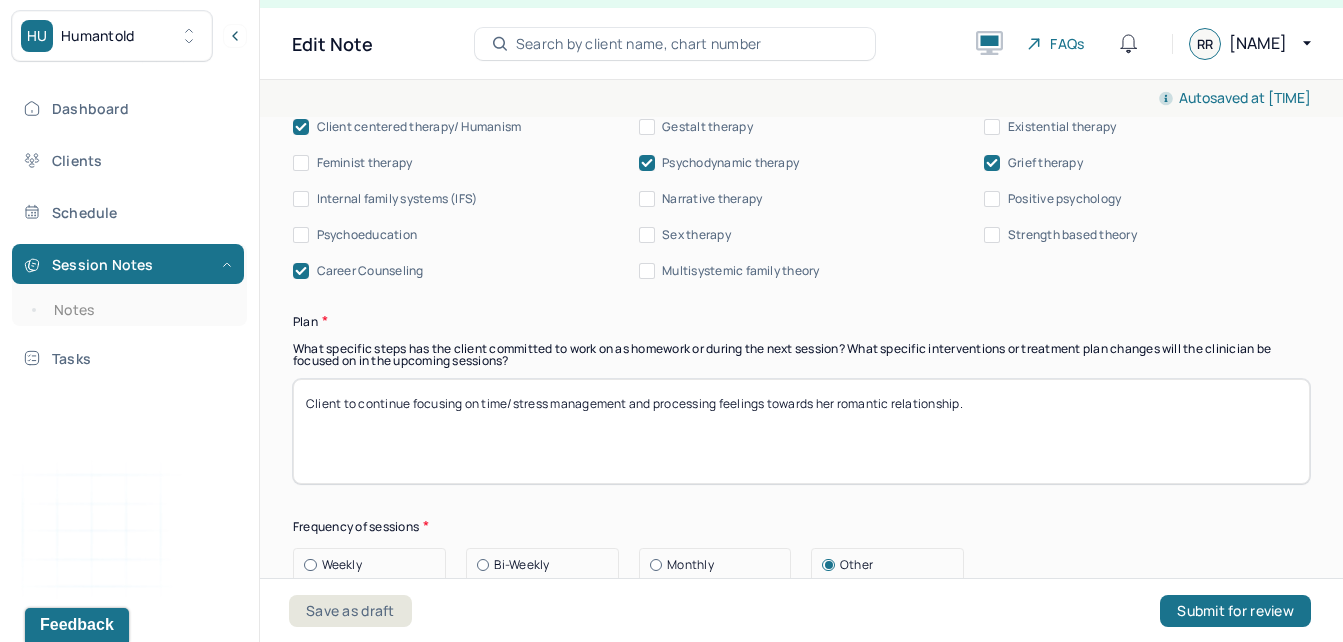 scroll, scrollTop: 2415, scrollLeft: 0, axis: vertical 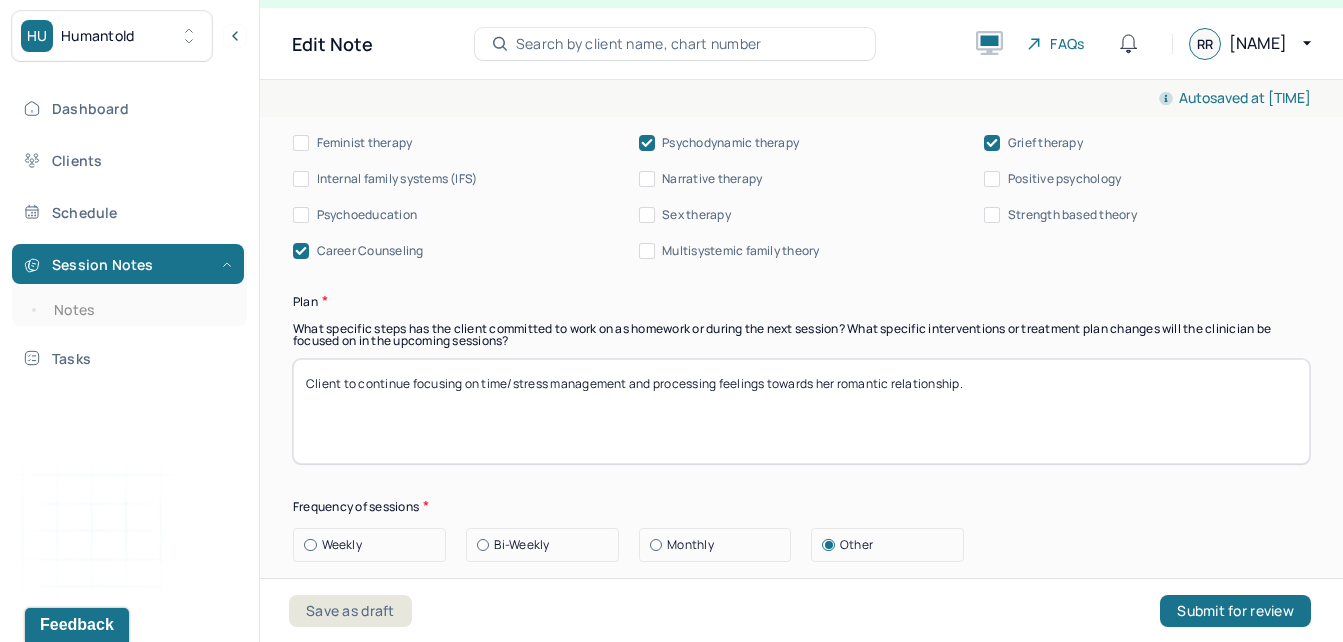 type on "Through use of person-centered therapy, solution-focused therapy, CBT, career counseling, supportive therapy, attachment theory, psychodynamic therapy, and time/stress management approaches, client focused on mentally/emotionally preparing for upcoming work trip by organizing/prioritizing tasks, setting boundaries in her interpersonal relationships (sister and romantic partner), continuing to practice healthy/direct communication at work and in relationships, and leaning on support system as needed. Client also discussed coping with some imposture syndrome tendencies towards her job.
(Therapist received supporting documentation from client’s psychiatrist on [DATE] of client’s medication treatment for ADHD and PTSD diagnoses)." 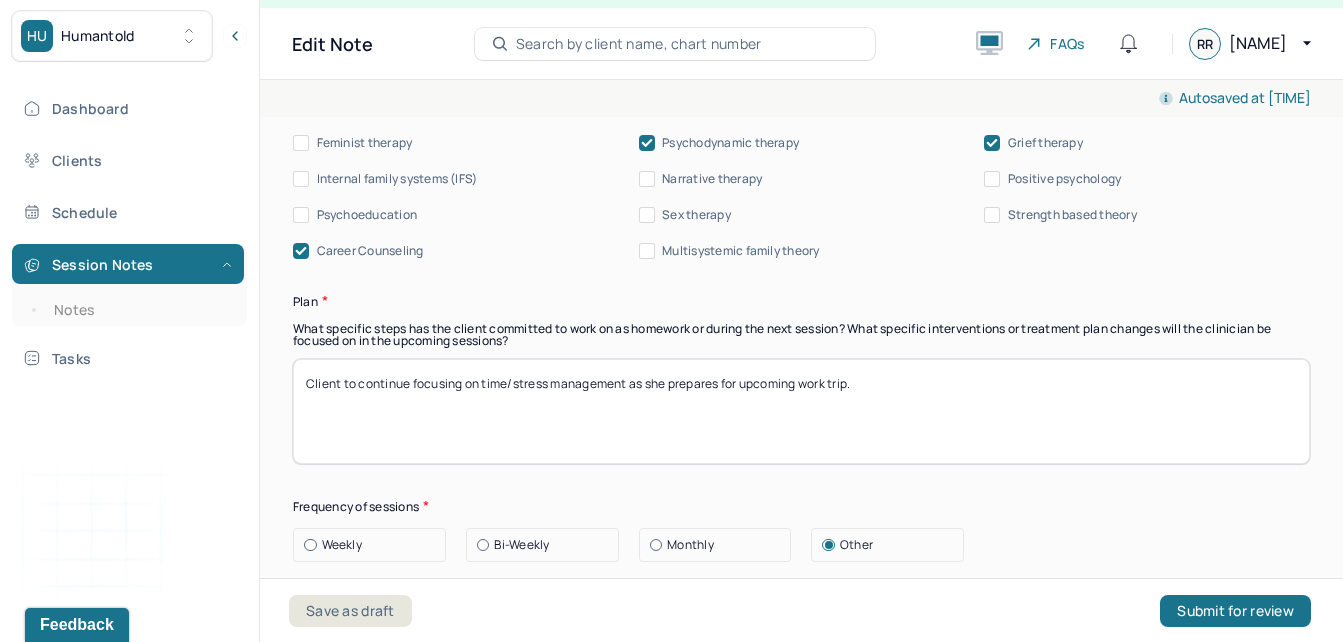 type on "Client to continue focusing on time/stress management as she prepares for upcoming work trip." 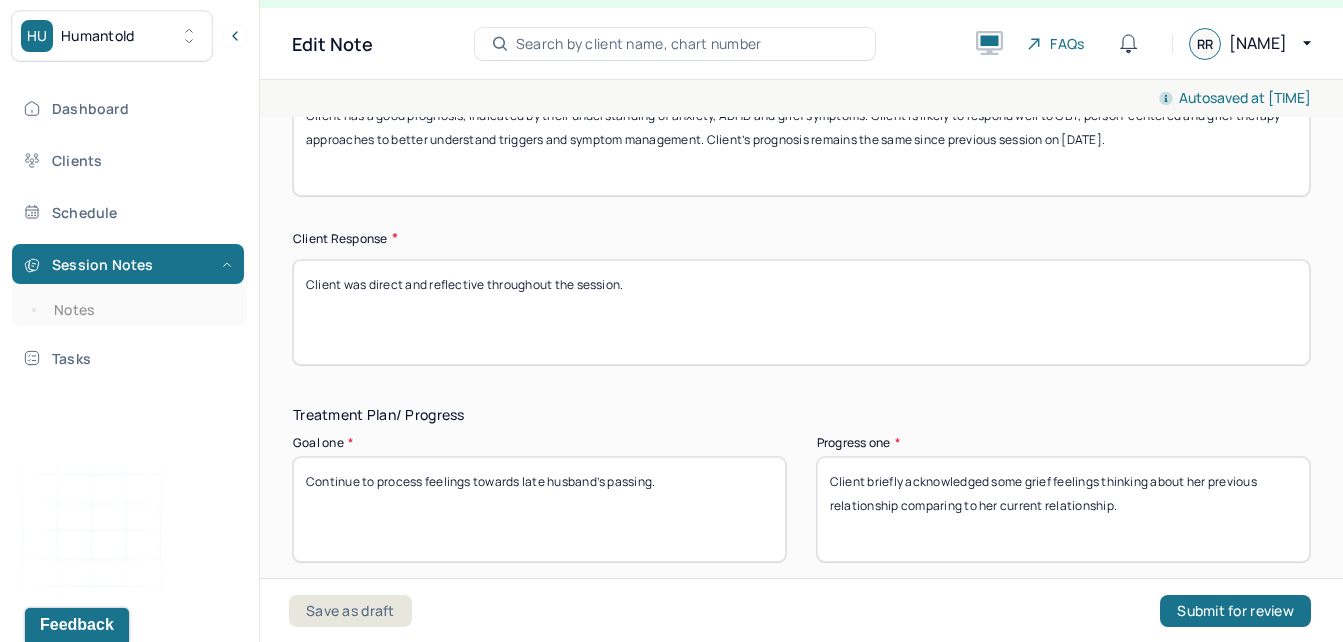 scroll, scrollTop: 3186, scrollLeft: 0, axis: vertical 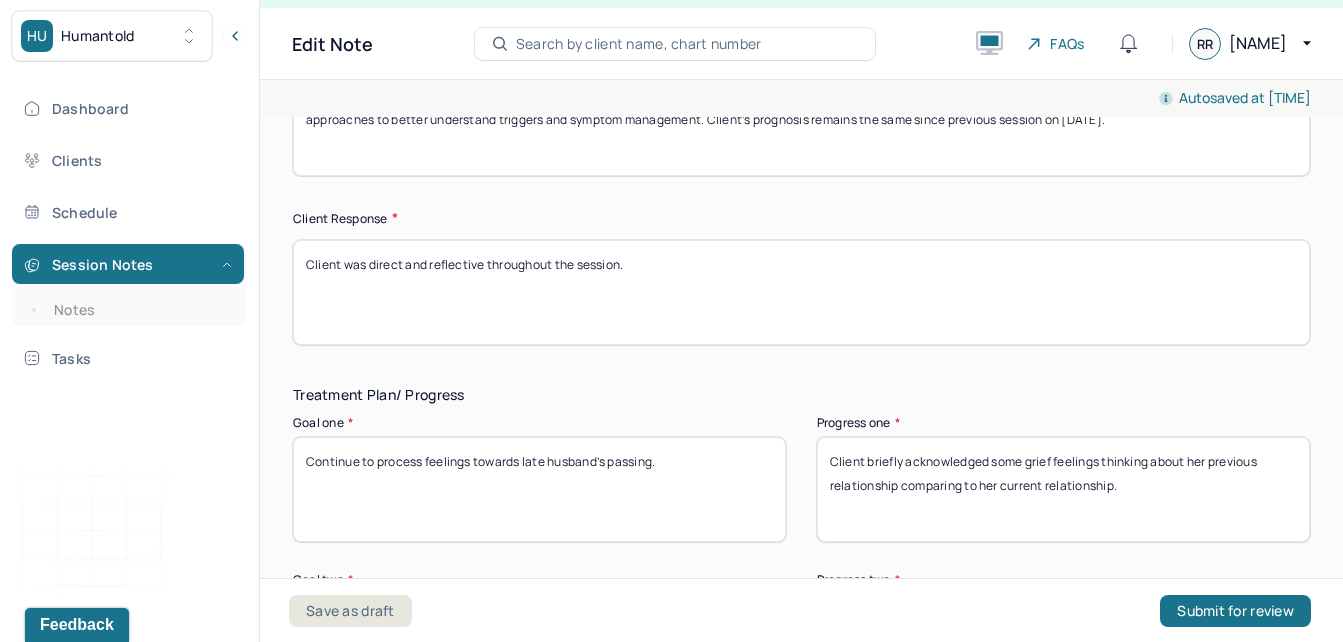 drag, startPoint x: 482, startPoint y: 264, endPoint x: 410, endPoint y: 255, distance: 72.56032 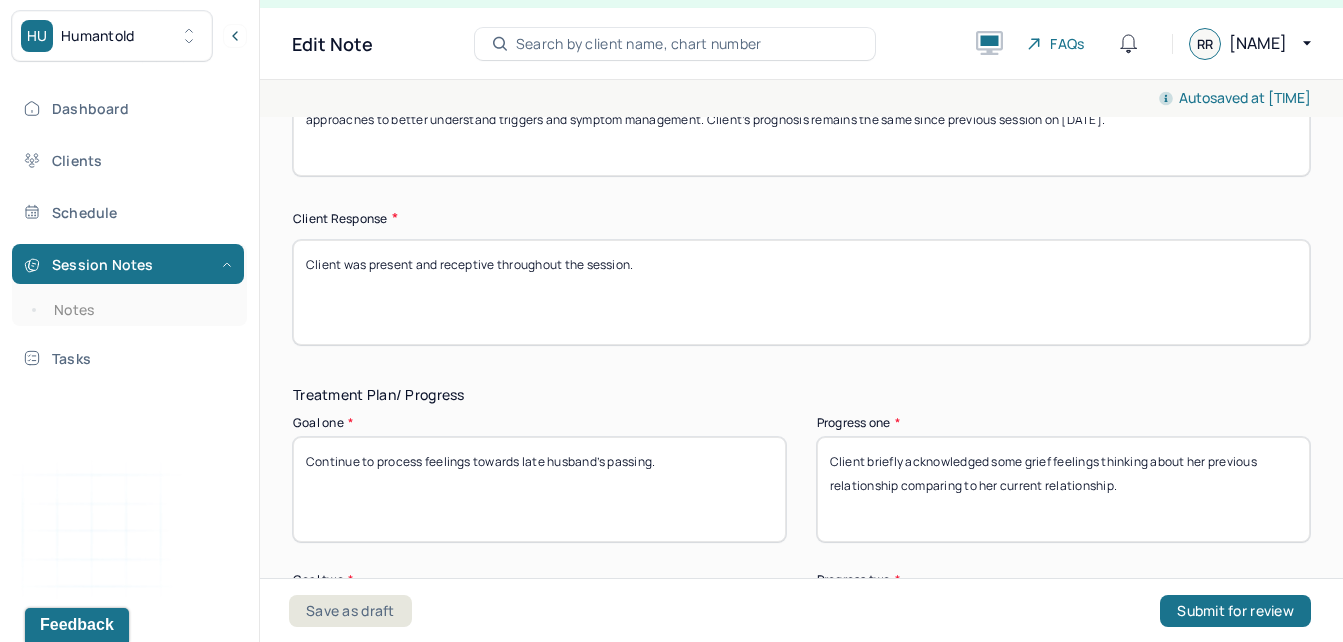 type on "Client was present and receptive throughout the session." 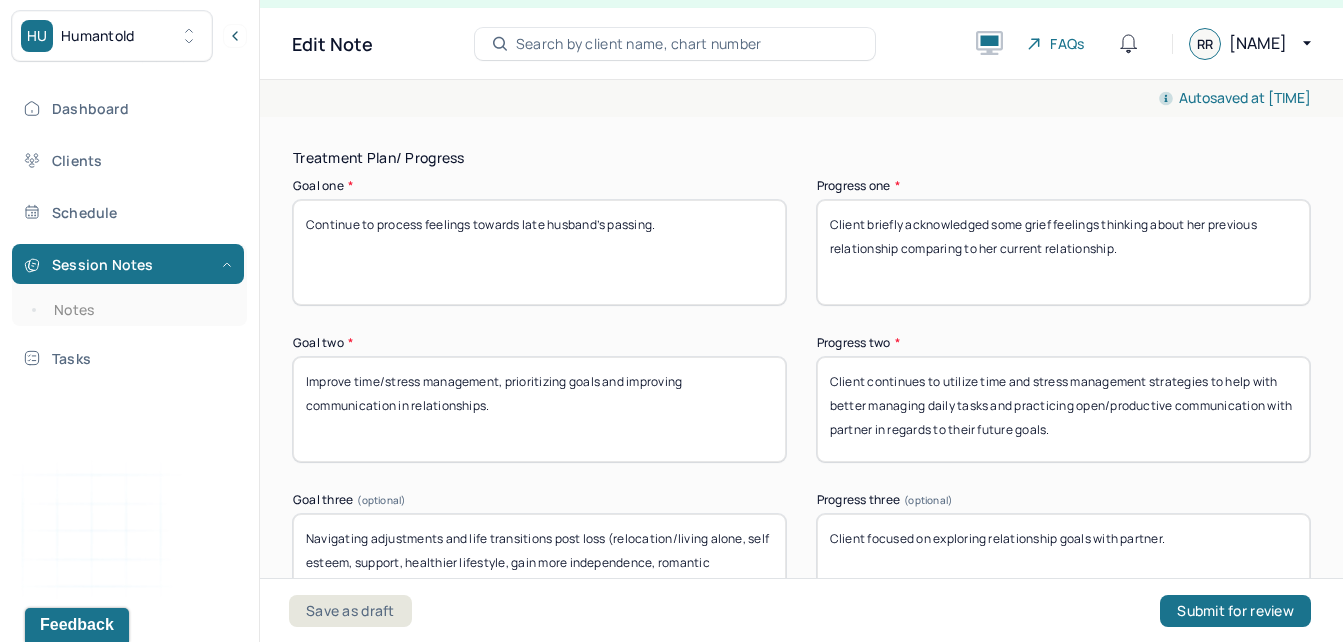scroll, scrollTop: 3453, scrollLeft: 0, axis: vertical 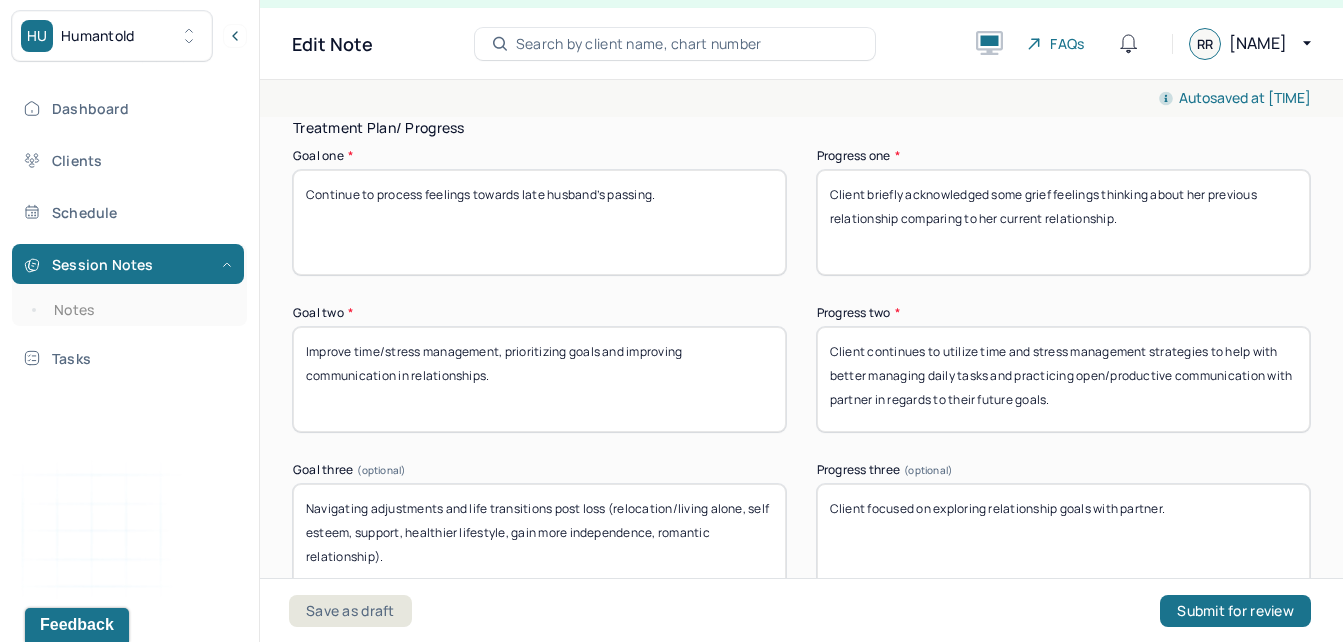 drag, startPoint x: 1140, startPoint y: 241, endPoint x: 930, endPoint y: 116, distance: 244.387 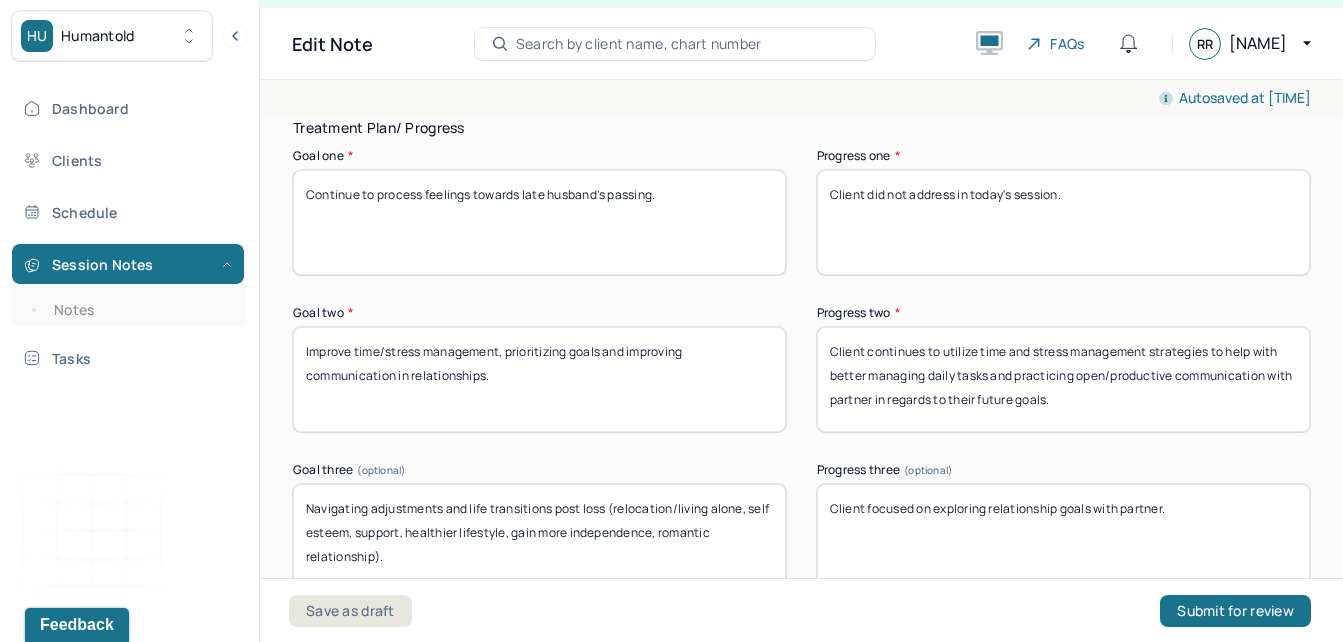 type on "Client did not address in today's session." 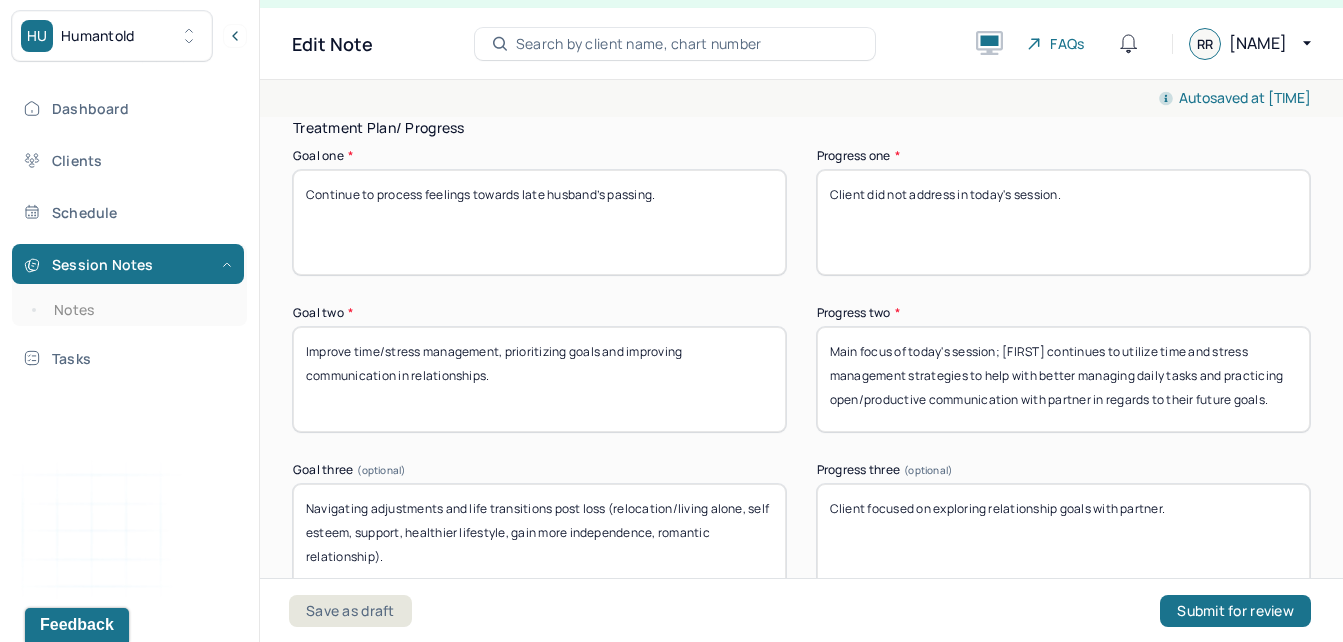 drag, startPoint x: 1270, startPoint y: 401, endPoint x: 1131, endPoint y: 369, distance: 142.6359 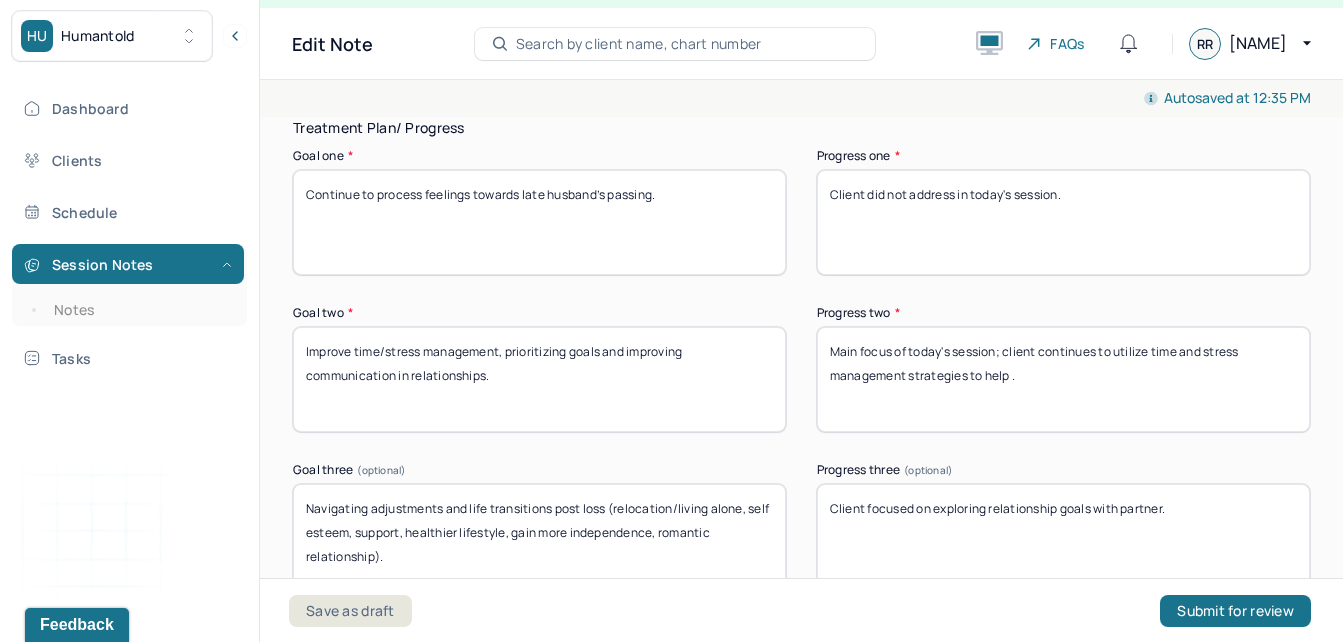 click on "Main focus of today's session; client continues to utilize time and stress management strategies to help ." at bounding box center (1063, 379) 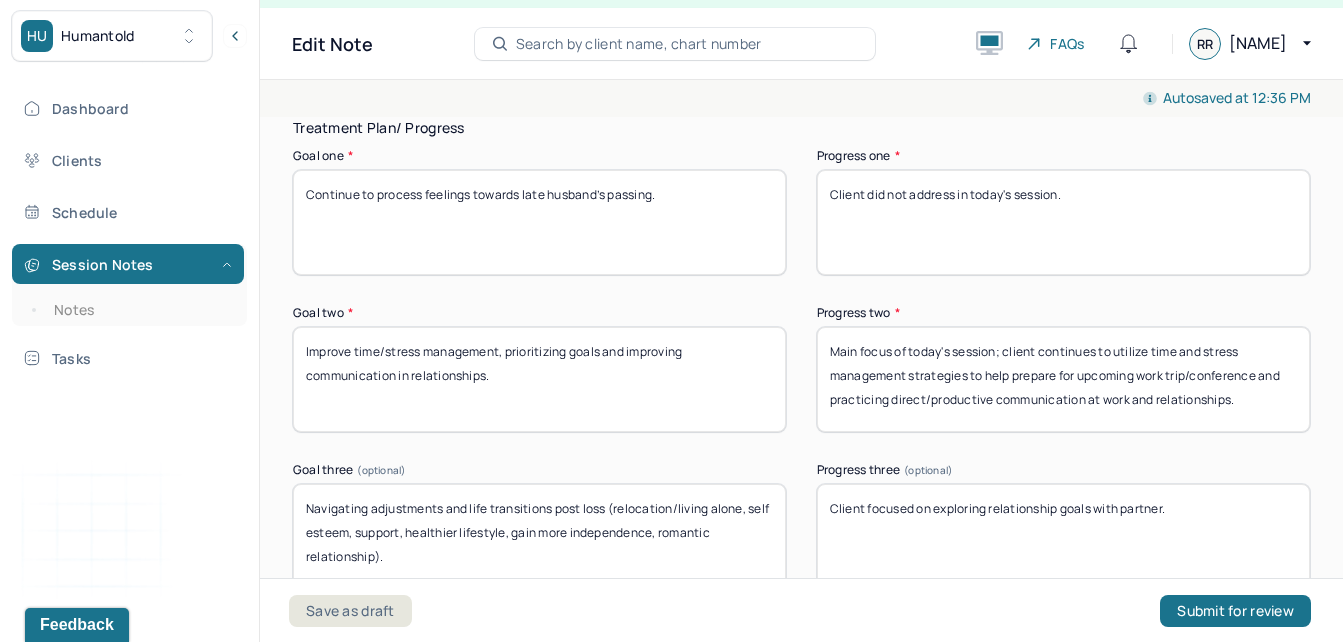 click on "Main focus of today's session; client continues to utilize time and stress management strategies to help prepare for upcoming work trip/conference and practicing direct/productive communication at work and relationships." at bounding box center (1063, 379) 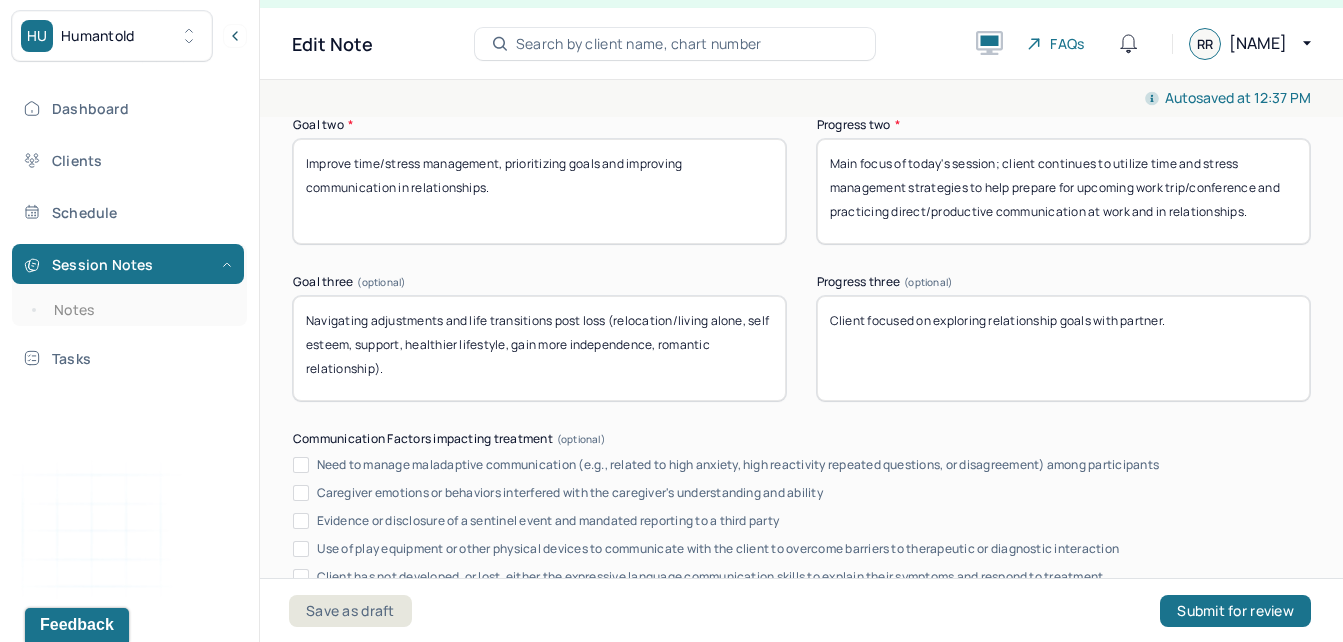 scroll, scrollTop: 3671, scrollLeft: 0, axis: vertical 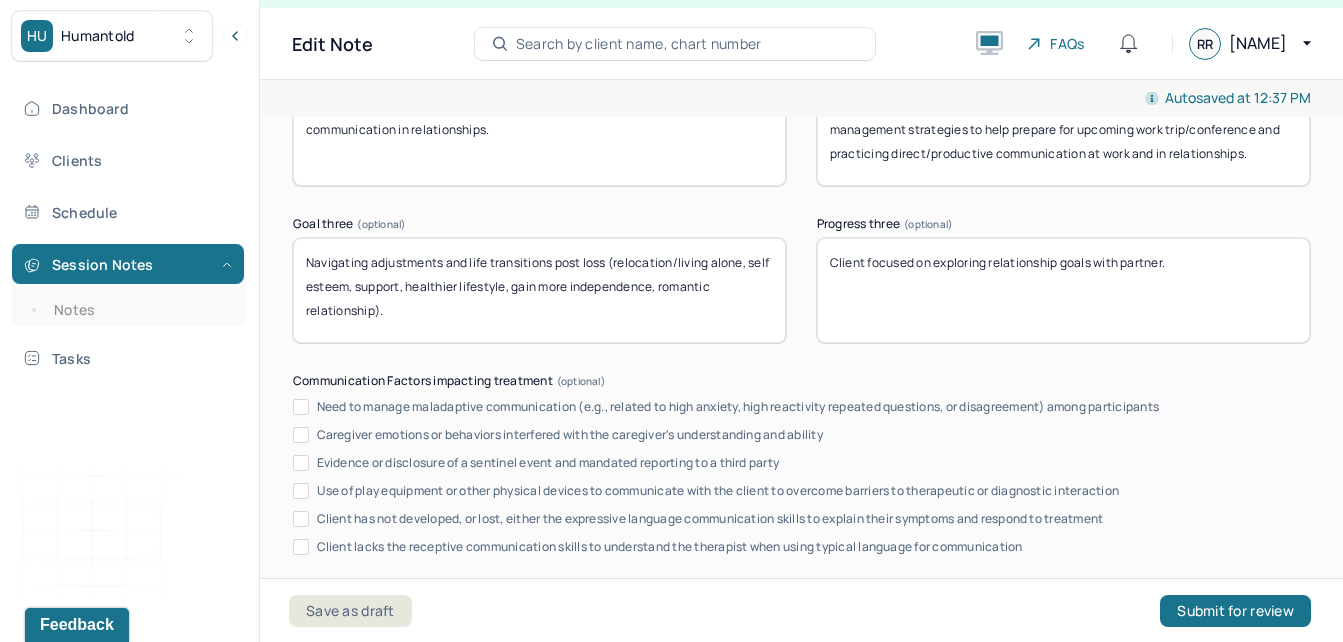 type on "Main focus of today's session; client continues to utilize time and stress management strategies to help prepare for upcoming work trip/conference and practicing direct/productive communication at work and in relationships." 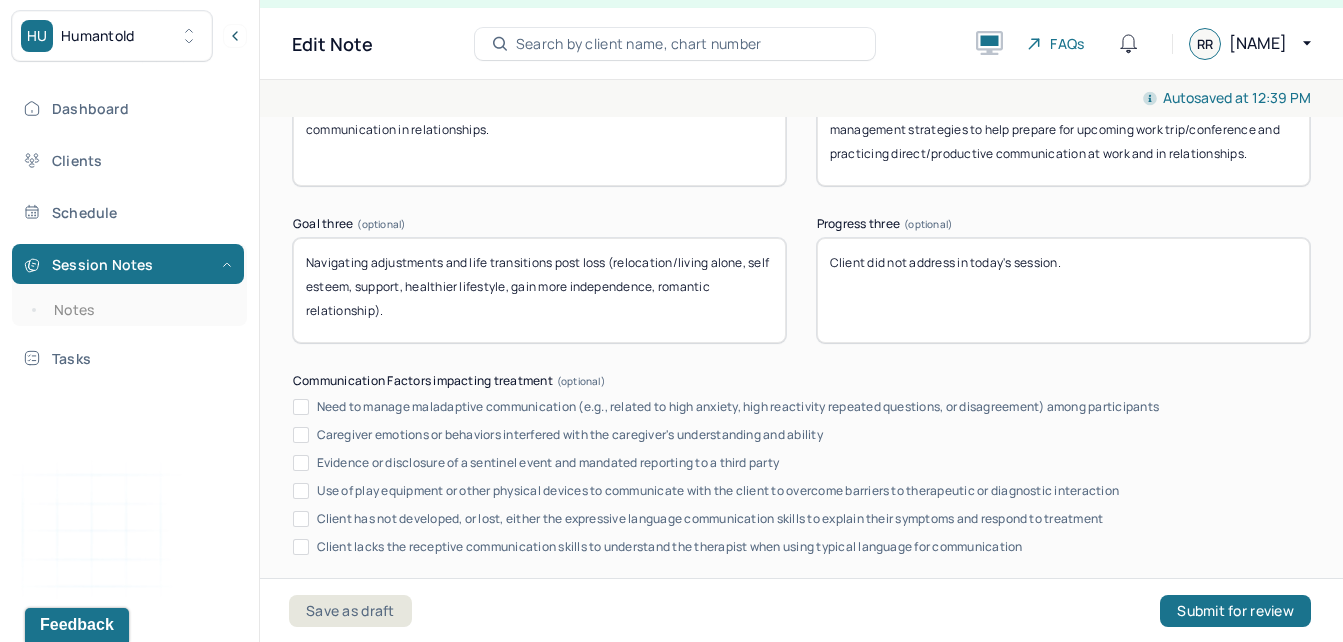 drag, startPoint x: 1120, startPoint y: 312, endPoint x: 872, endPoint y: 310, distance: 248.00807 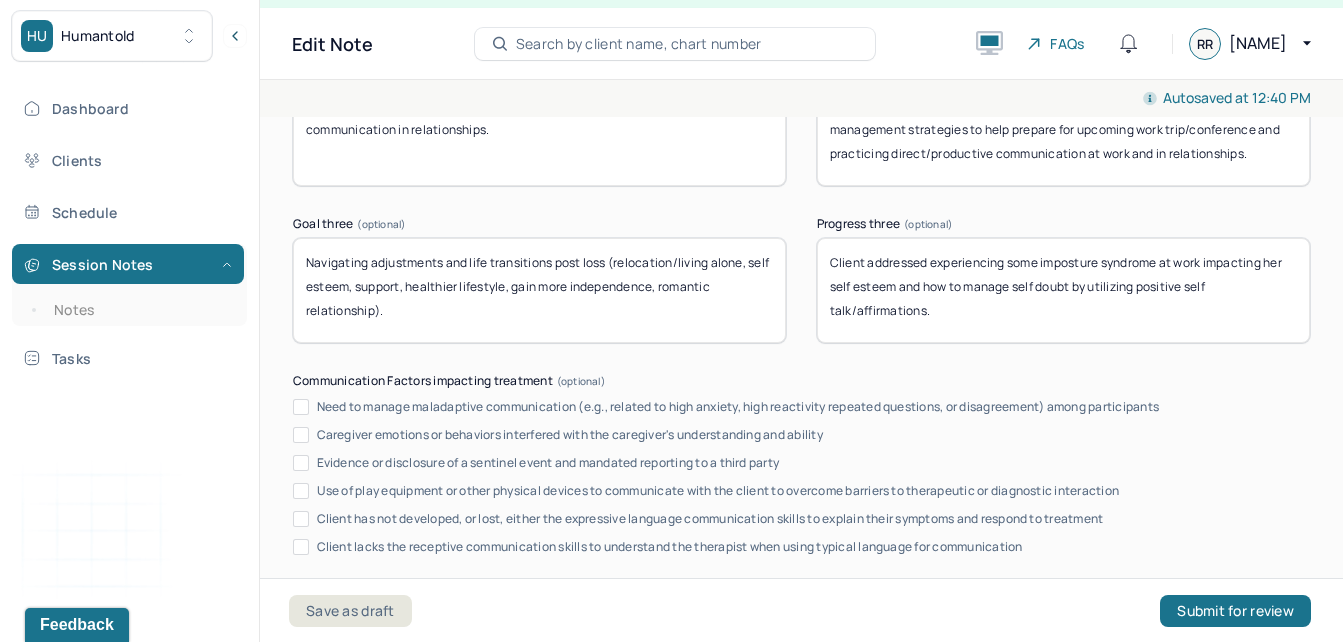 click on "Client addressed experiencing some imposture syndrome at work impacting her self esteem and how to manage self doubt by utilizing positive self talk/affirmations." at bounding box center (1063, 290) 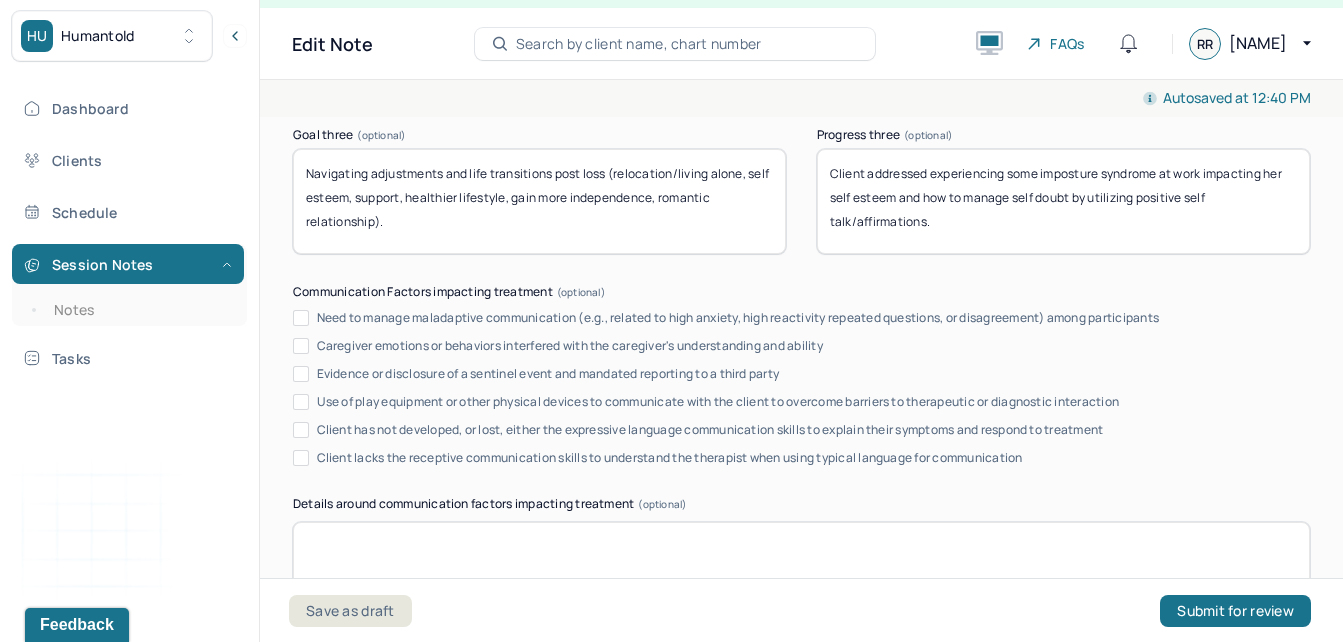 scroll, scrollTop: 3798, scrollLeft: 0, axis: vertical 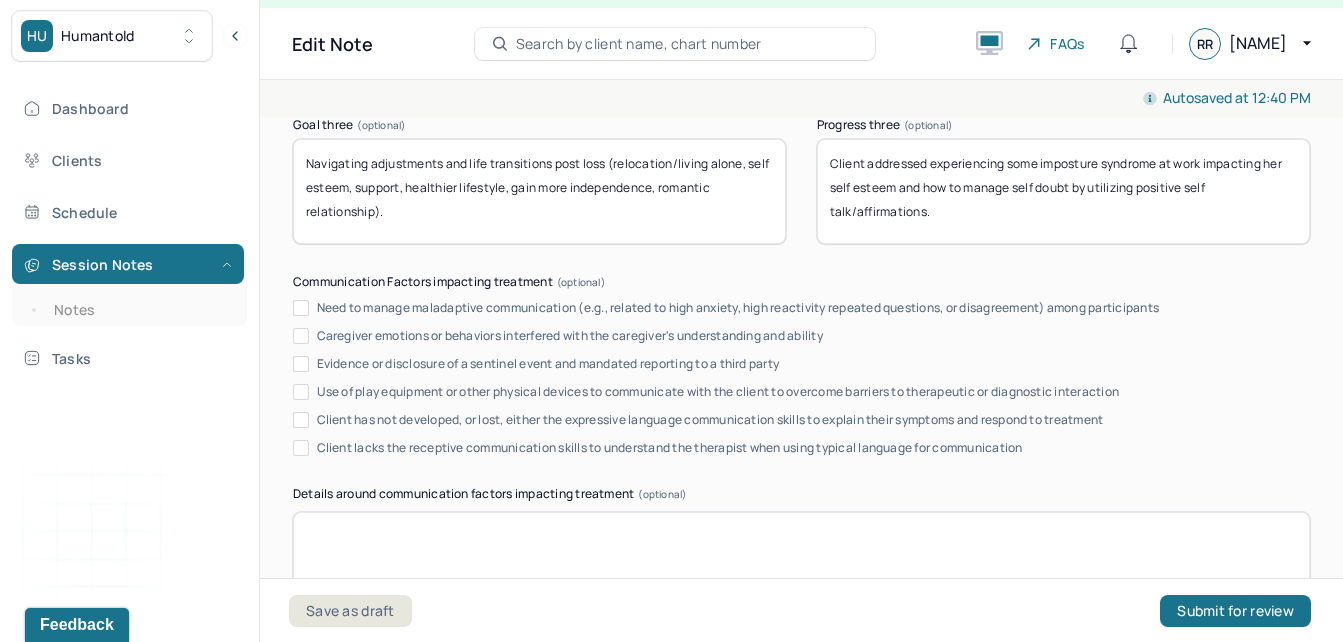 click on "Client addressed experiencing some imposture syndrome at work impacting her self esteem and how to manage self doubt by utilizing positive self talk/affirmations." at bounding box center (1063, 191) 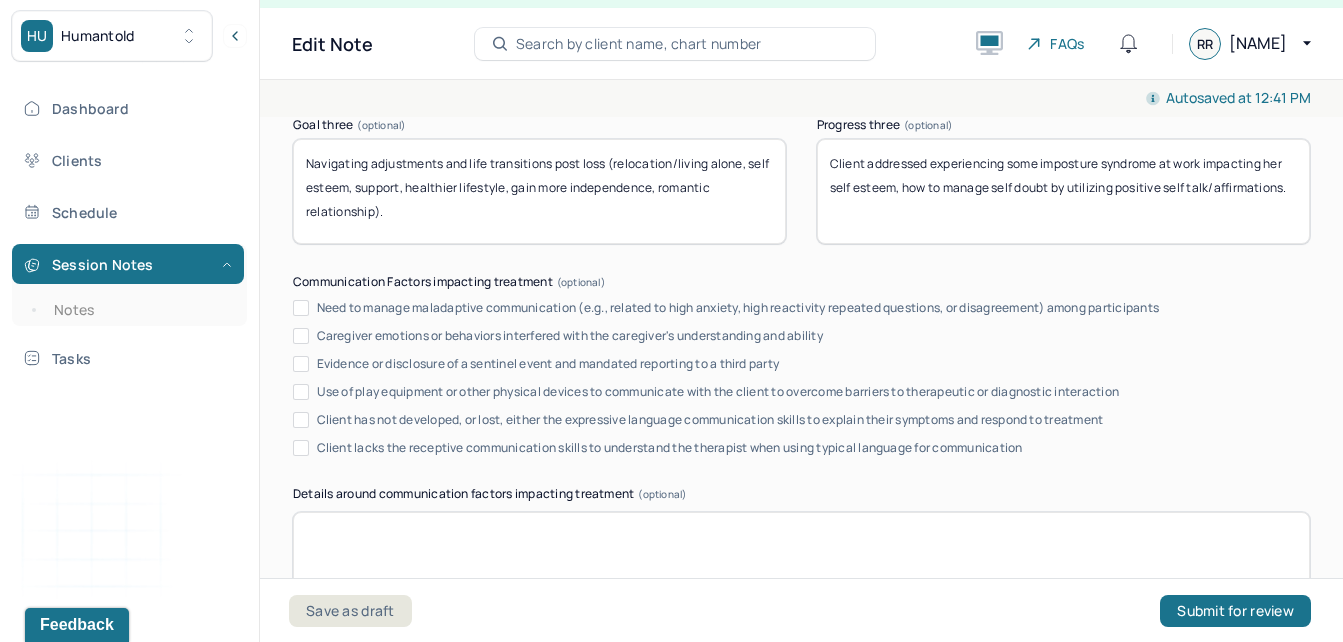 drag, startPoint x: 1041, startPoint y: 194, endPoint x: 936, endPoint y: 198, distance: 105.076164 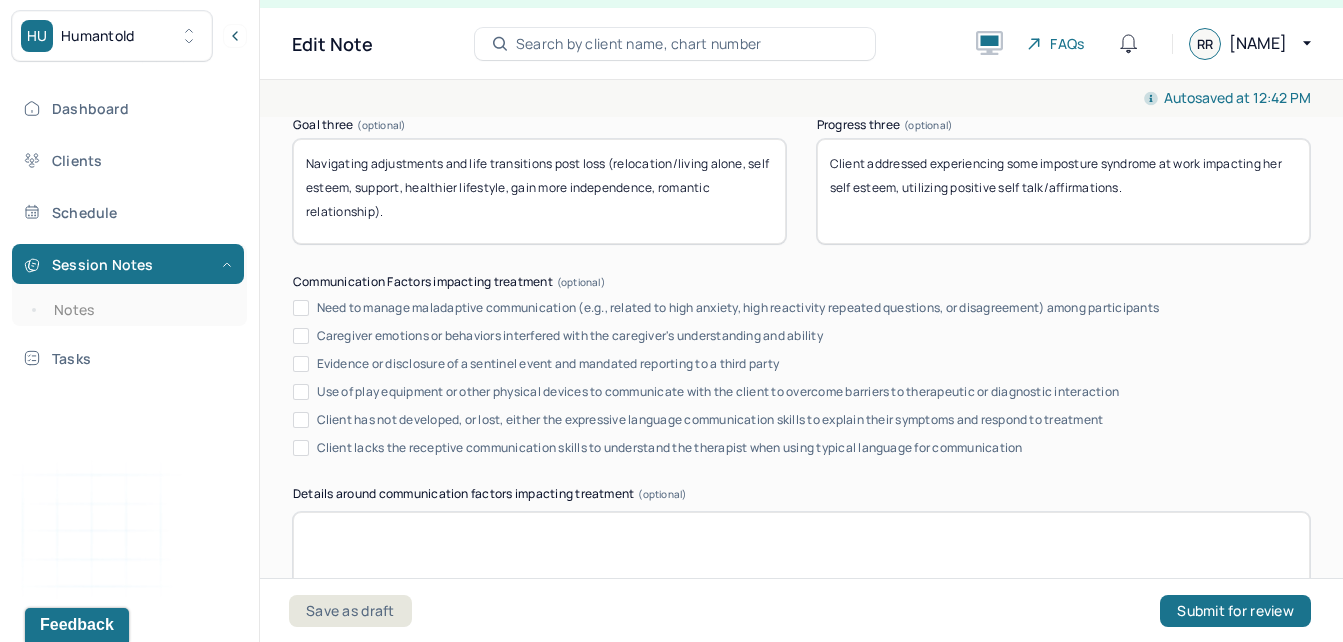 click on "Client addressed experiencing some imposture syndrome at work impacting her self esteem, utilizing positive self talk/affirmations." at bounding box center (1063, 191) 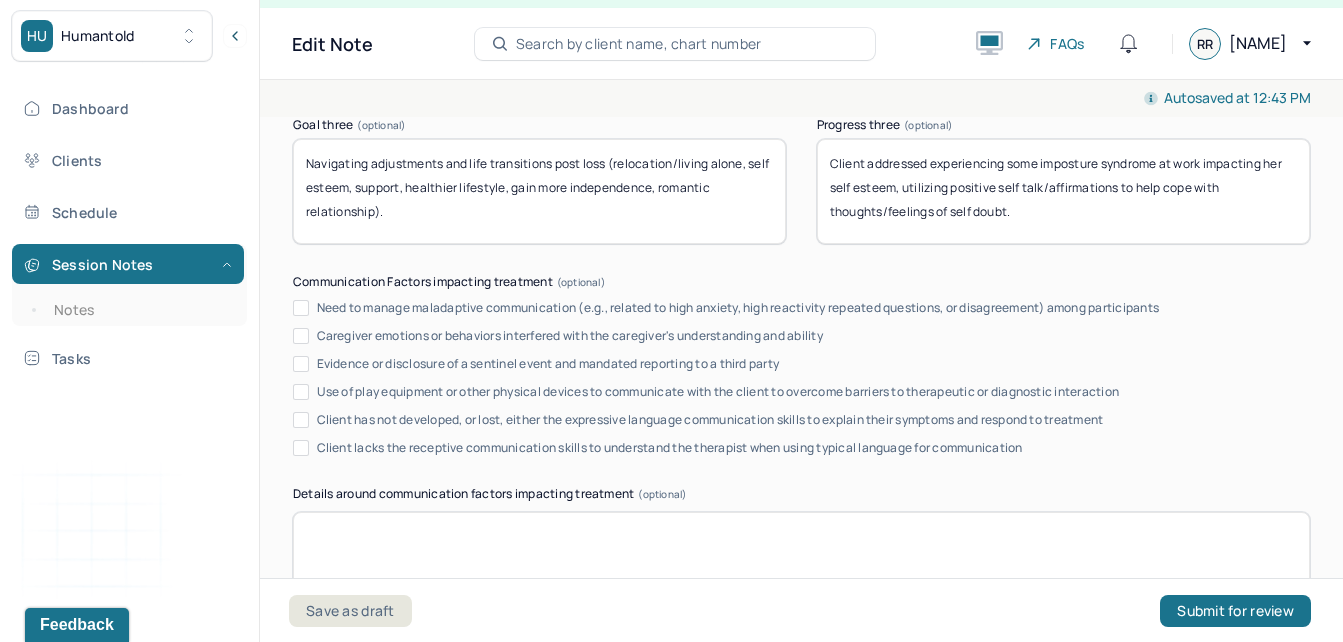 scroll, scrollTop: 4114, scrollLeft: 0, axis: vertical 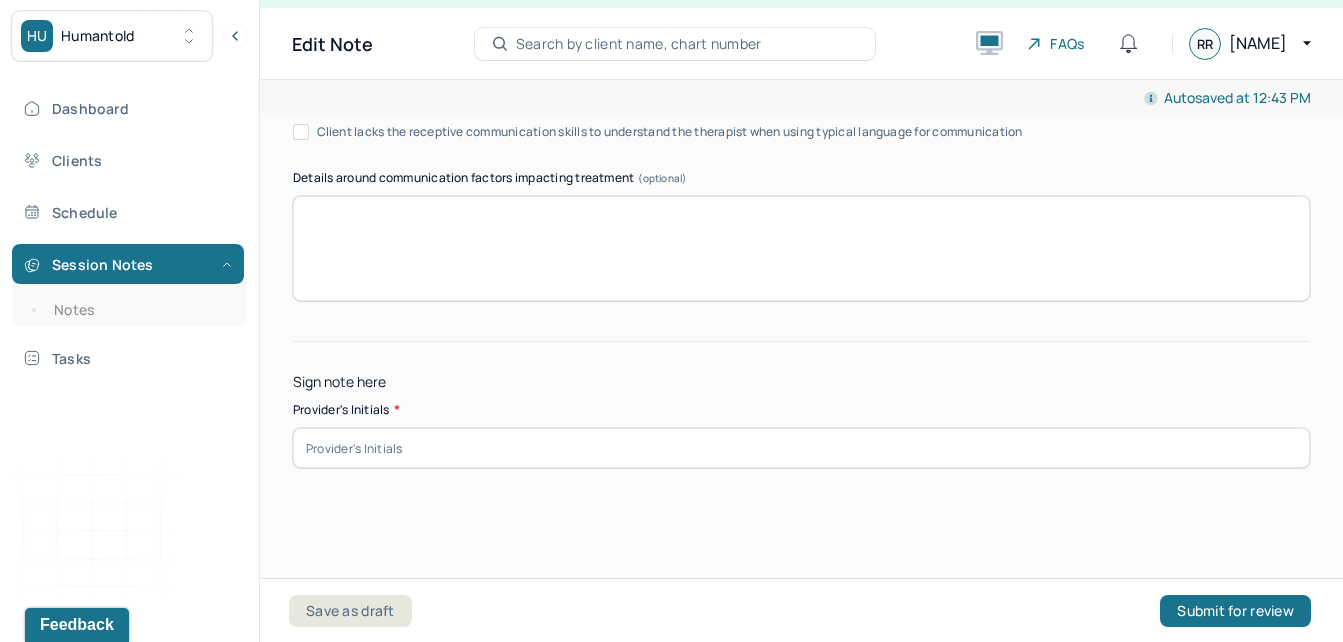 type on "Client addressed experiencing some imposture syndrome at work impacting her self esteem, utilizing positive self talk/affirmations to help cope with thoughts/feelings of self doubt." 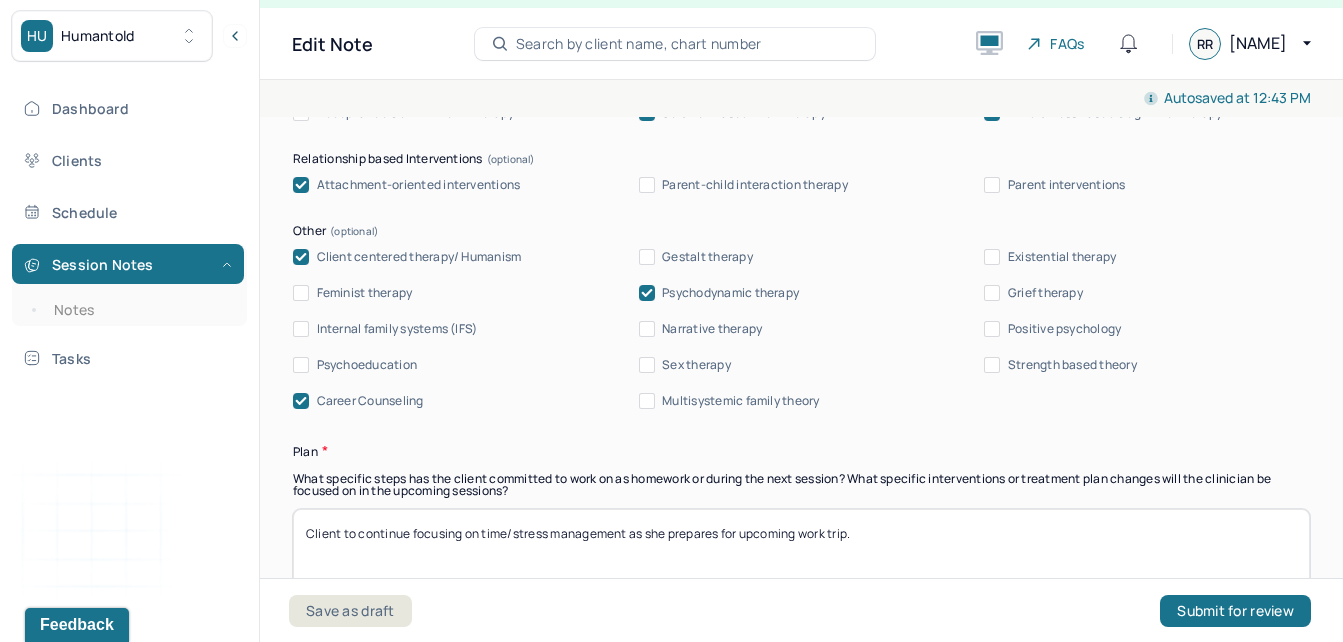 scroll, scrollTop: 2255, scrollLeft: 0, axis: vertical 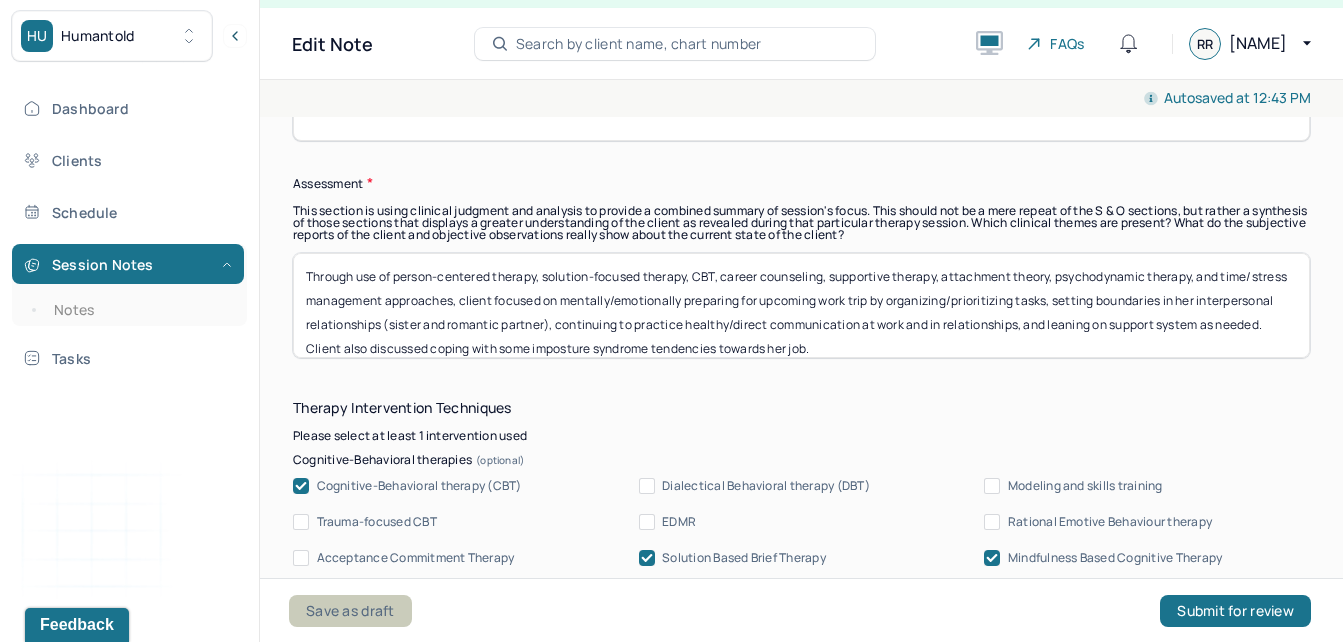 type on "RR" 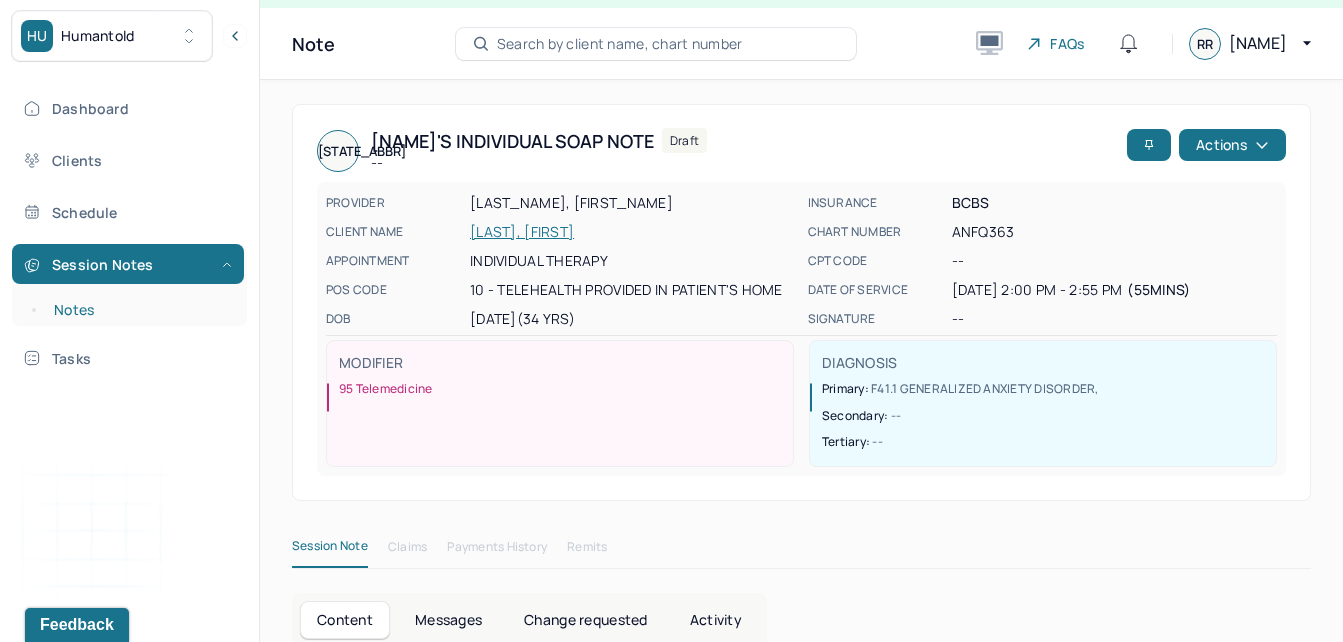 click on "Notes" at bounding box center (139, 310) 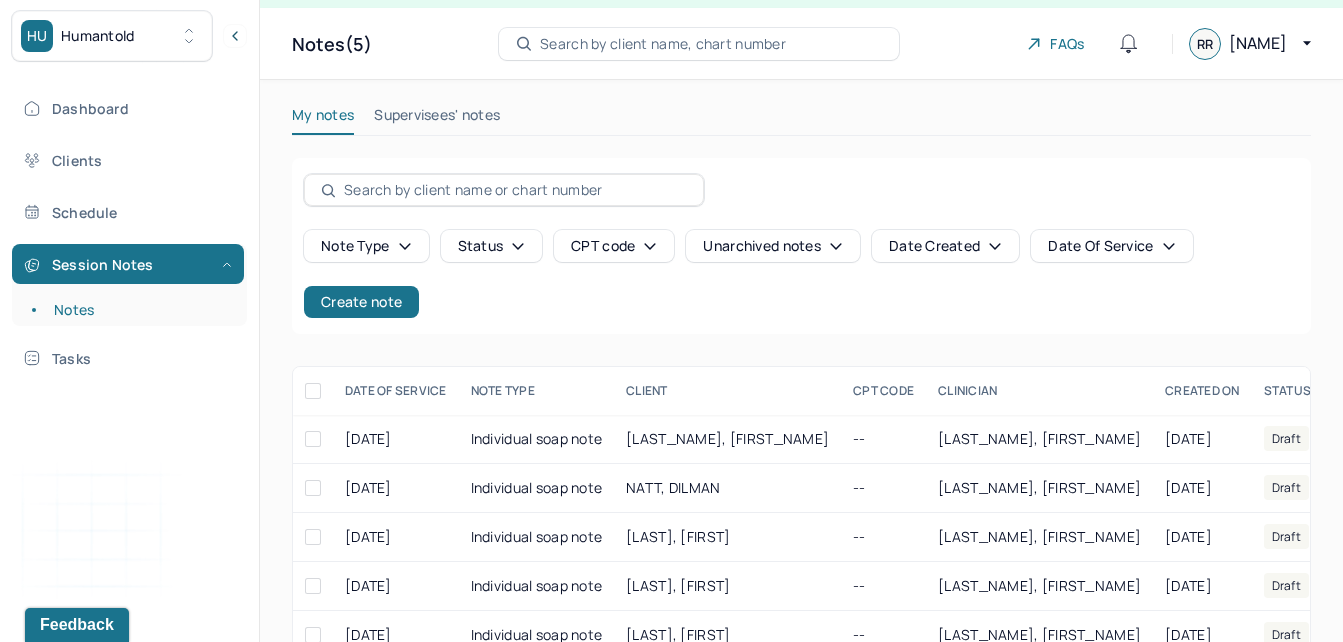 click on "Supervisees' notes" at bounding box center [437, 119] 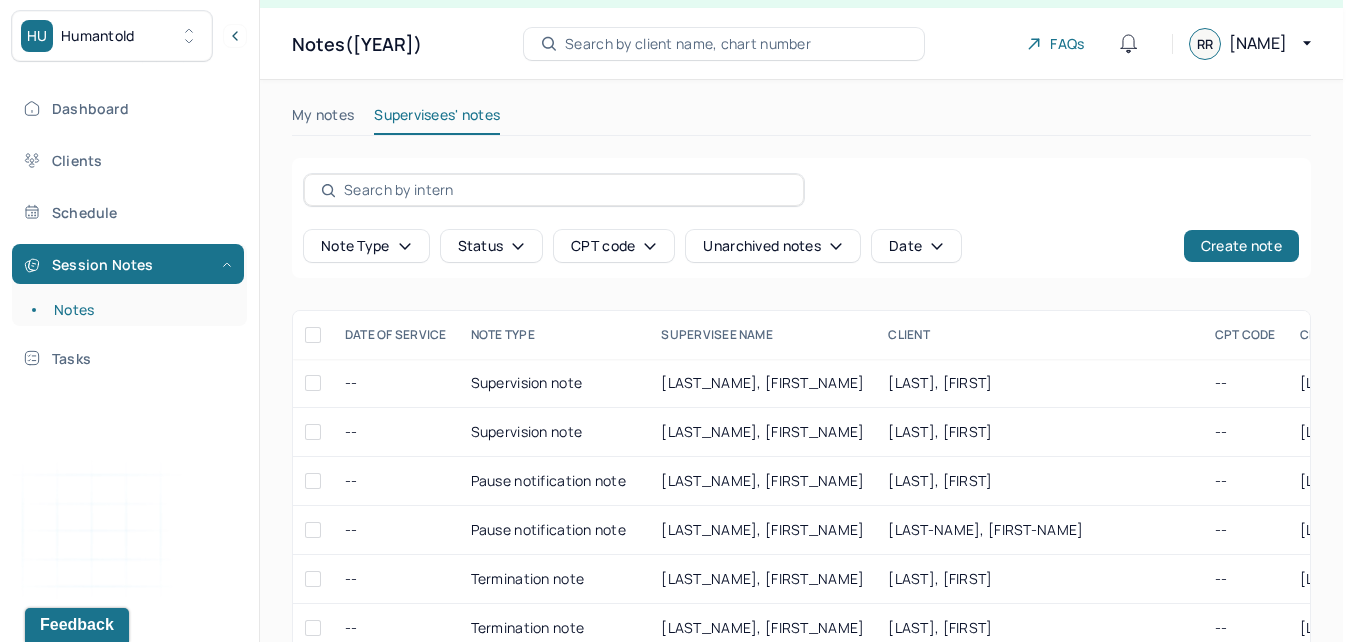 click on "Status" at bounding box center [492, 246] 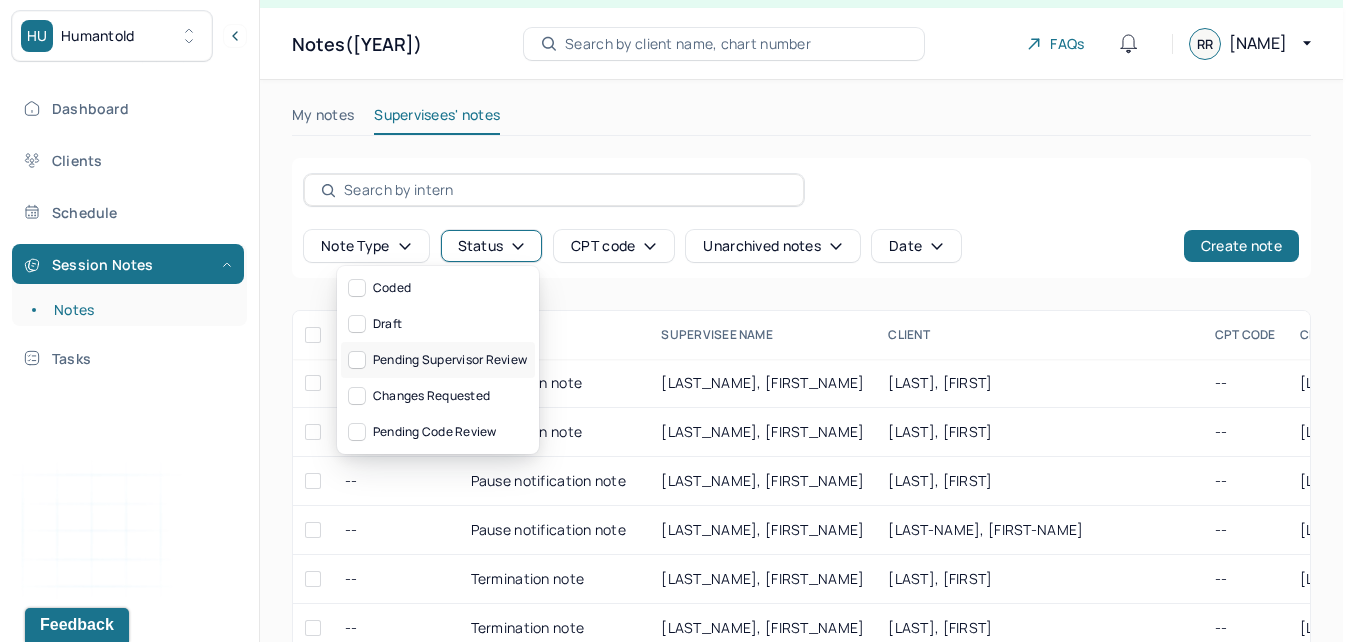 click on "Pending supervisor review" at bounding box center [438, 360] 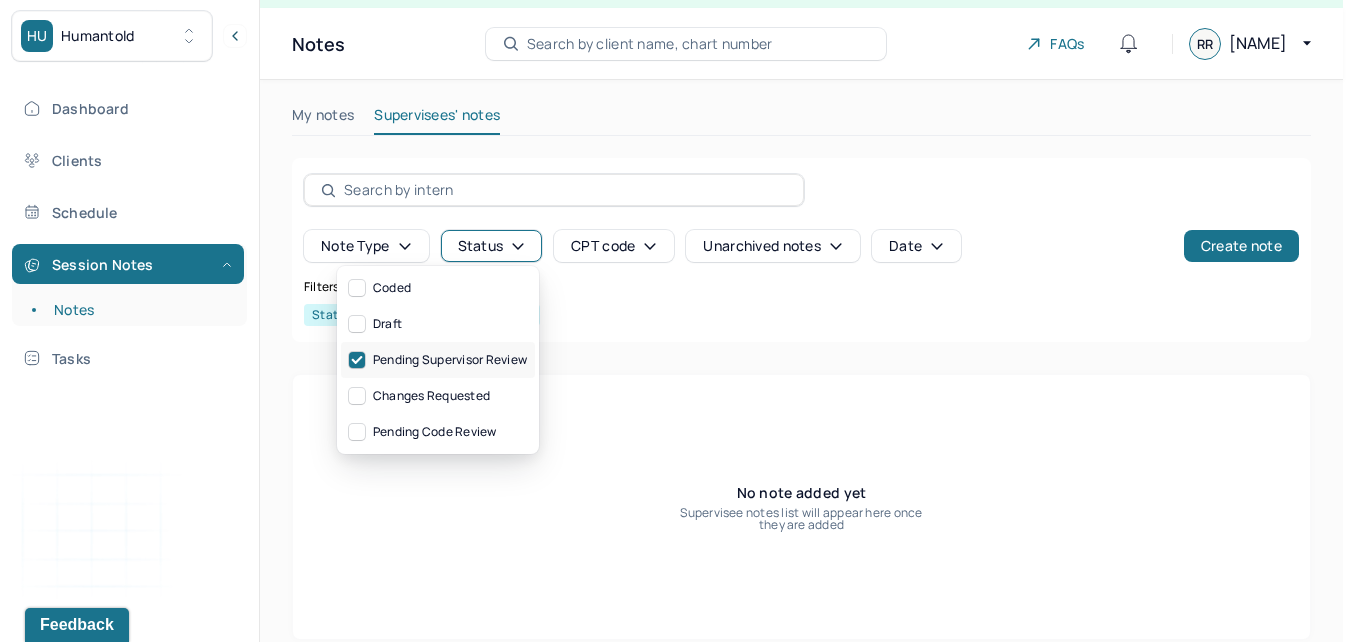 click on "Pending supervisor review" at bounding box center (438, 360) 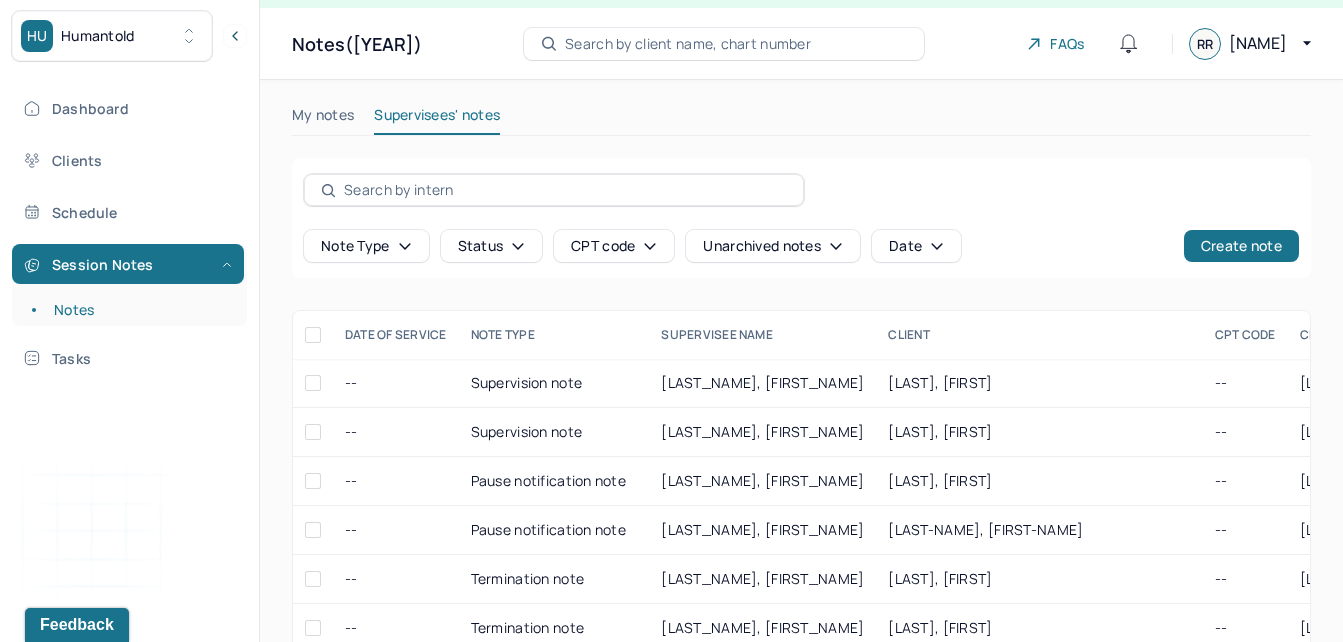 click on "My notes" at bounding box center (323, 119) 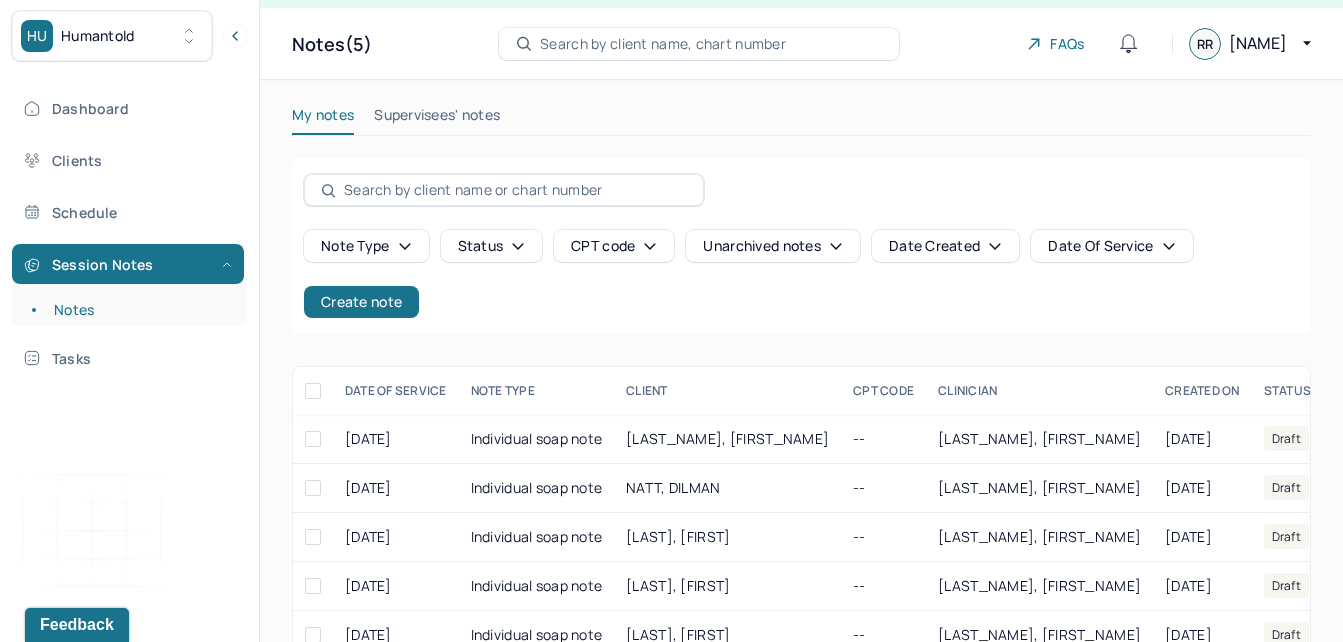 scroll, scrollTop: 94, scrollLeft: 0, axis: vertical 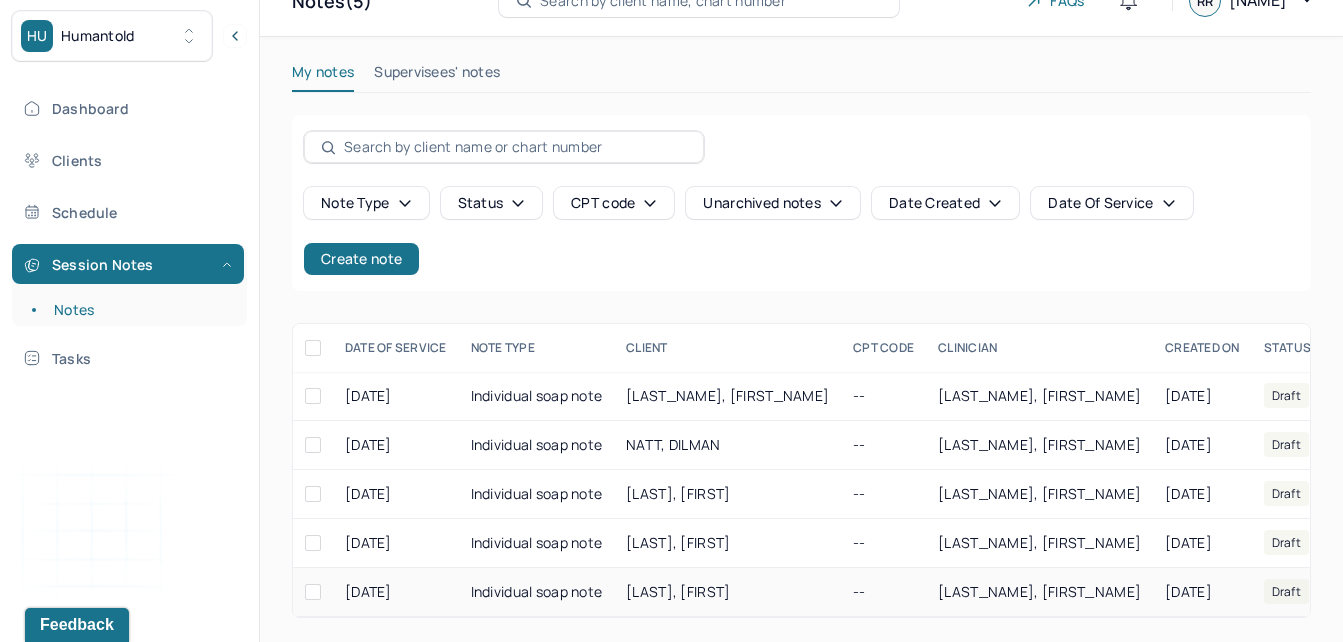 click on "Individual soap note" at bounding box center [537, 592] 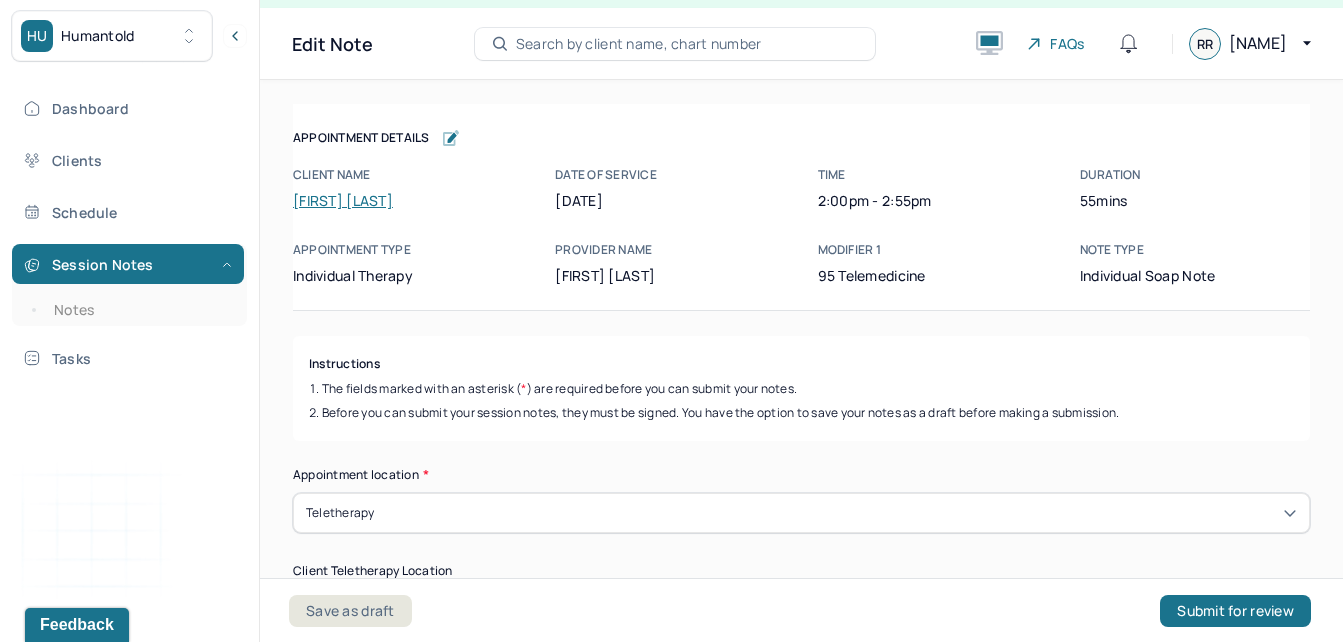 scroll, scrollTop: 36, scrollLeft: 0, axis: vertical 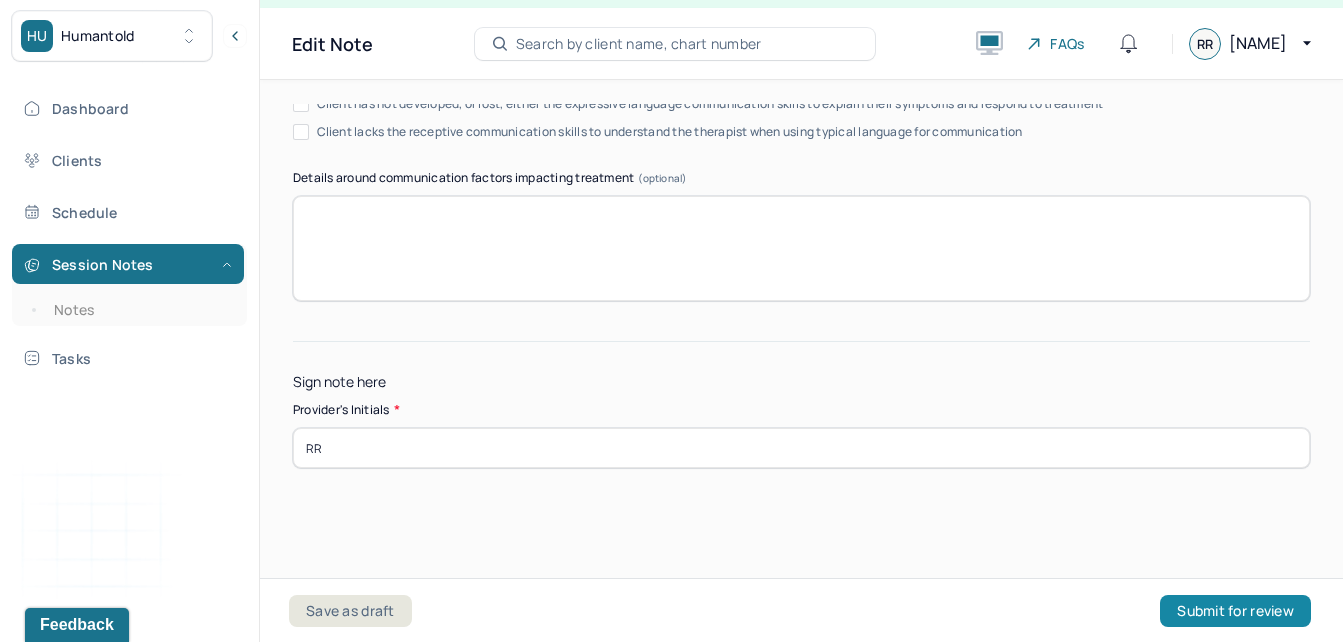 click on "Submit for review" at bounding box center (1235, 611) 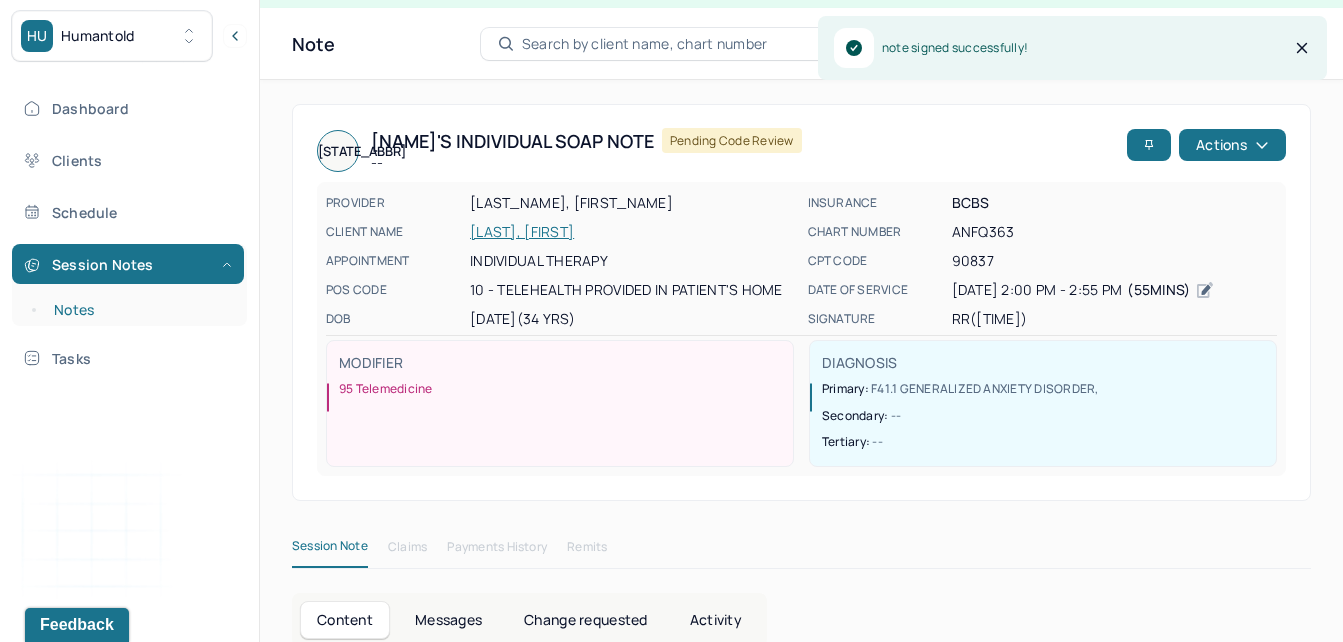 click on "Notes" at bounding box center (139, 310) 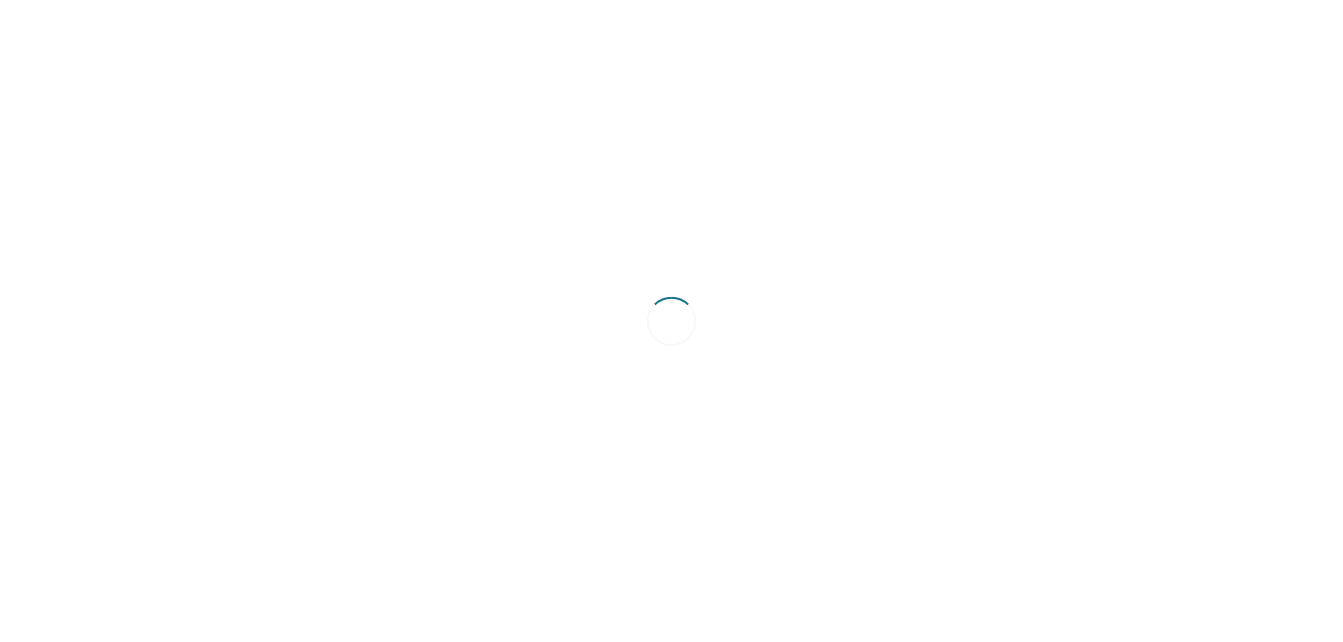 scroll, scrollTop: 0, scrollLeft: 0, axis: both 